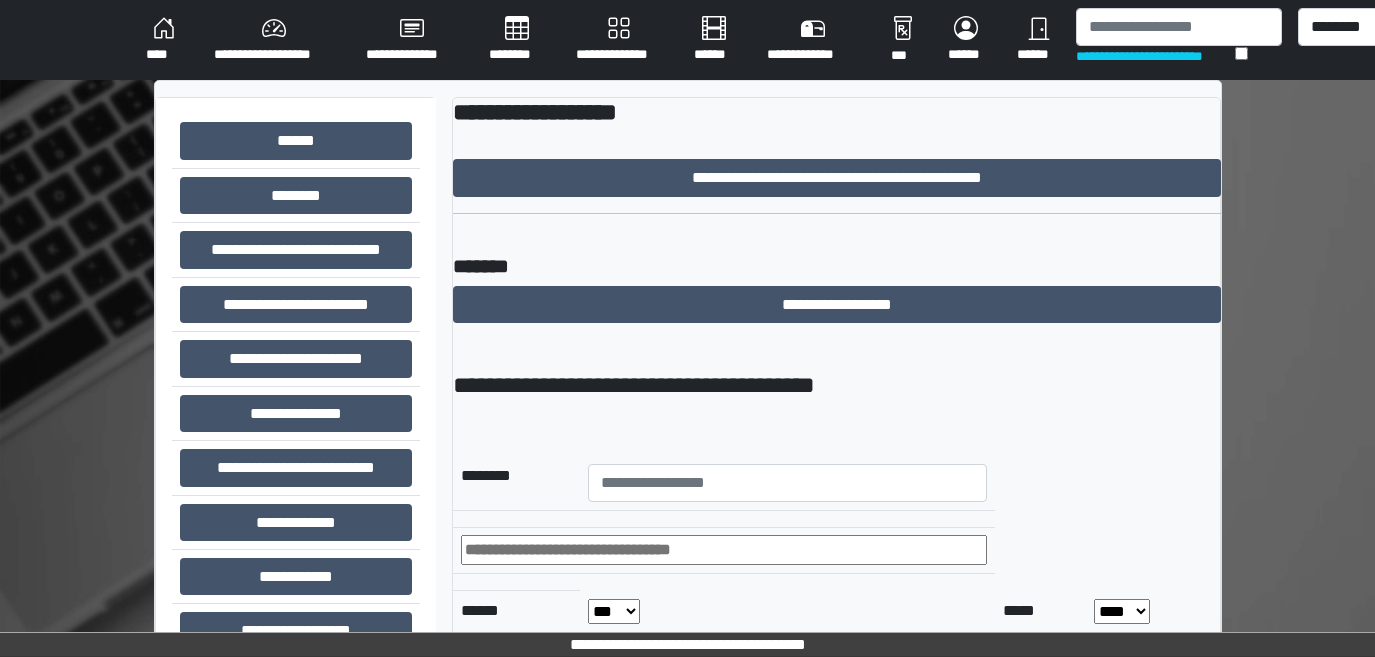 scroll, scrollTop: 0, scrollLeft: 0, axis: both 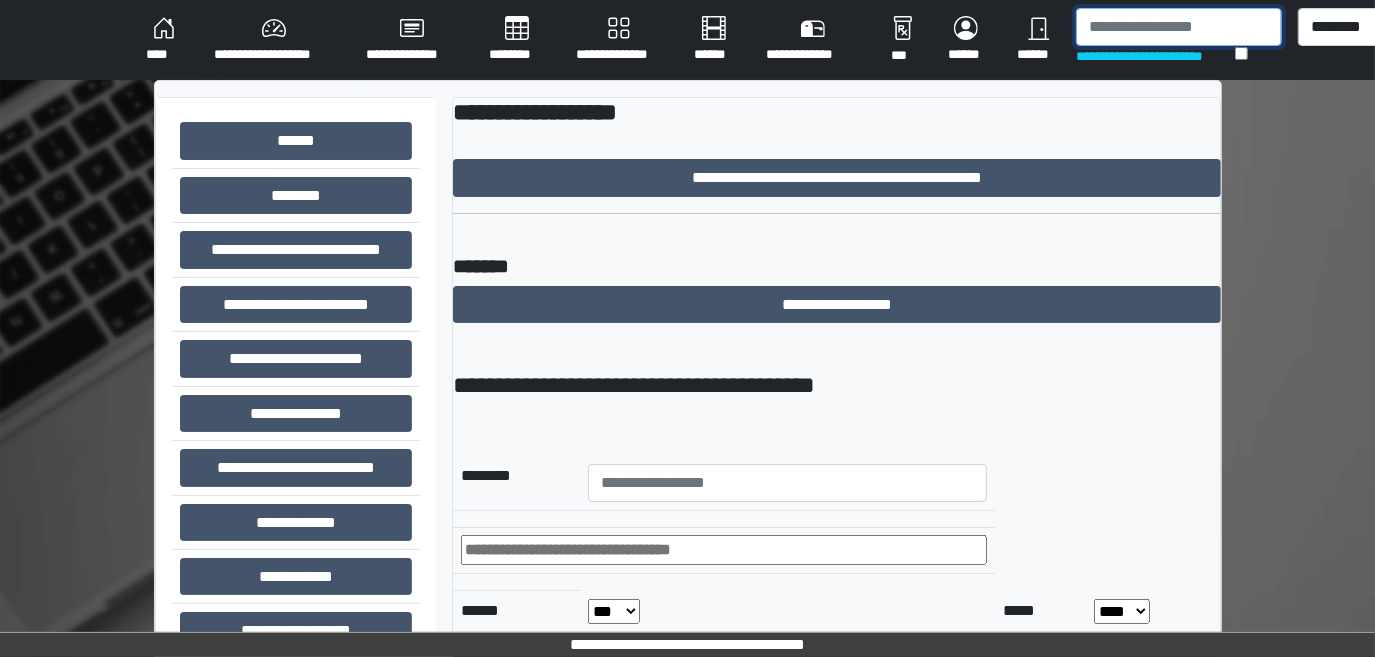 click at bounding box center [1179, 27] 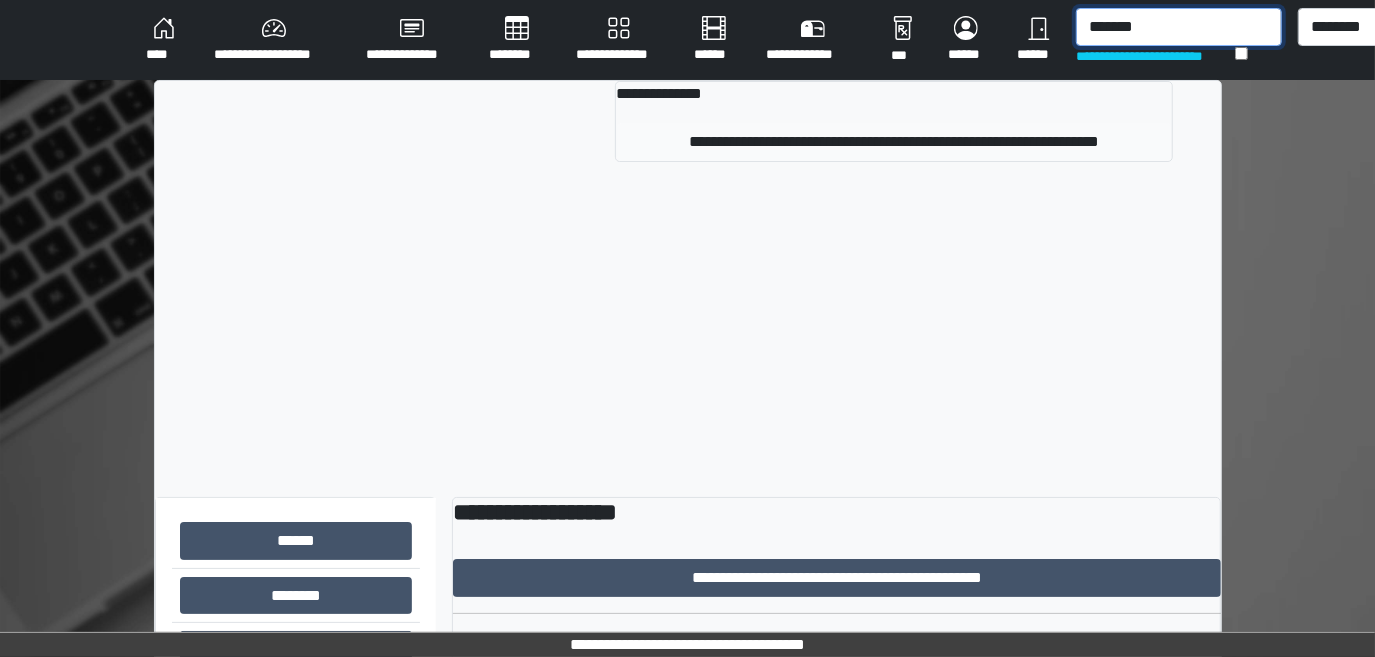 type on "*******" 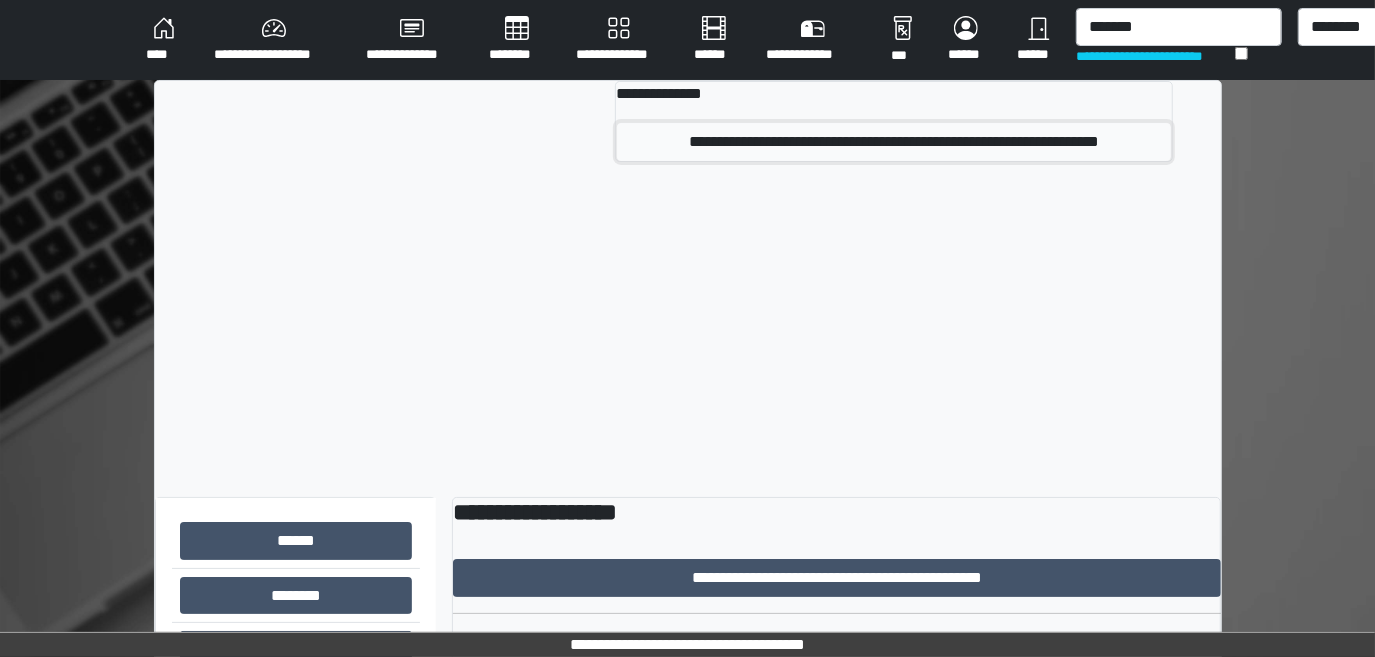 click on "**********" at bounding box center [894, 142] 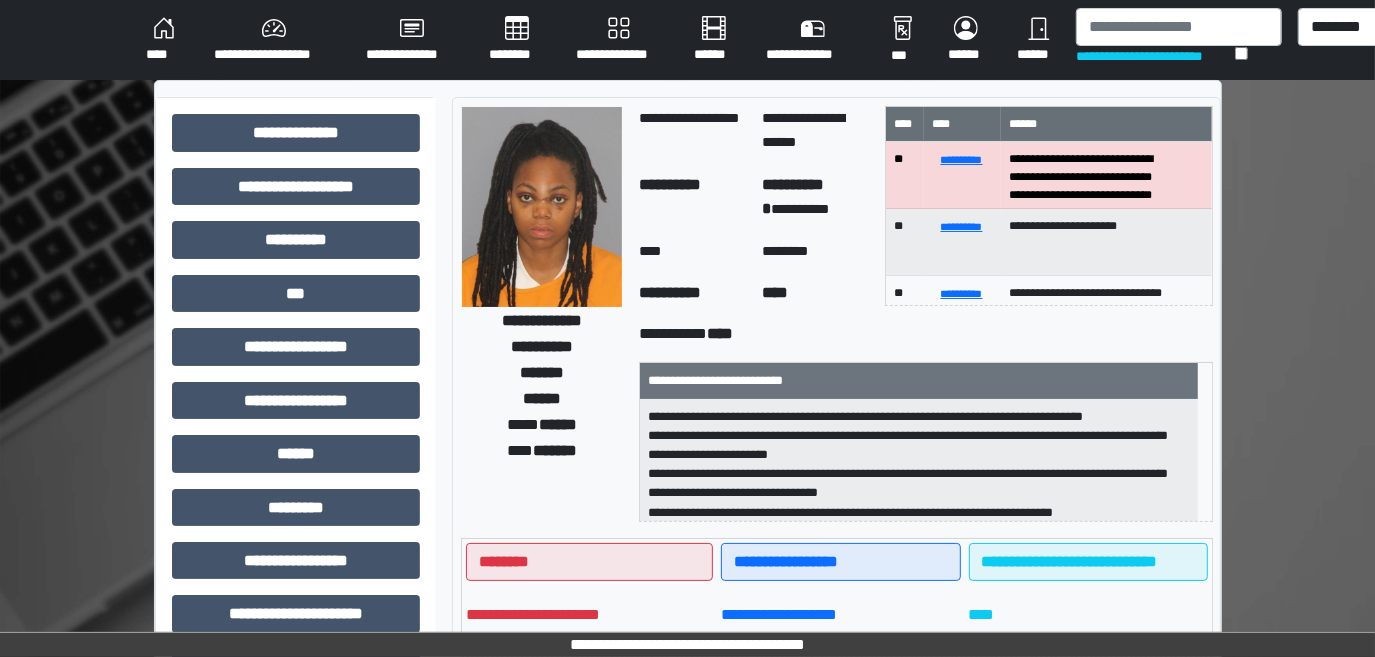 click at bounding box center [542, 207] 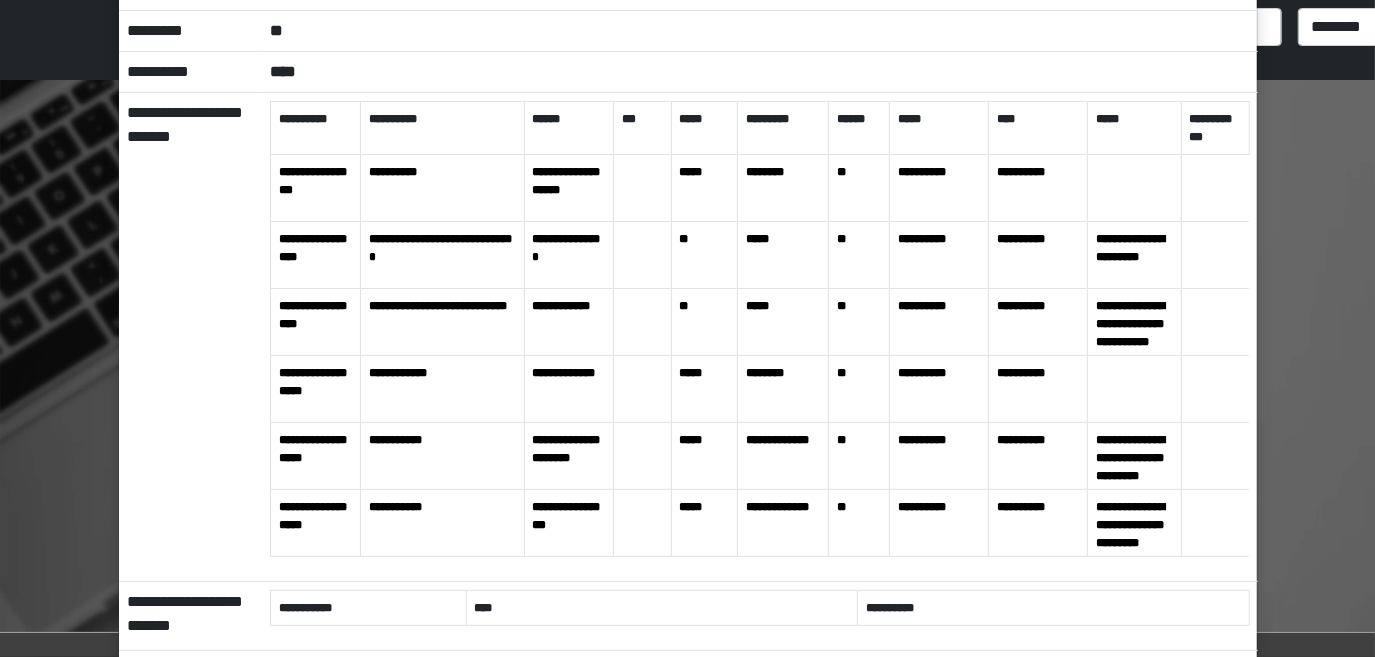 scroll, scrollTop: 181, scrollLeft: 0, axis: vertical 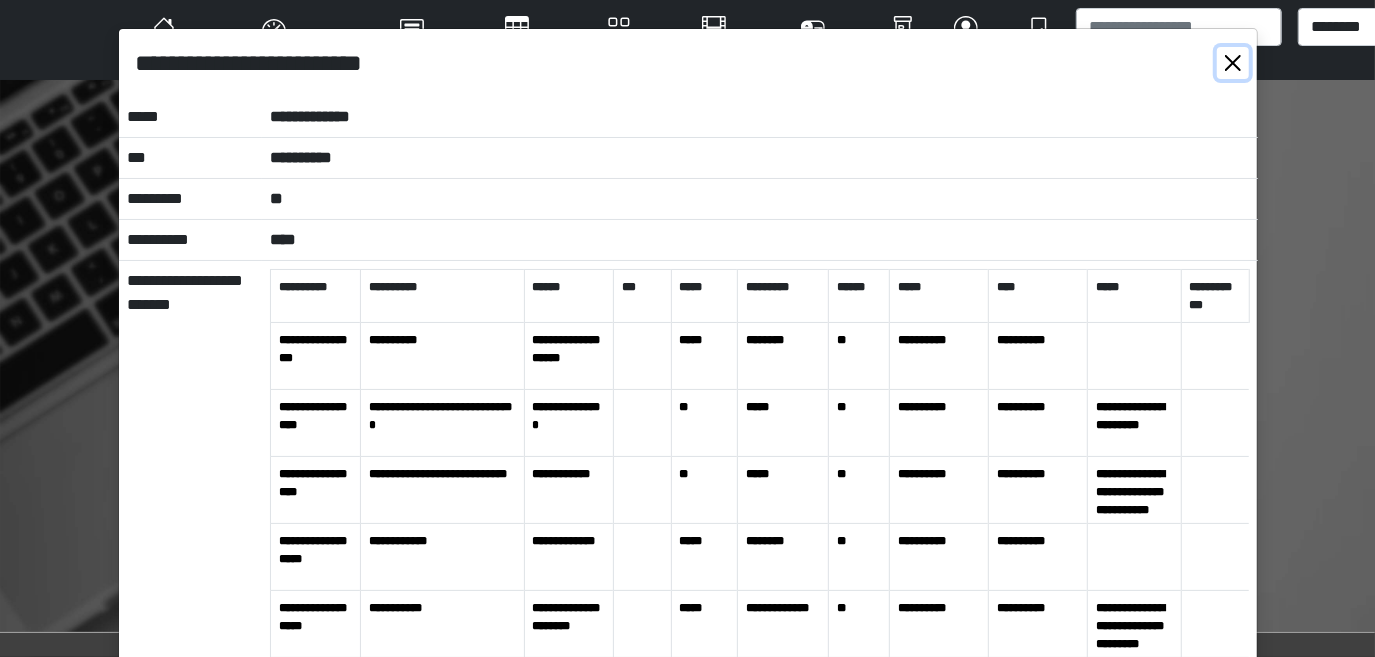 click at bounding box center (1233, 63) 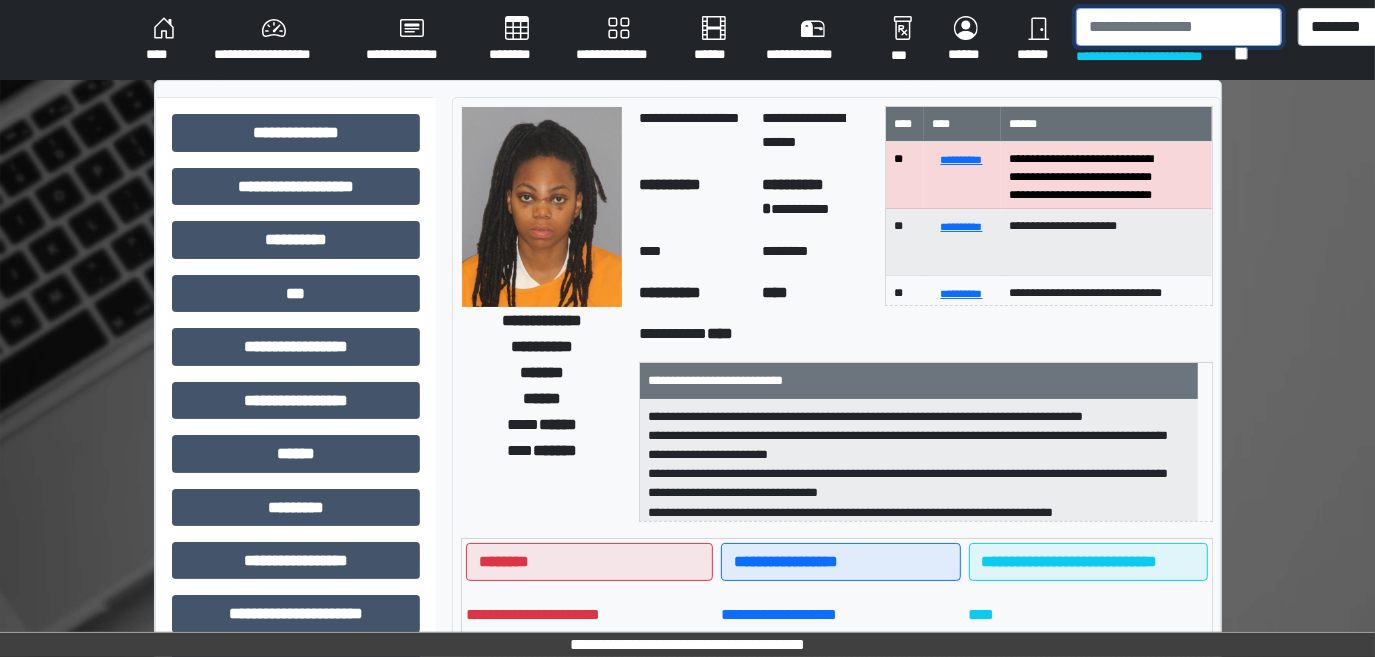 click at bounding box center [1179, 27] 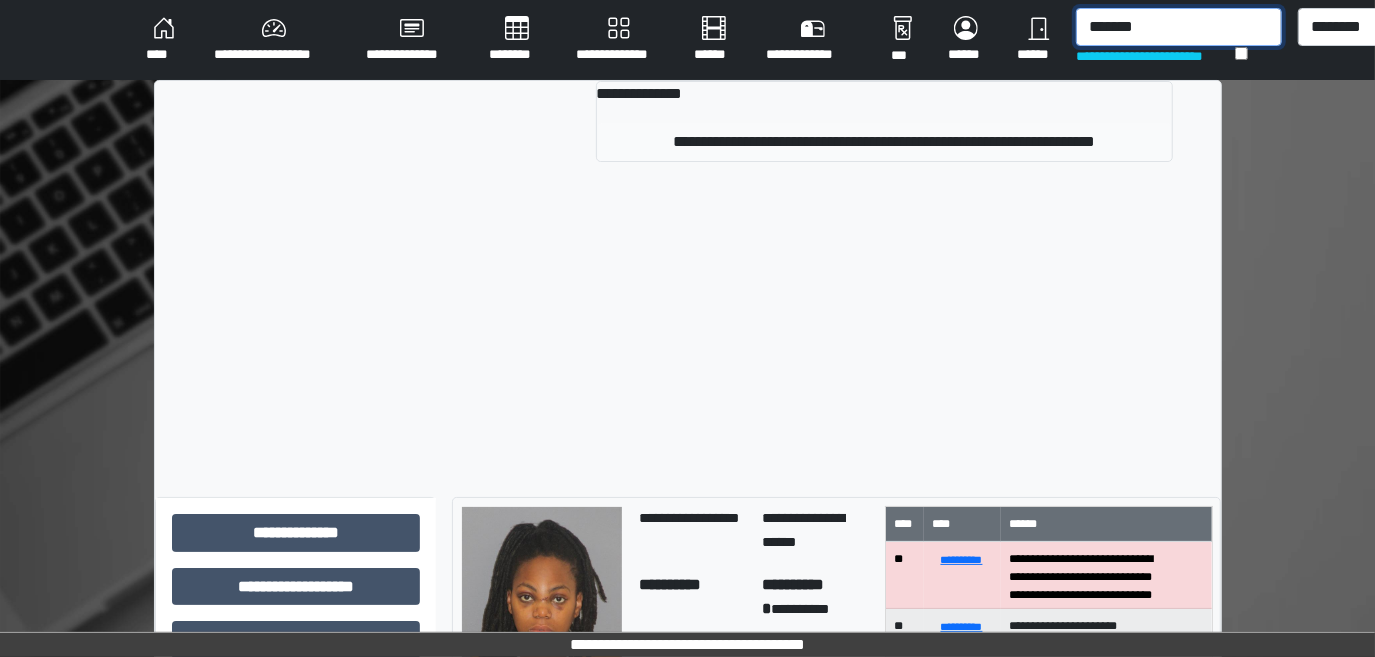 type on "*******" 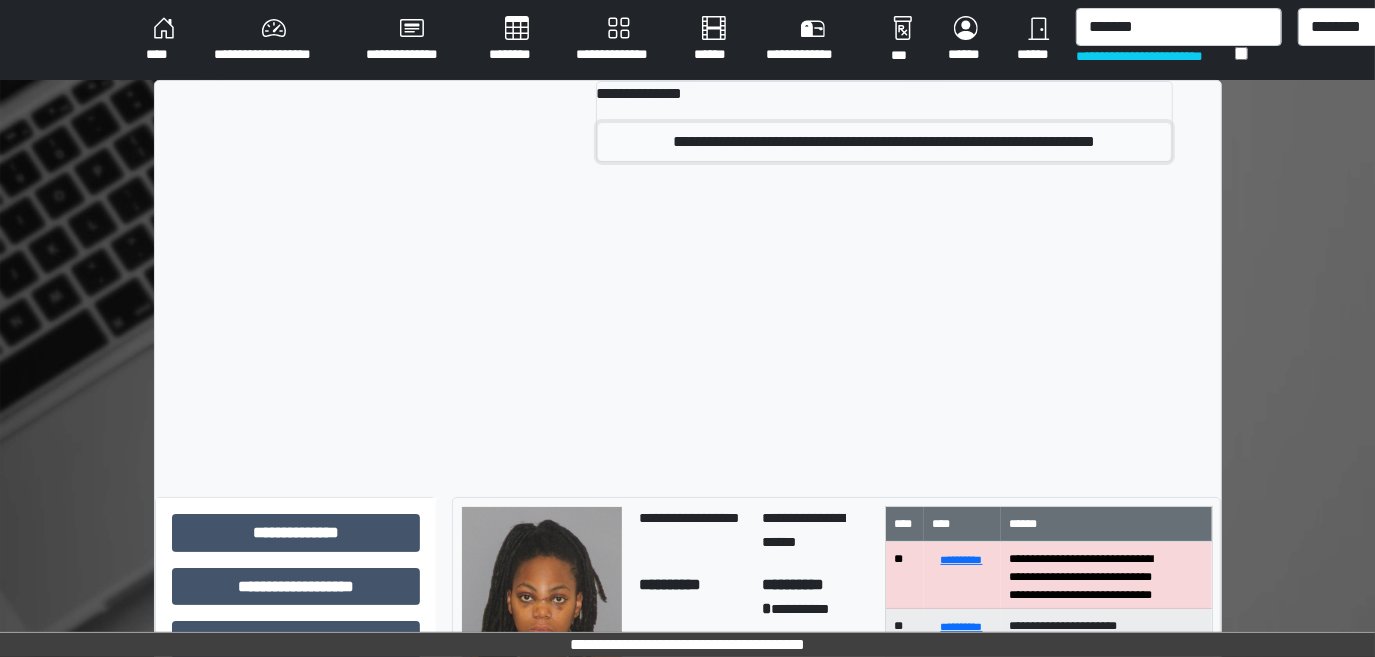 click on "**********" at bounding box center [885, 142] 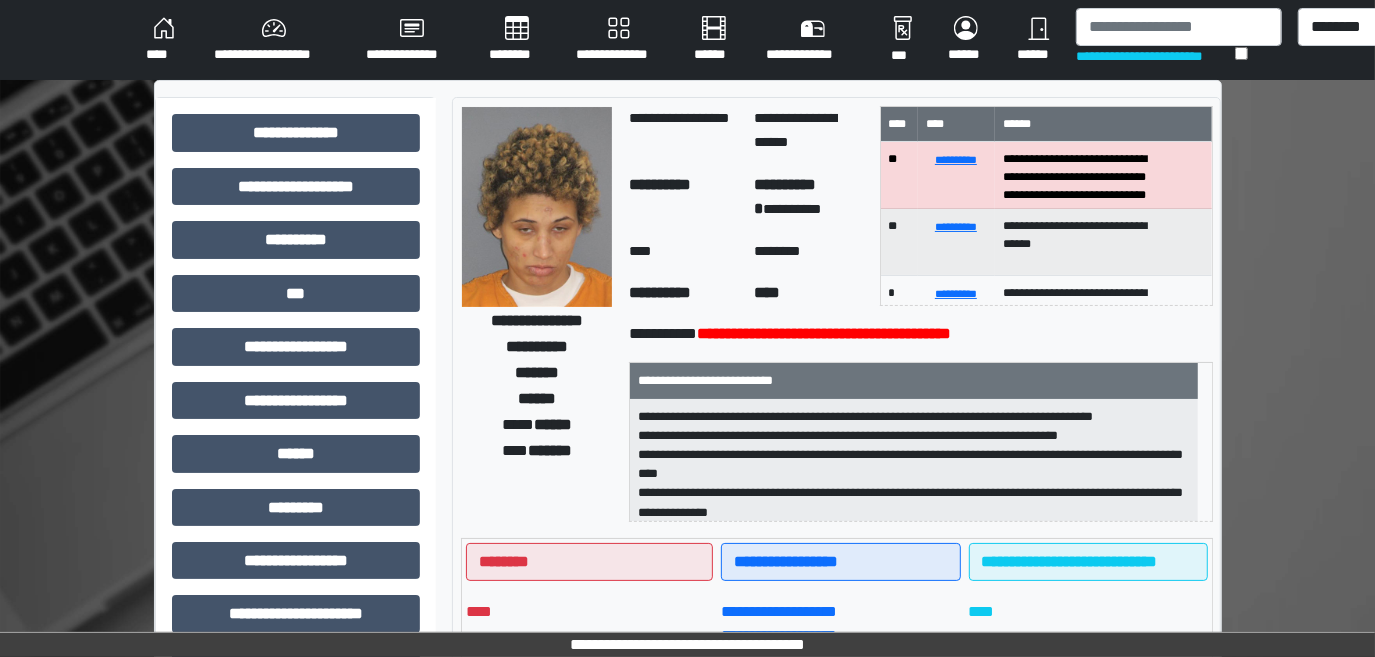 click at bounding box center (537, 207) 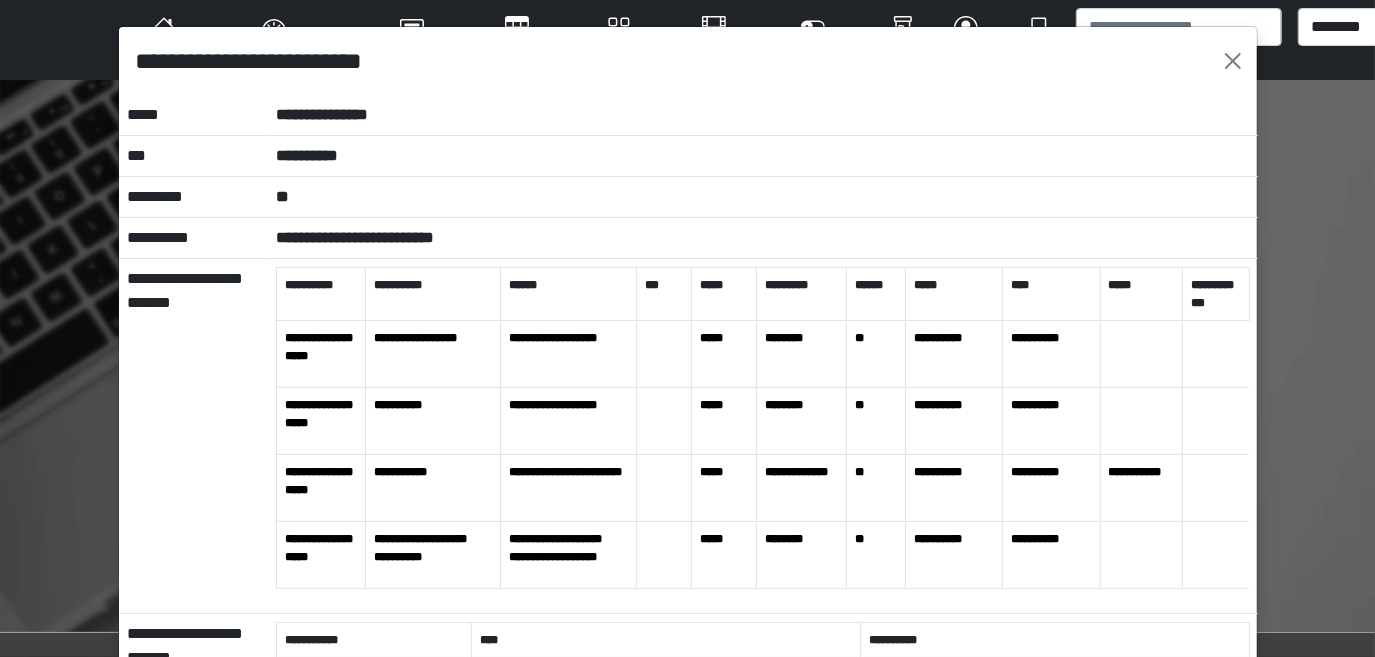 scroll, scrollTop: 0, scrollLeft: 0, axis: both 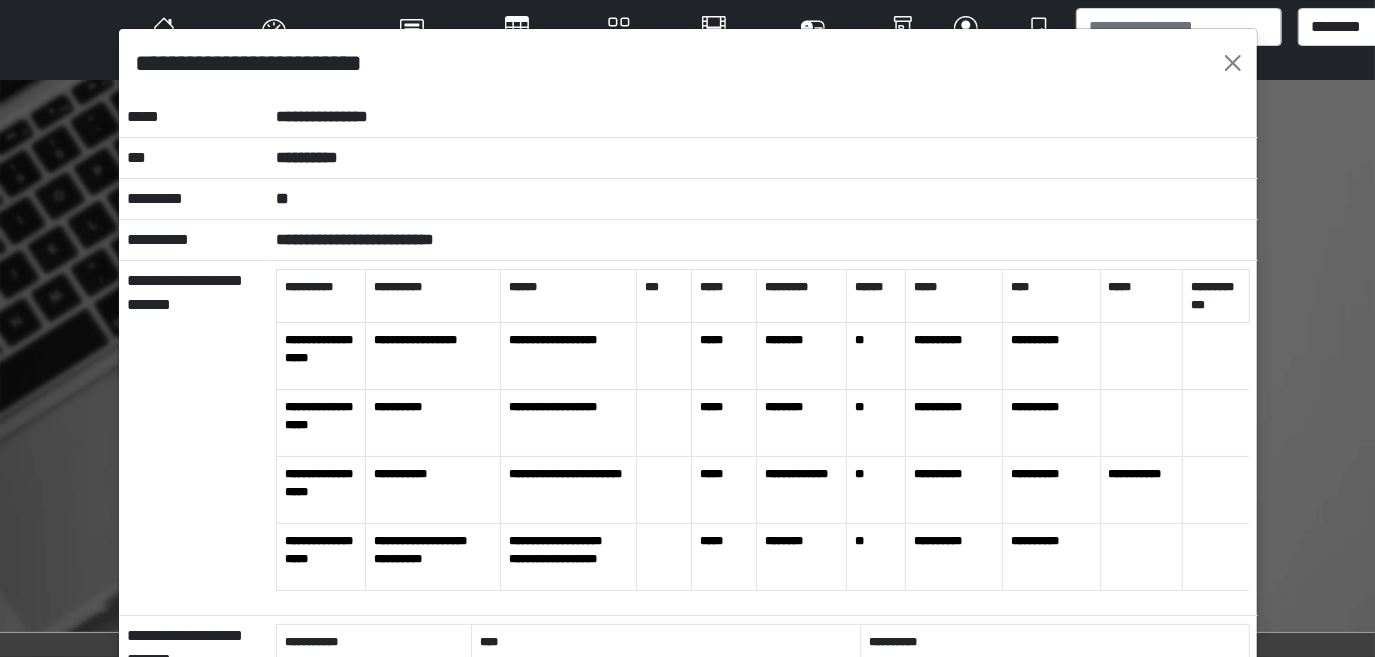 click on "**********" at bounding box center (688, 63) 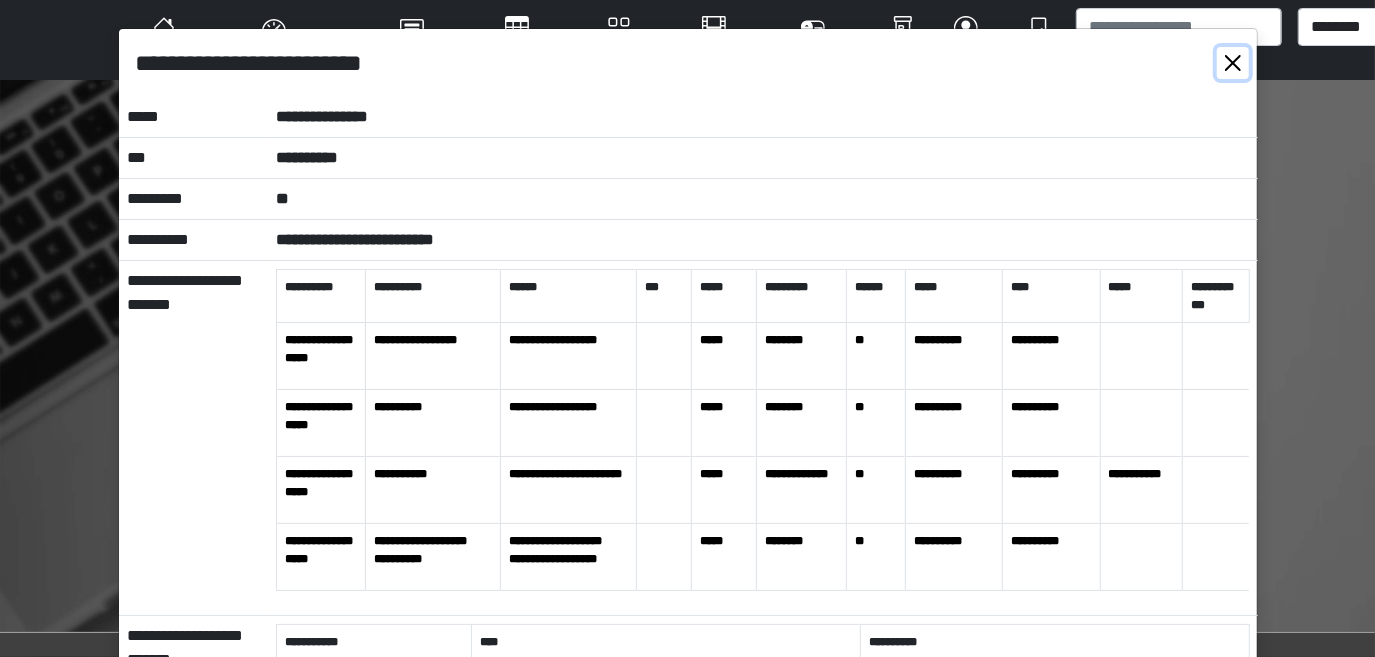 click at bounding box center [1233, 63] 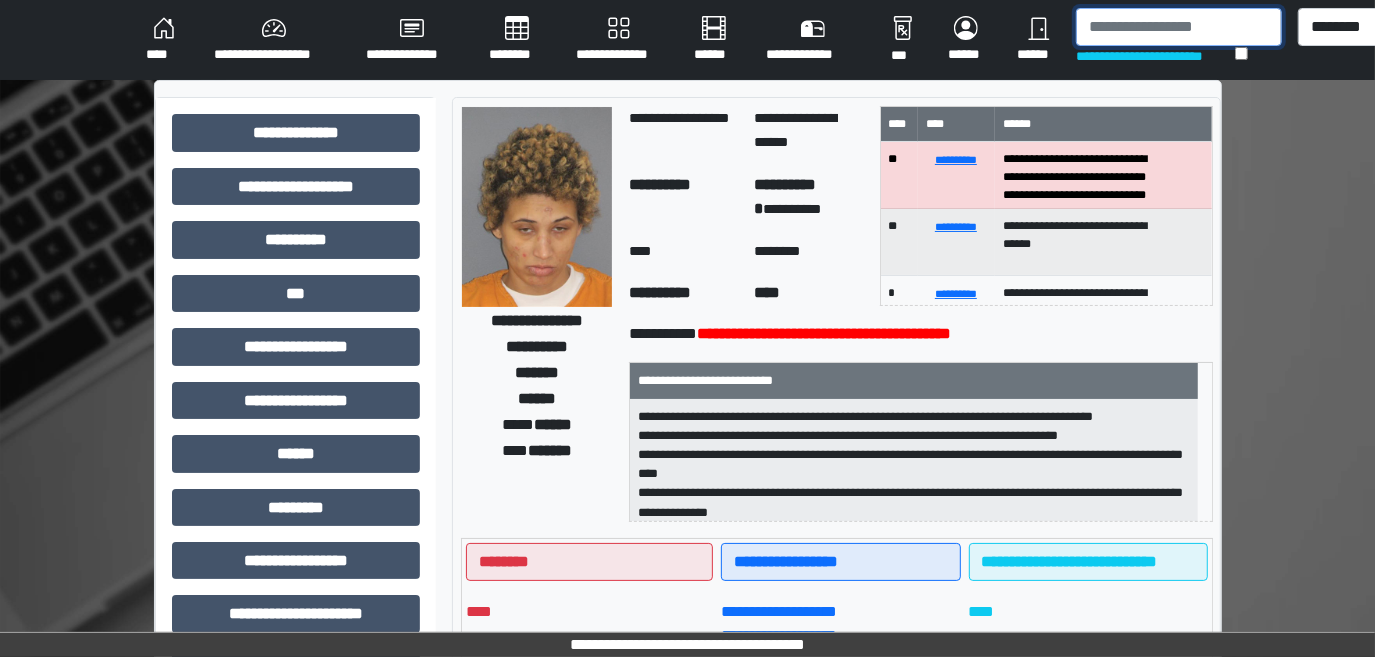 click at bounding box center (1179, 27) 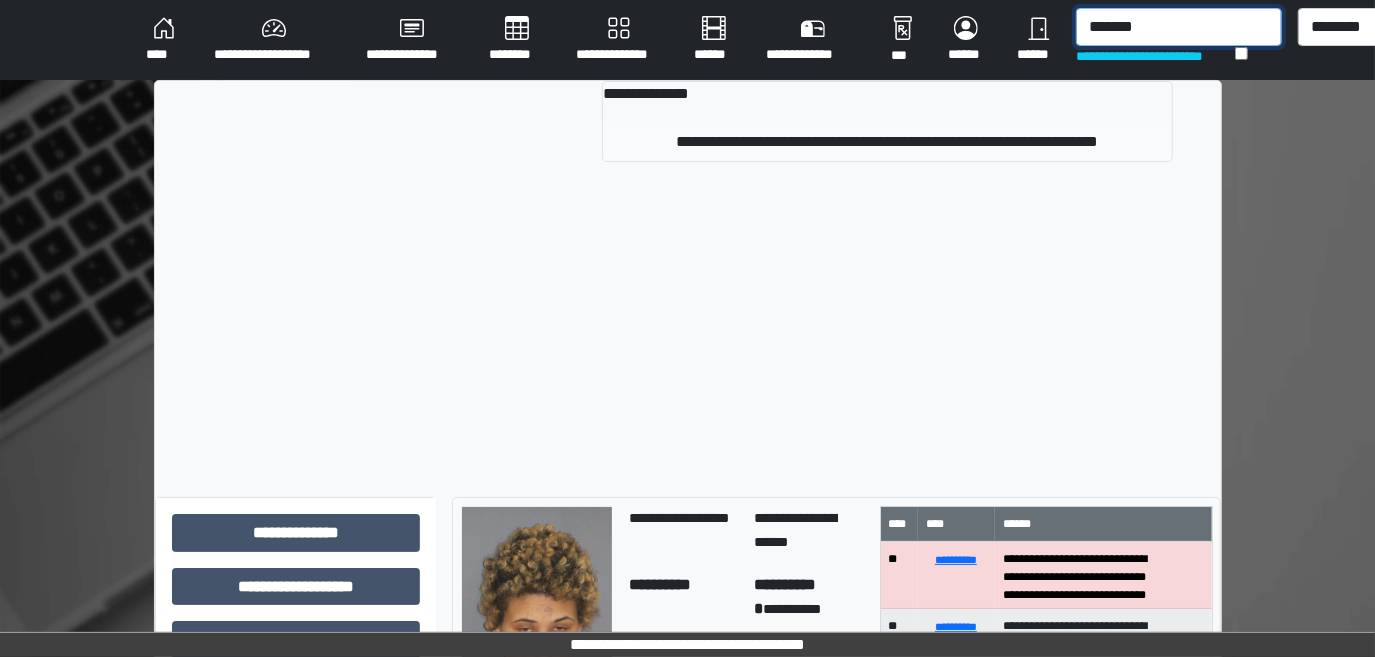 type on "*******" 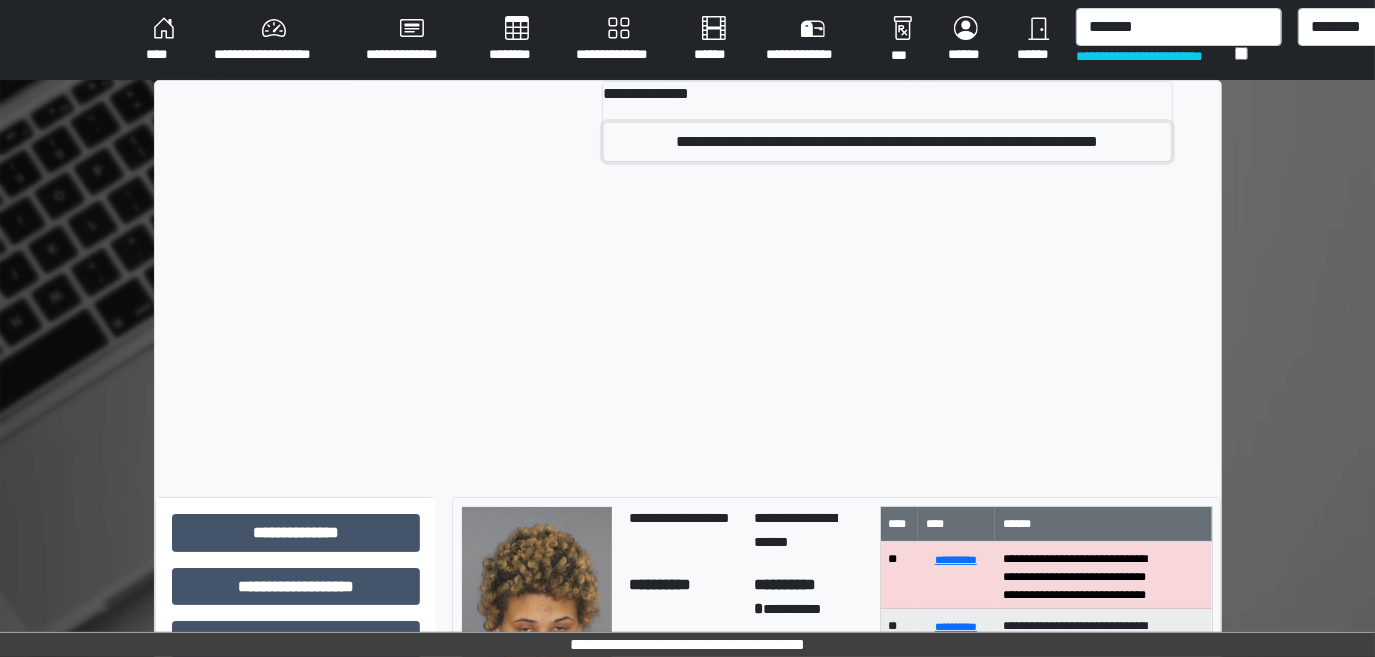 click on "**********" at bounding box center [887, 142] 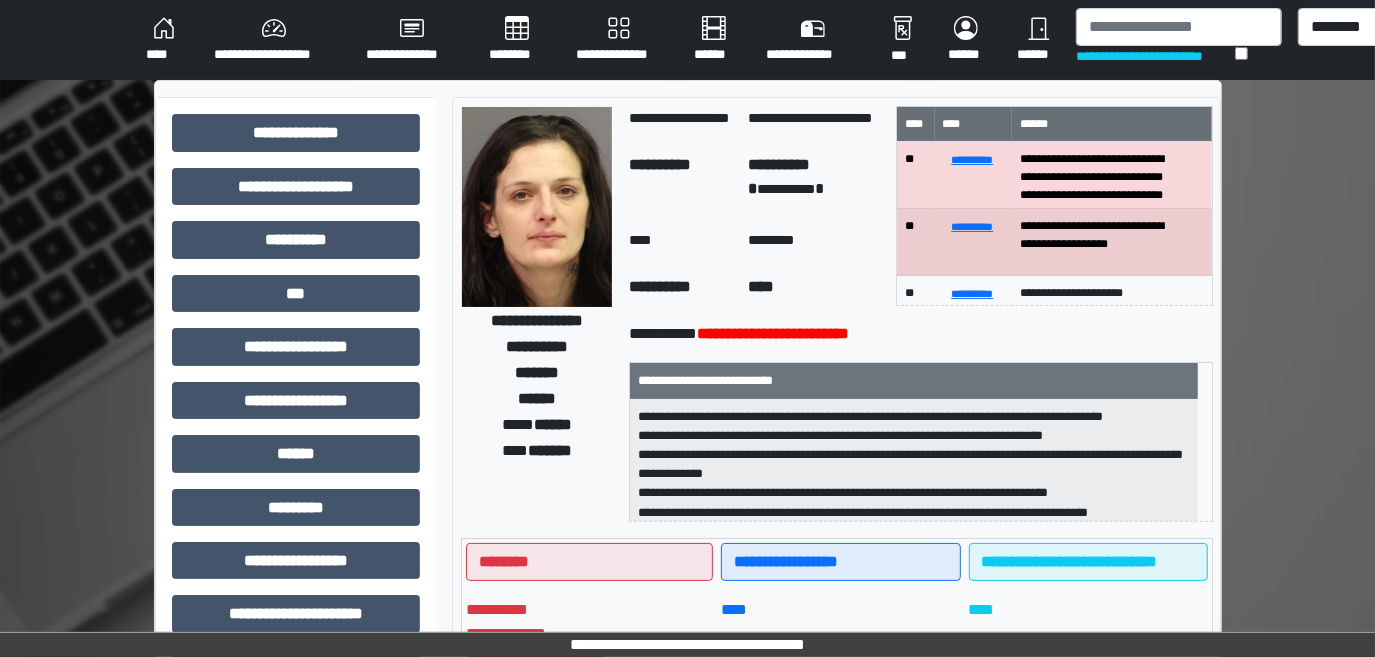 click at bounding box center [537, 207] 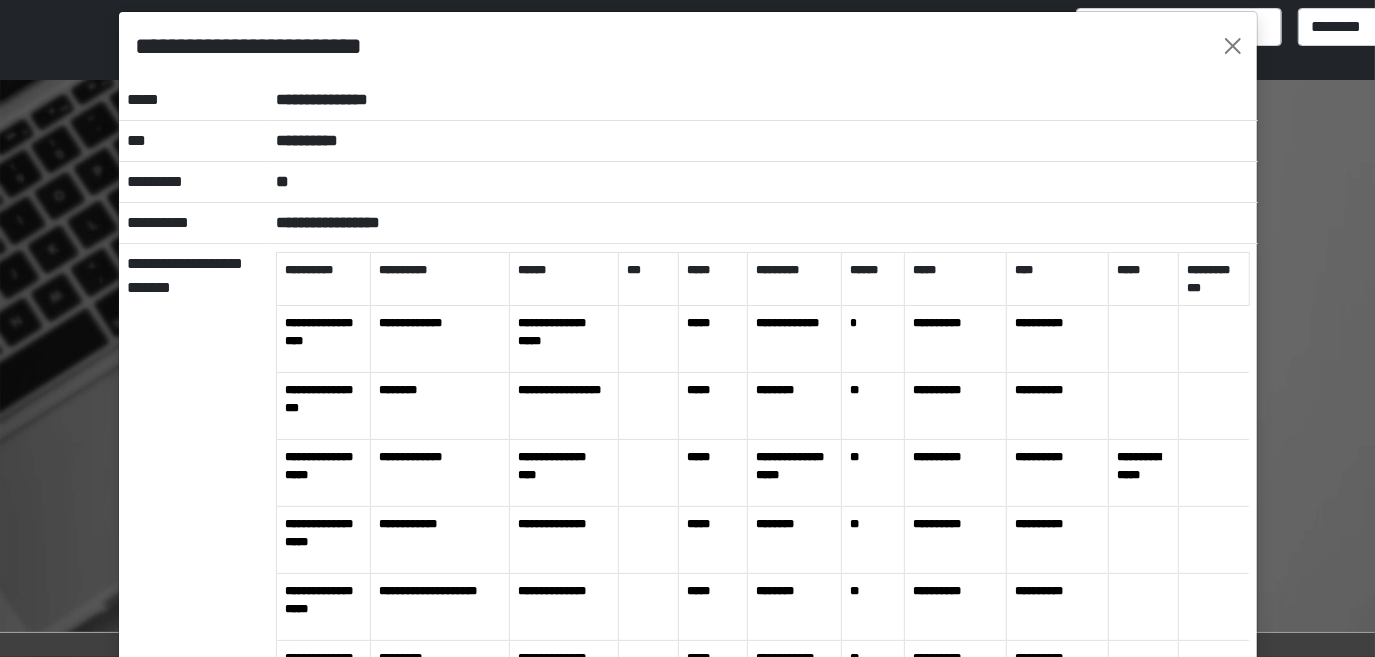 scroll, scrollTop: 0, scrollLeft: 0, axis: both 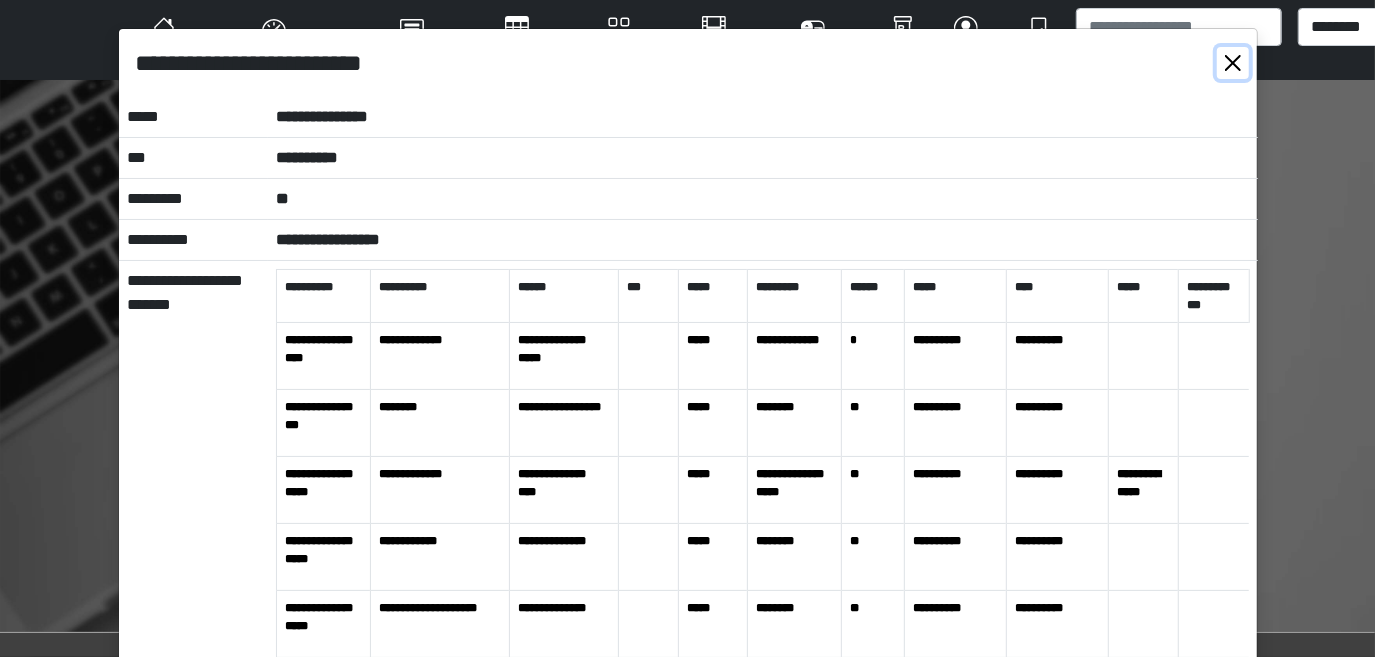 click at bounding box center (1233, 63) 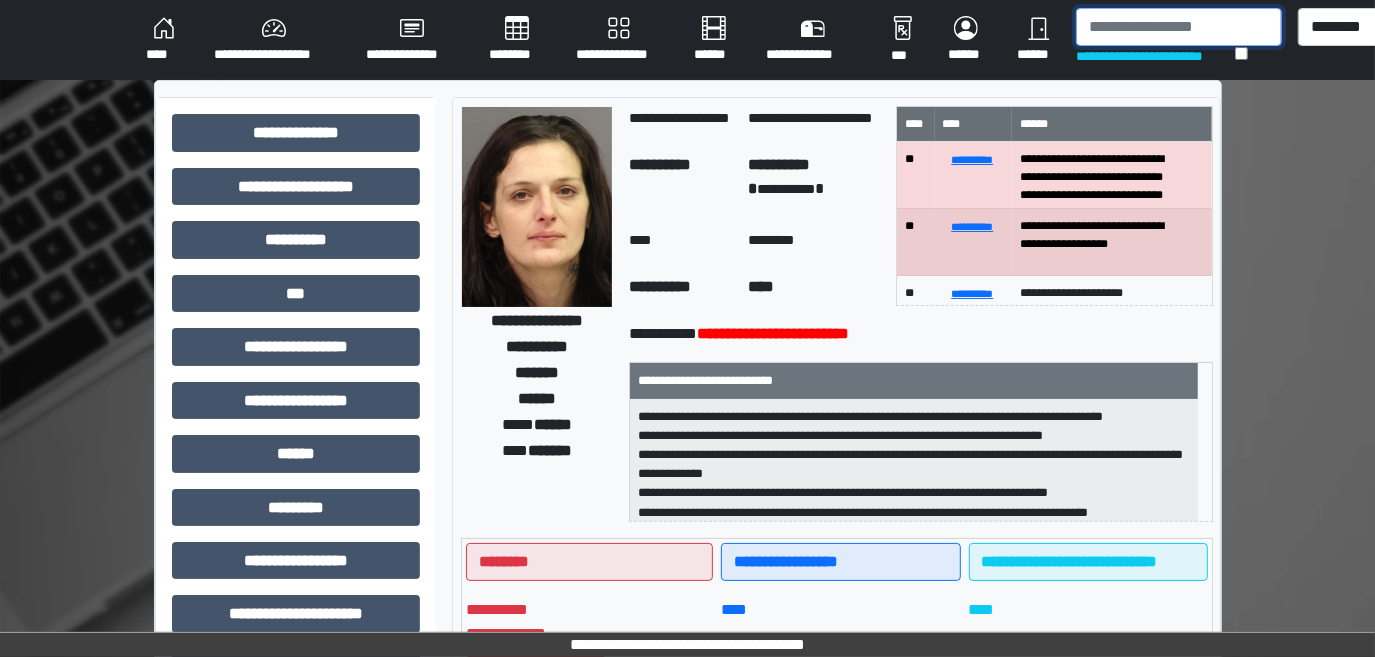 click at bounding box center [1179, 27] 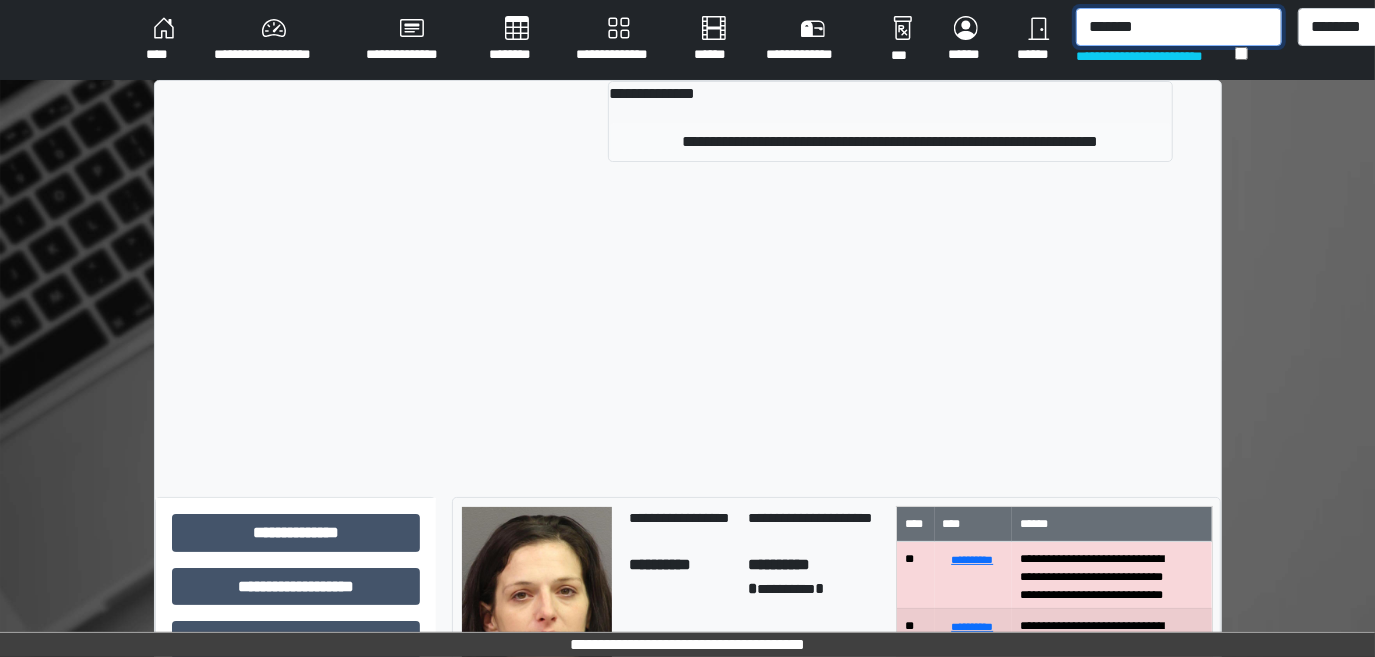 type on "*******" 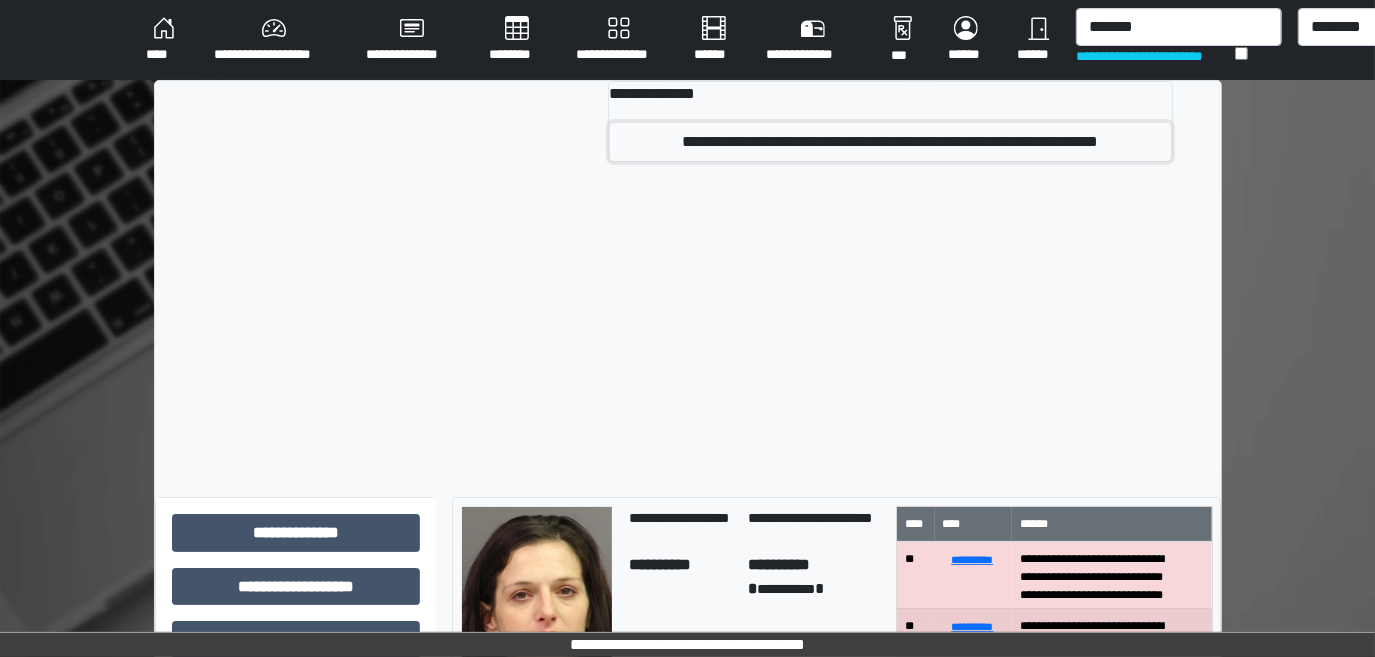click on "**********" at bounding box center (890, 142) 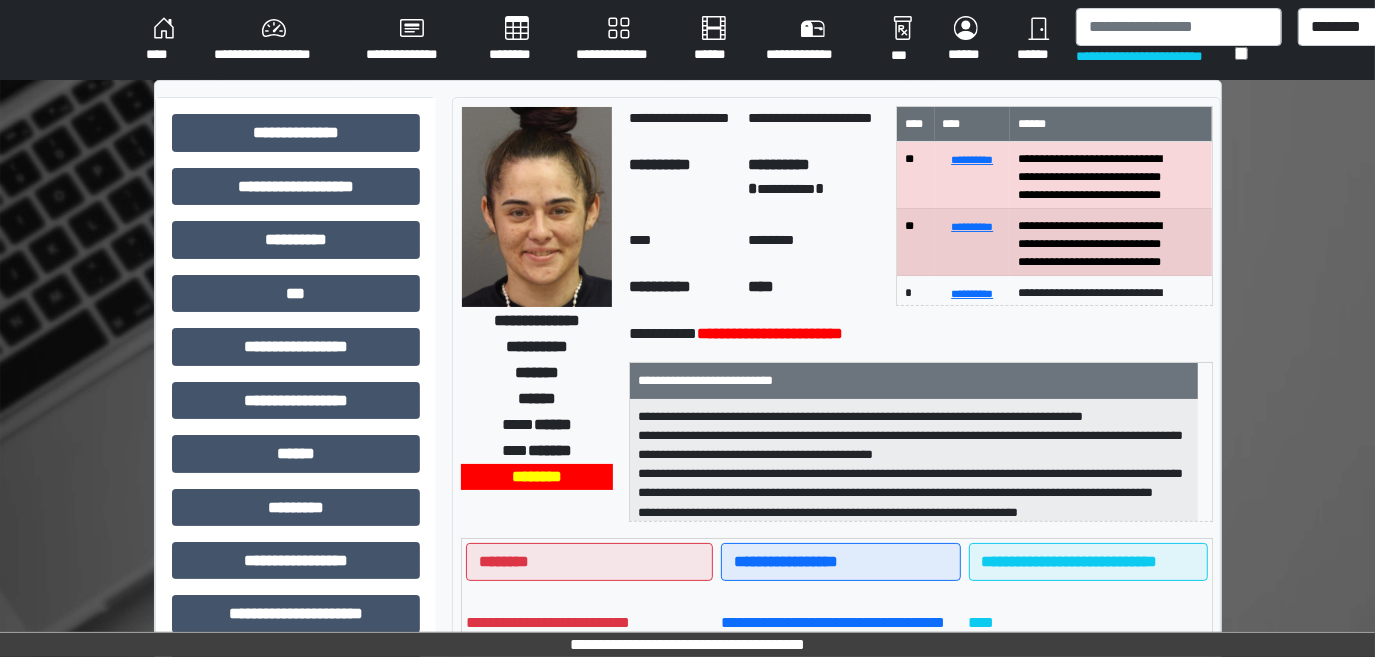 click at bounding box center (537, 207) 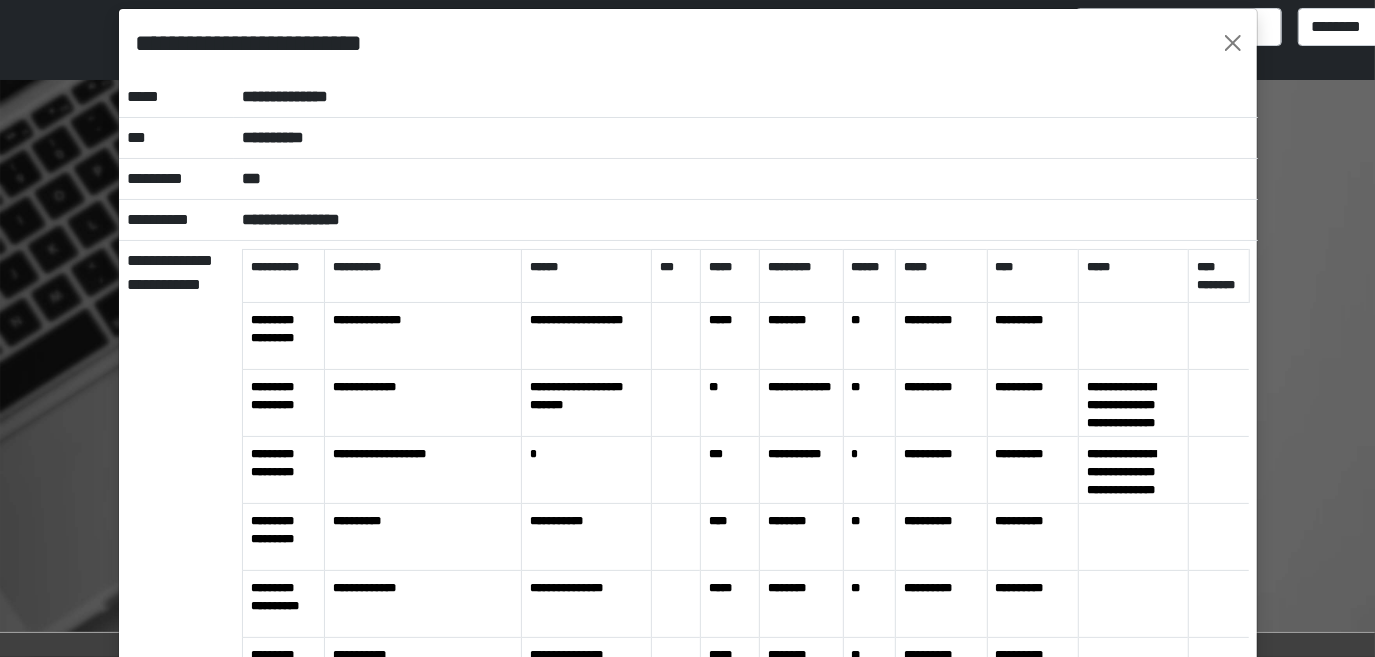scroll, scrollTop: 0, scrollLeft: 0, axis: both 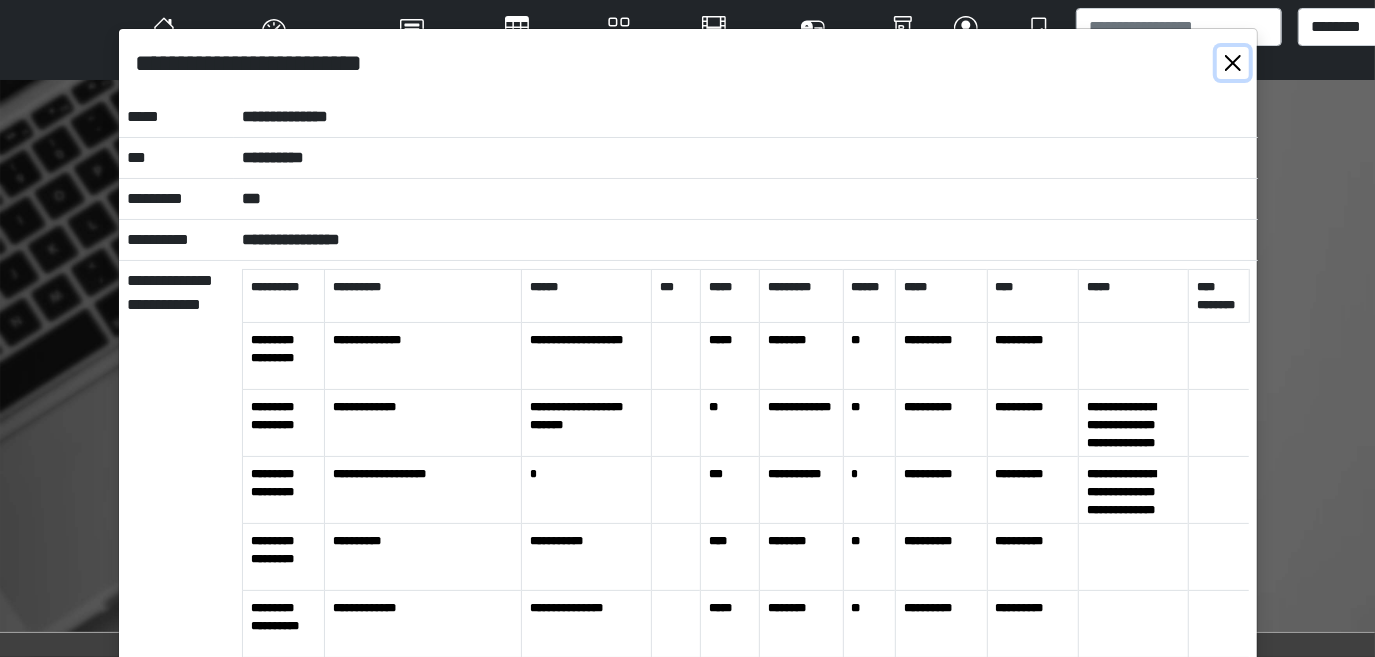 click at bounding box center [1233, 63] 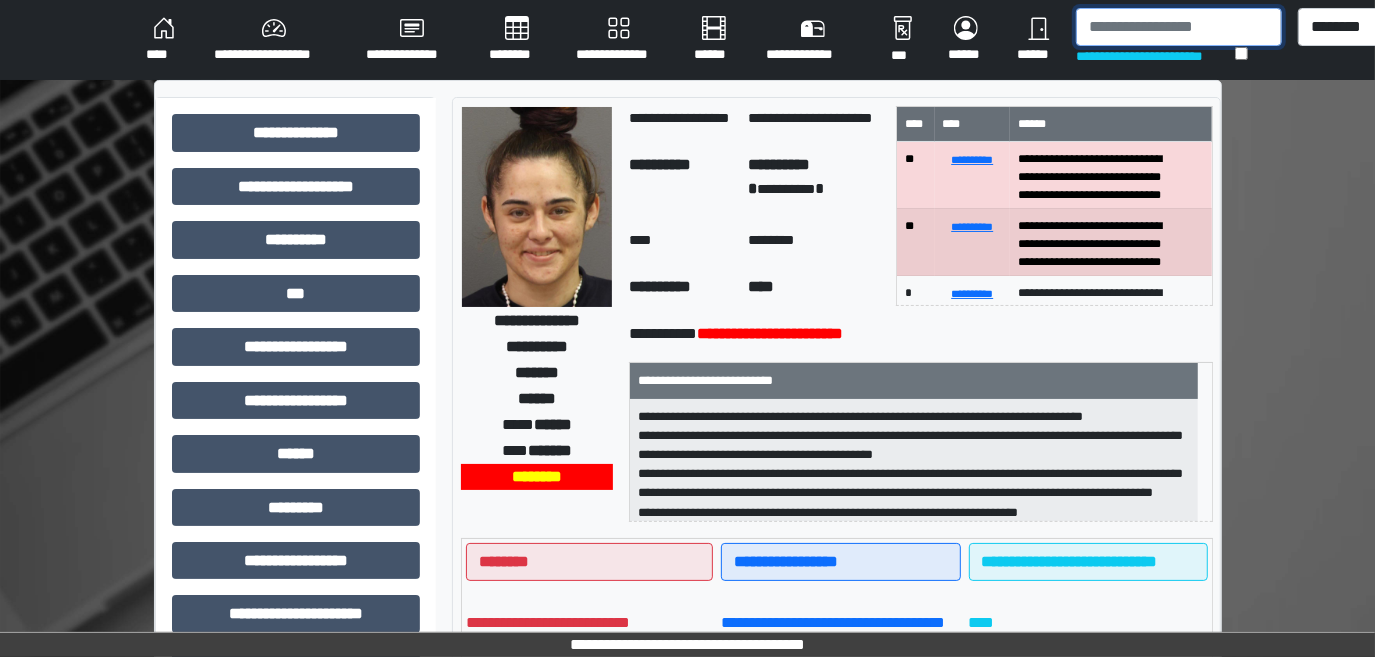 click at bounding box center (1179, 27) 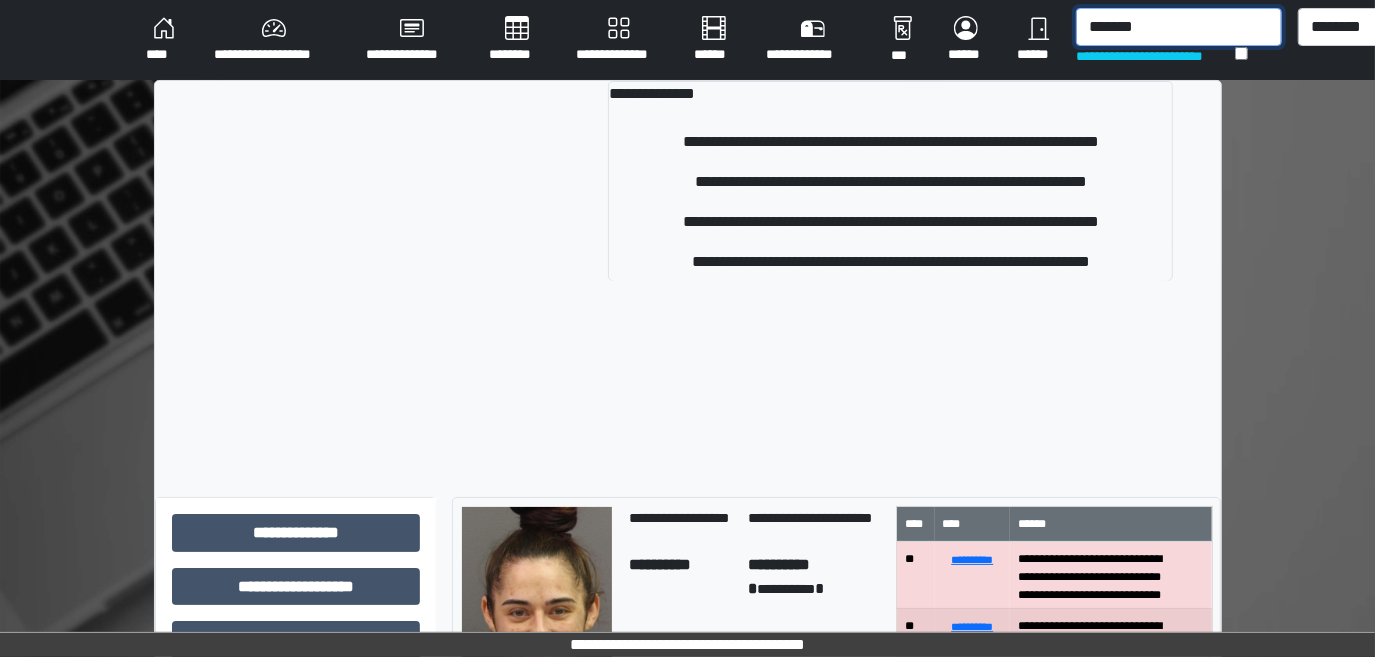 type on "********" 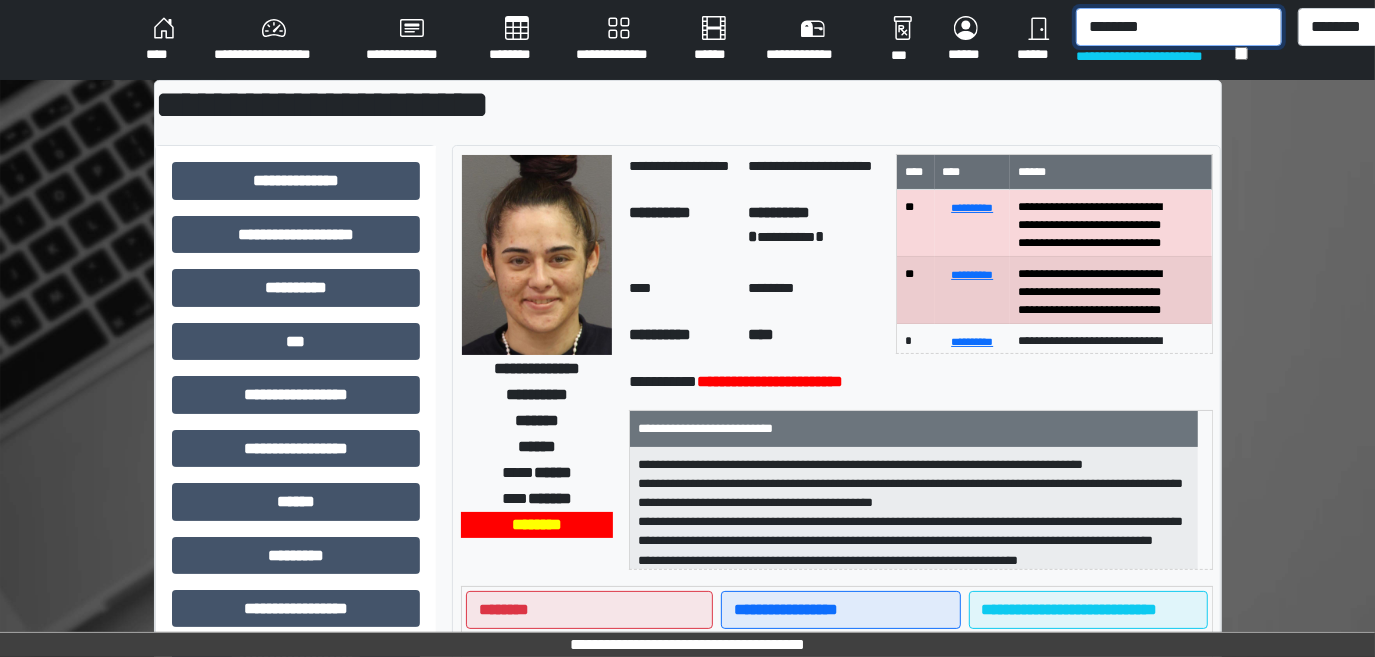 click on "********" at bounding box center [1179, 27] 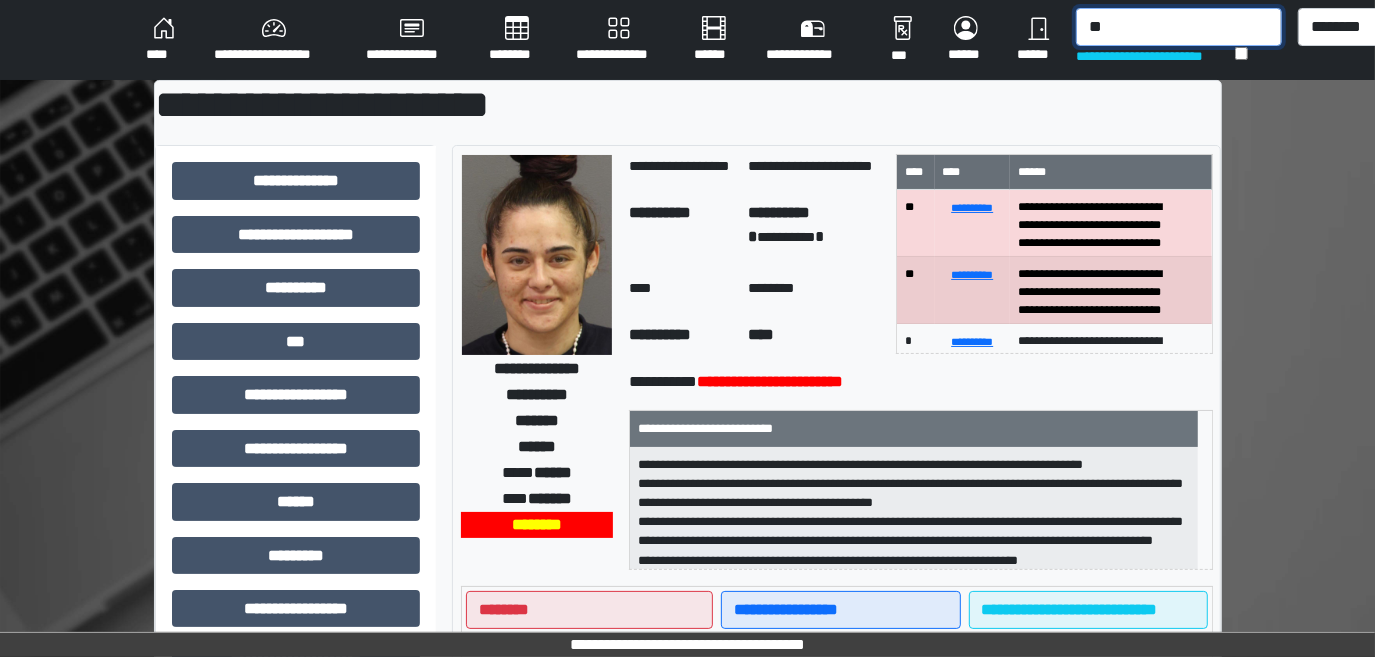 type on "*" 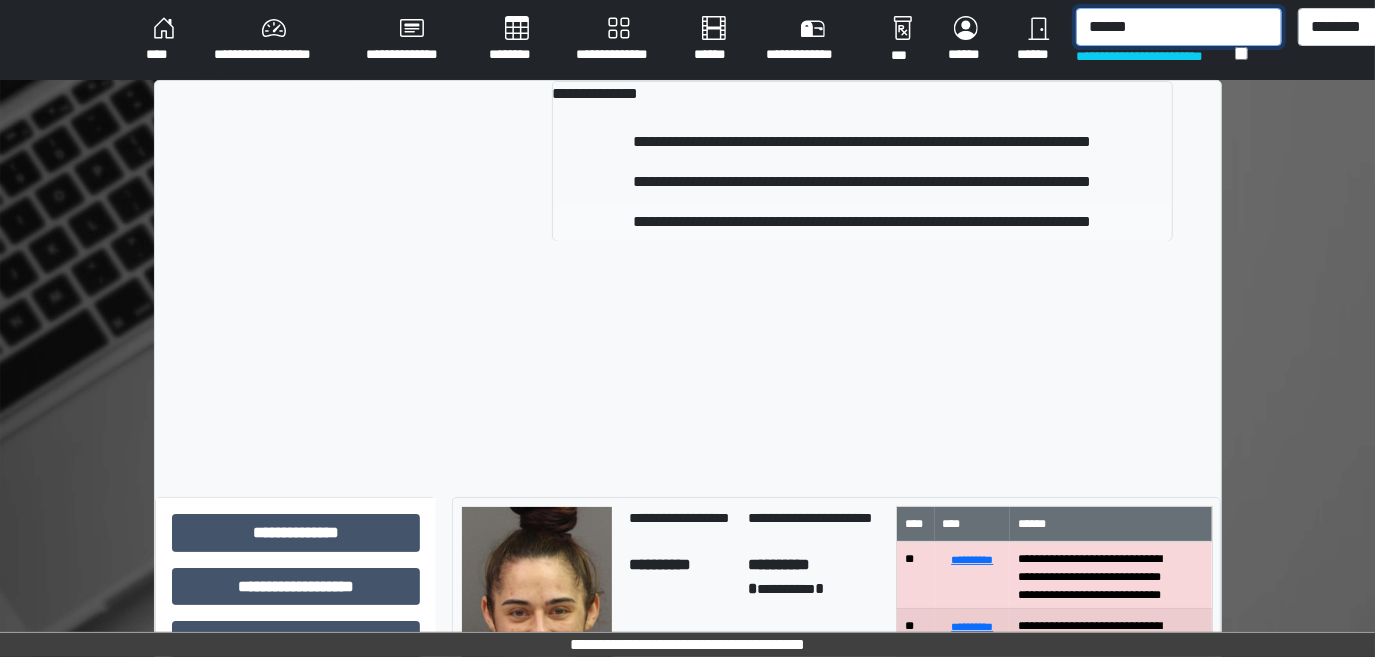 type on "******" 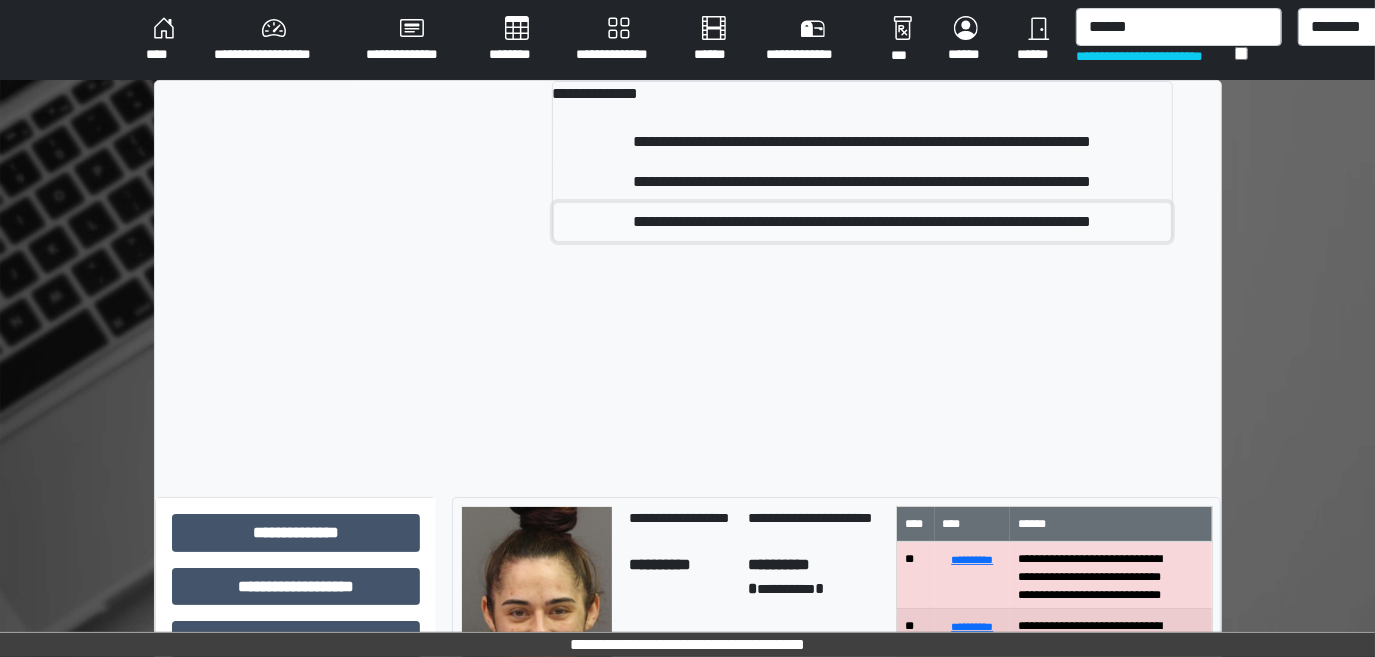 click on "**********" at bounding box center (863, 222) 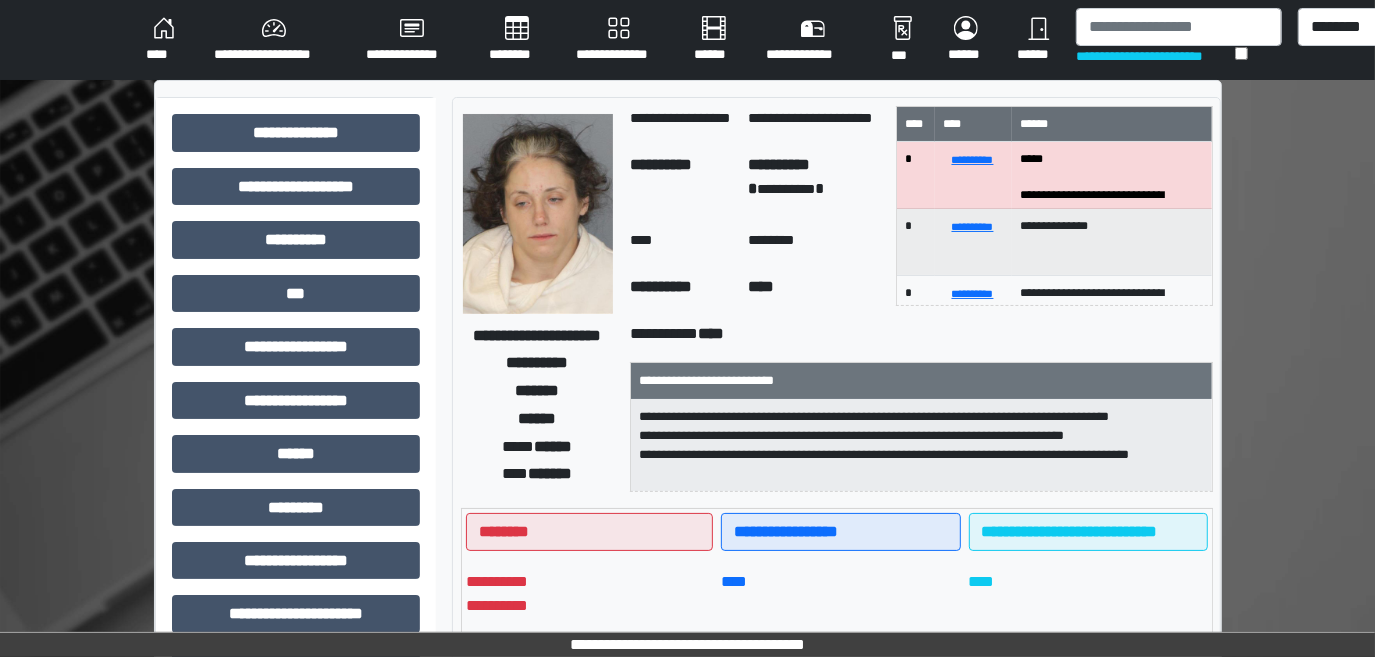 click at bounding box center (538, 214) 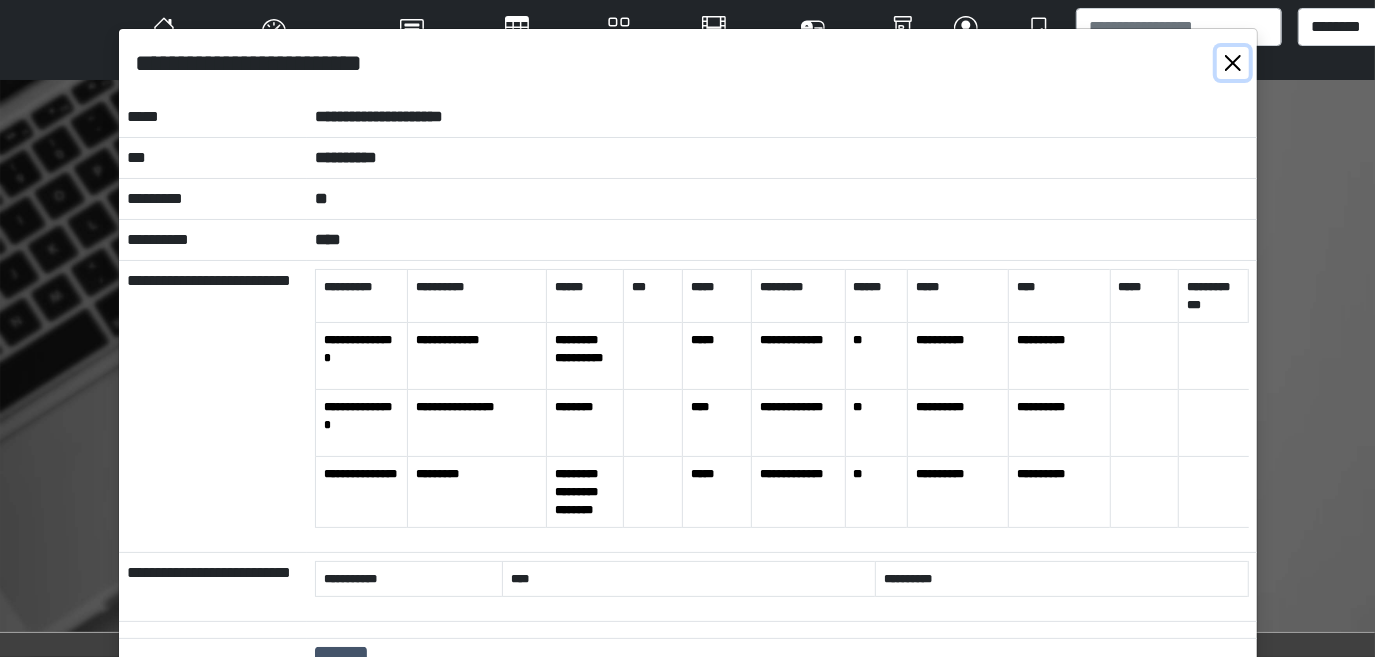 drag, startPoint x: 1225, startPoint y: 64, endPoint x: 1176, endPoint y: 29, distance: 60.216278 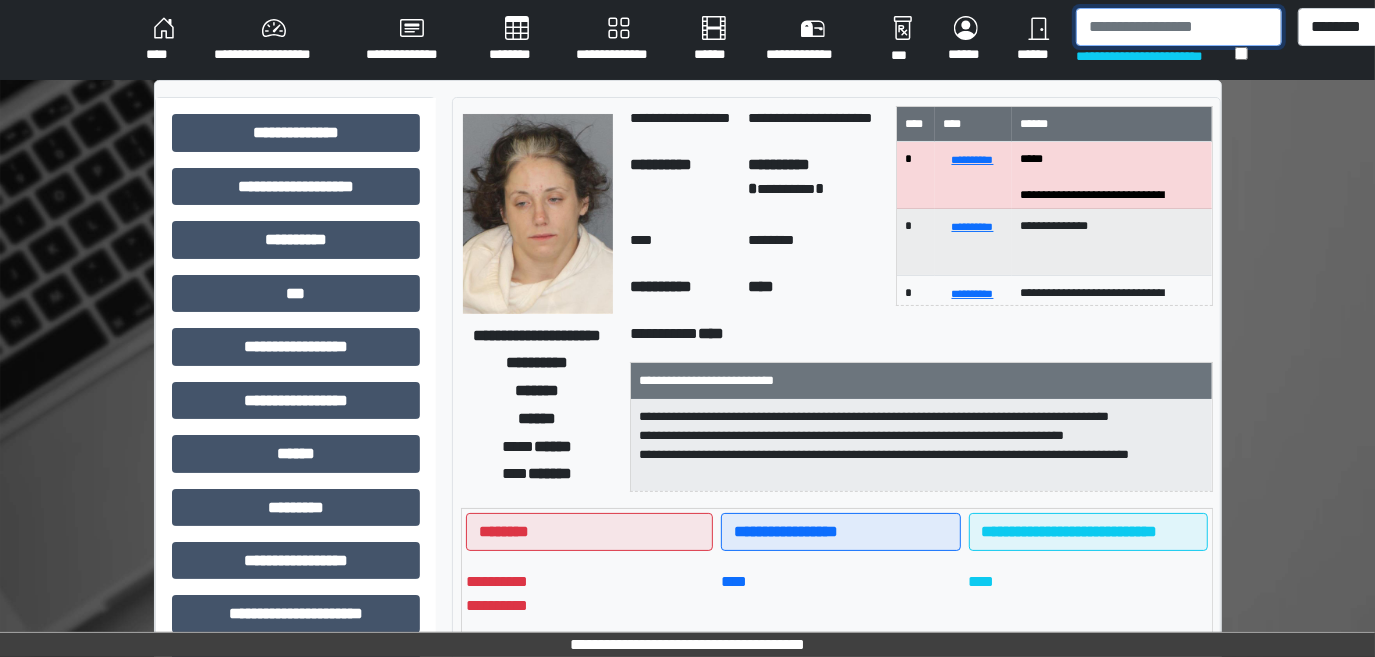 click at bounding box center (1179, 27) 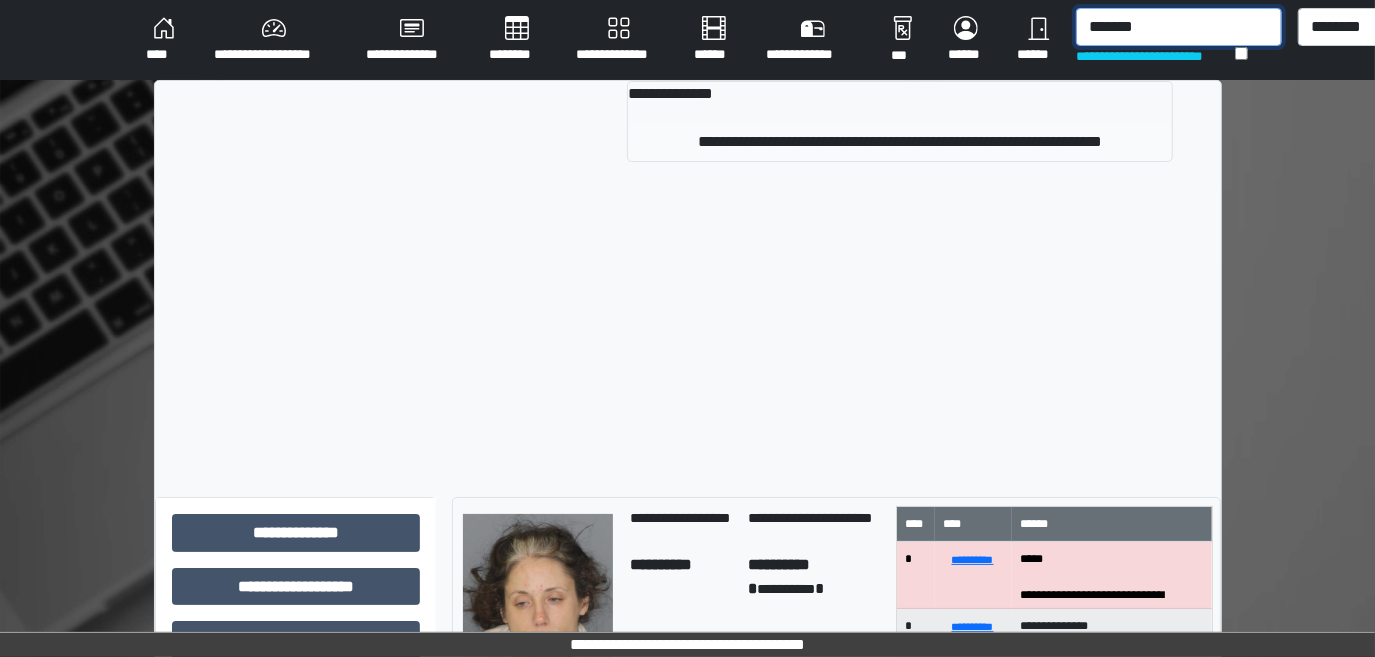 type on "*******" 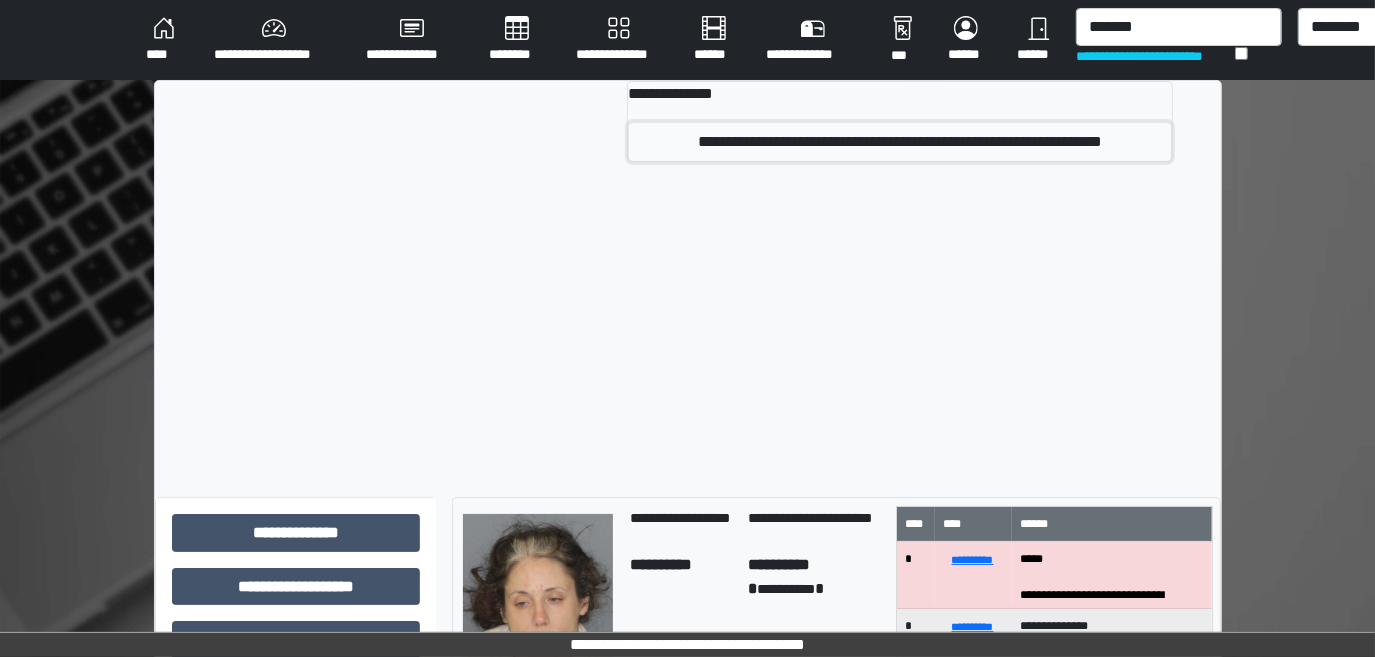 click on "**********" at bounding box center [900, 142] 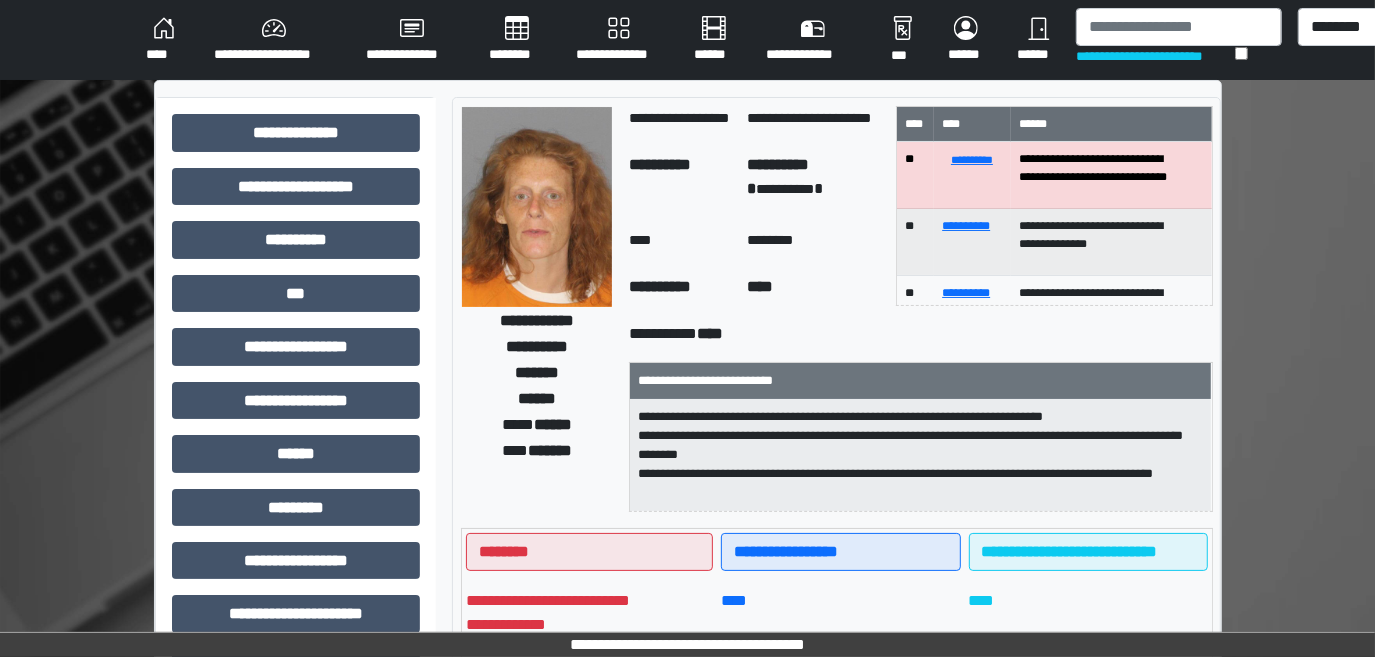 click at bounding box center [537, 207] 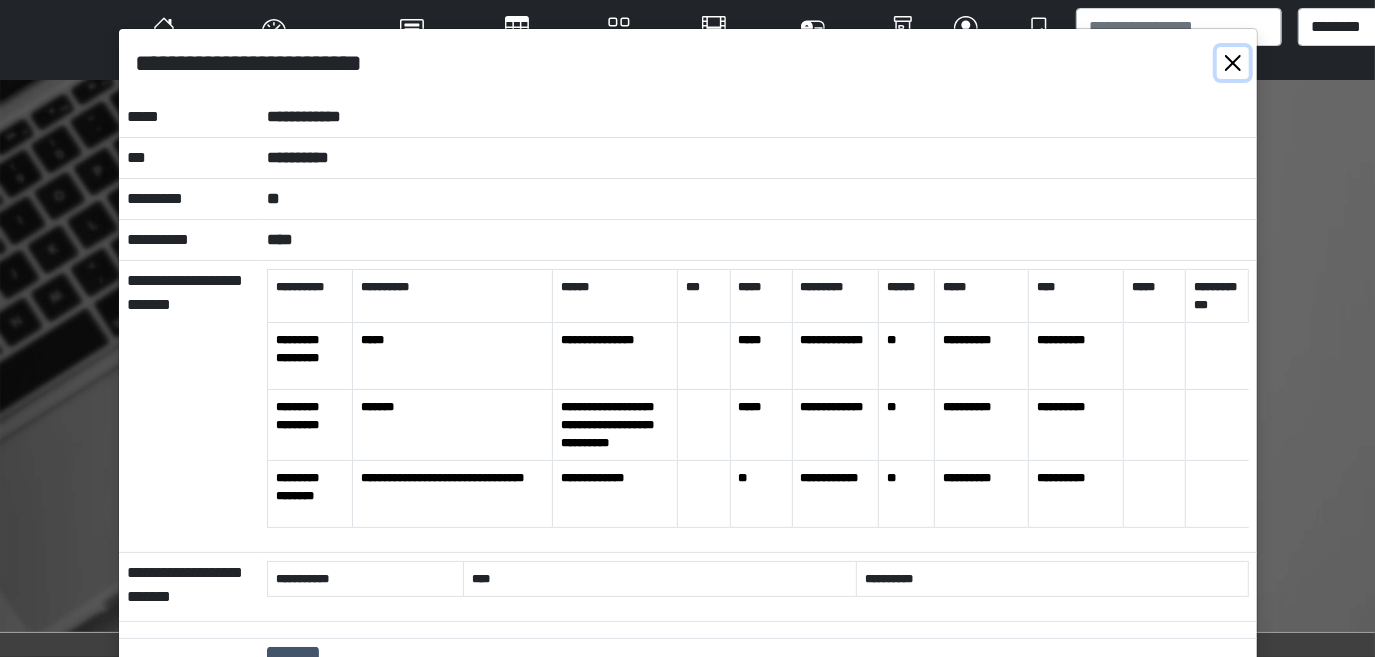 click at bounding box center [1233, 63] 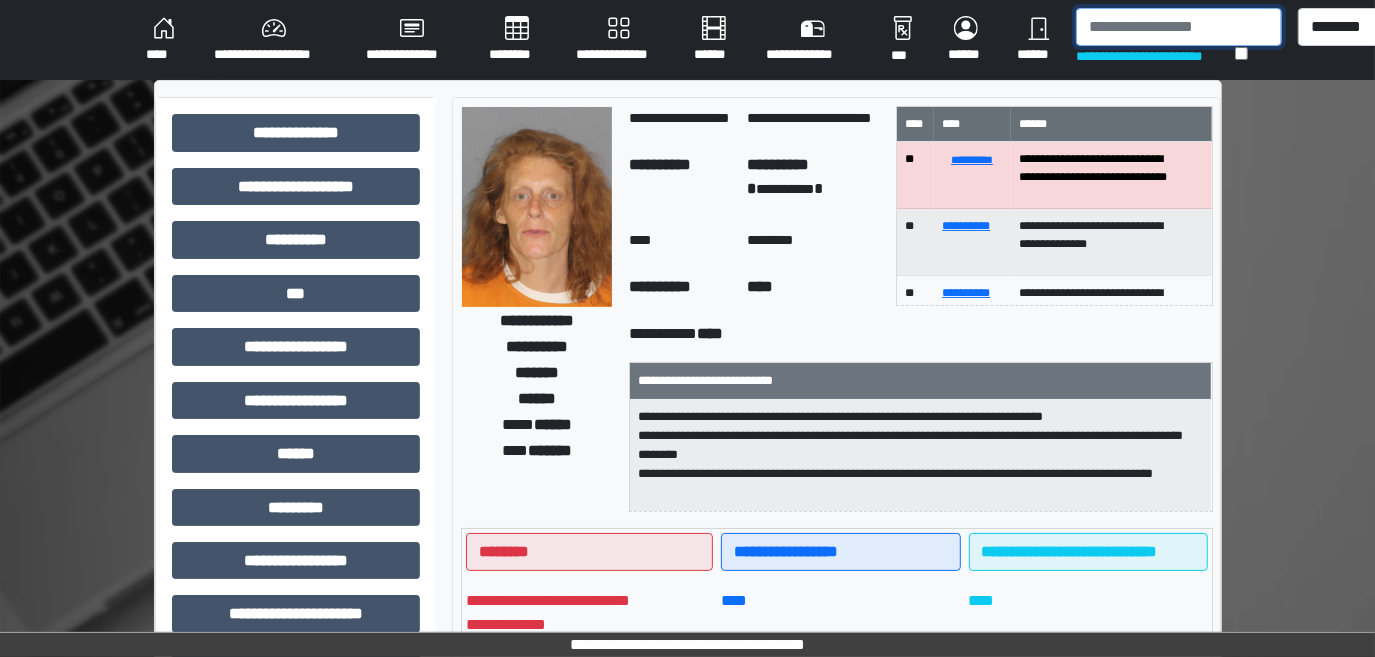 click at bounding box center [1179, 27] 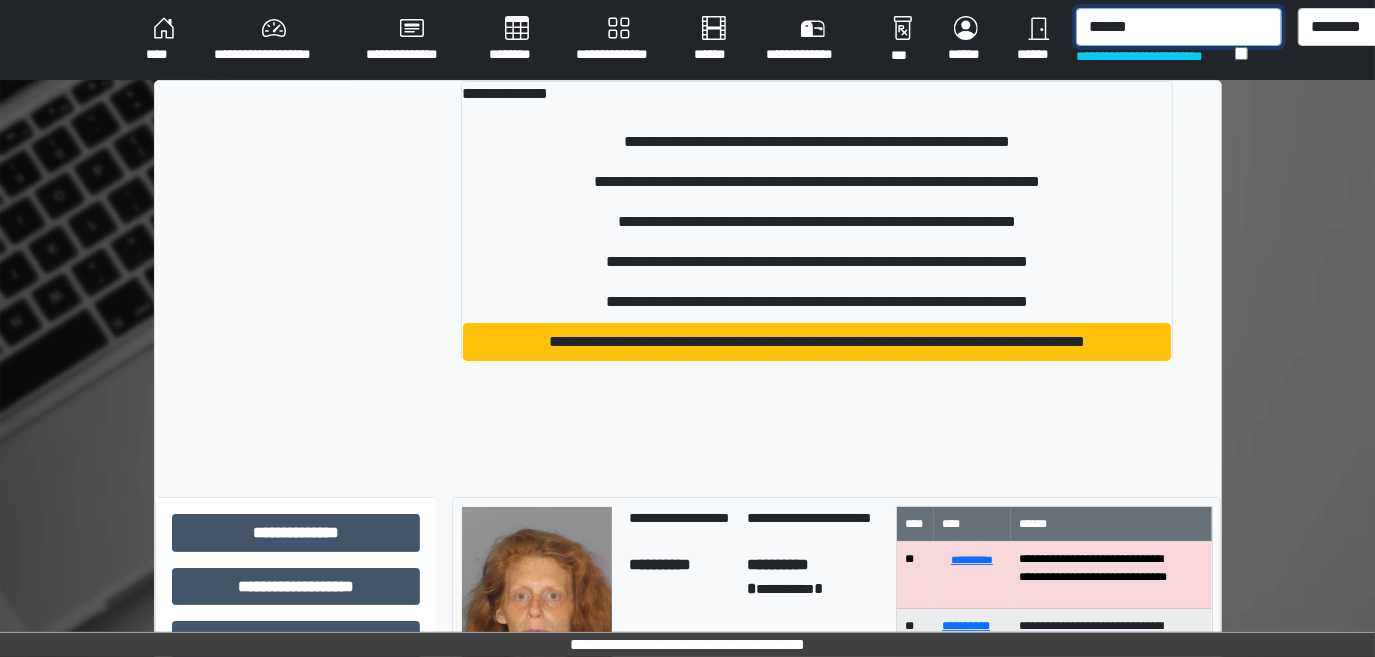 click on "******" at bounding box center (1179, 27) 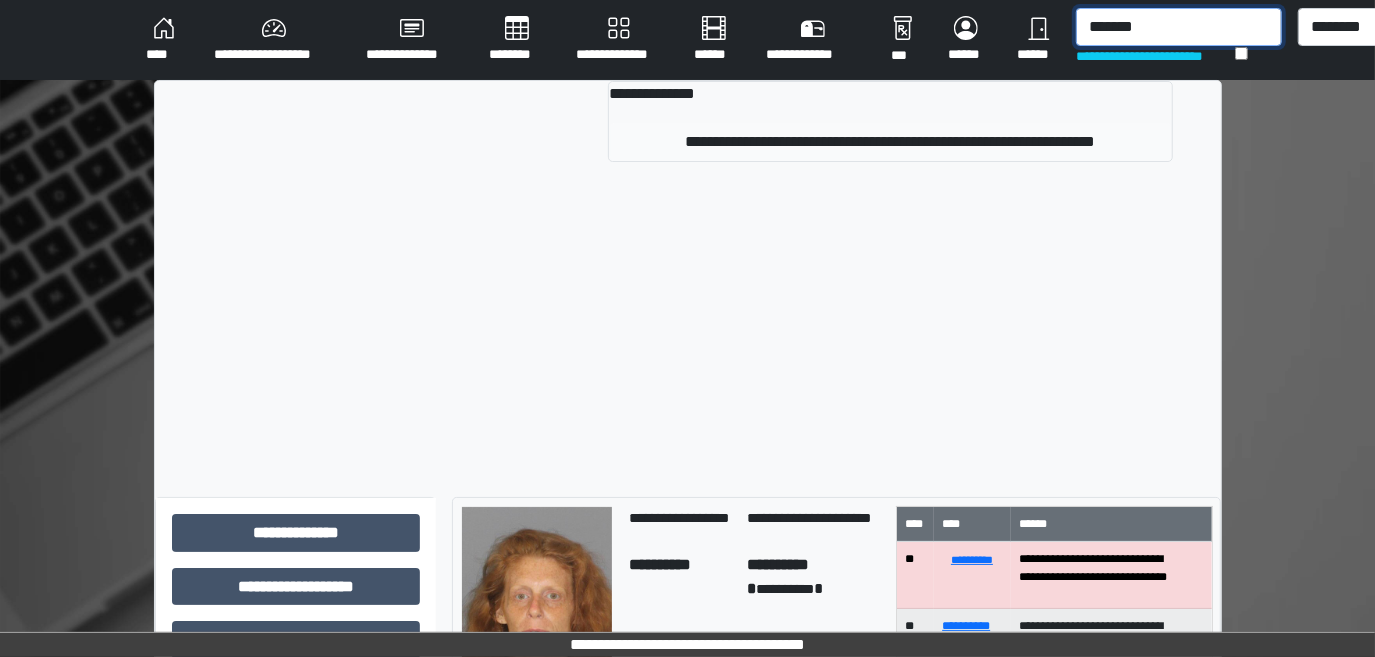 type on "*******" 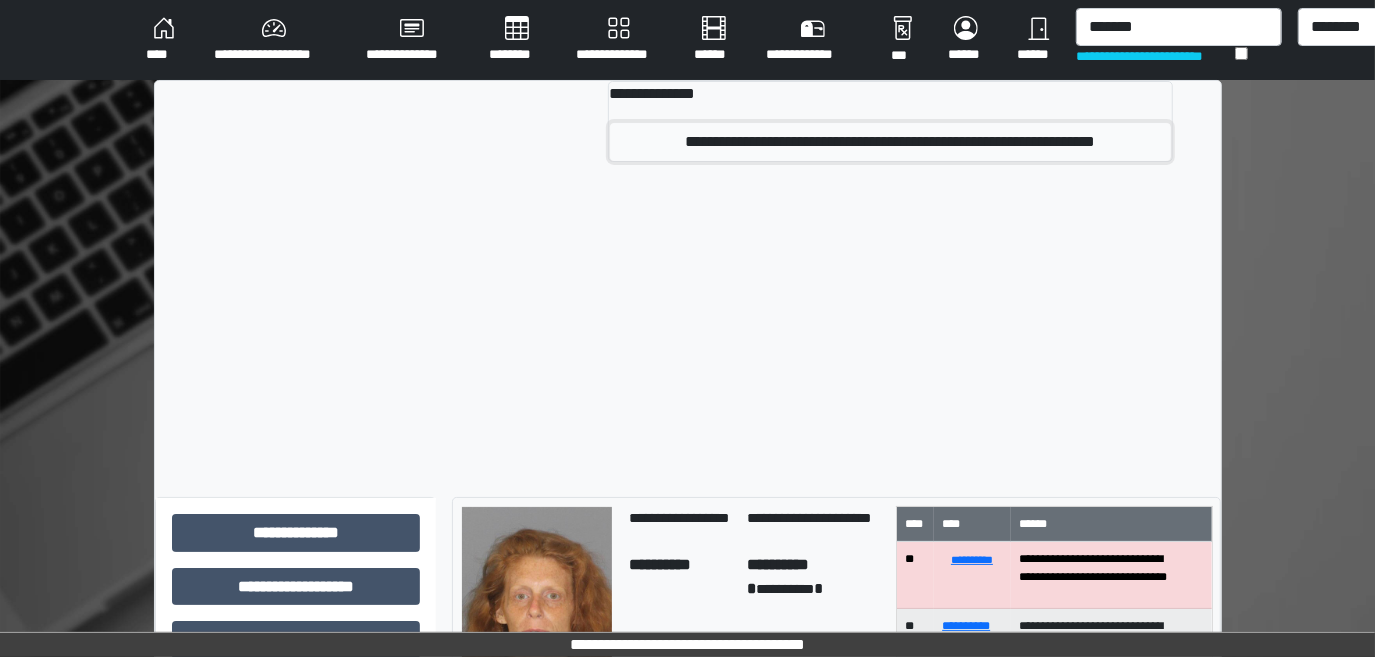 click on "**********" at bounding box center (890, 142) 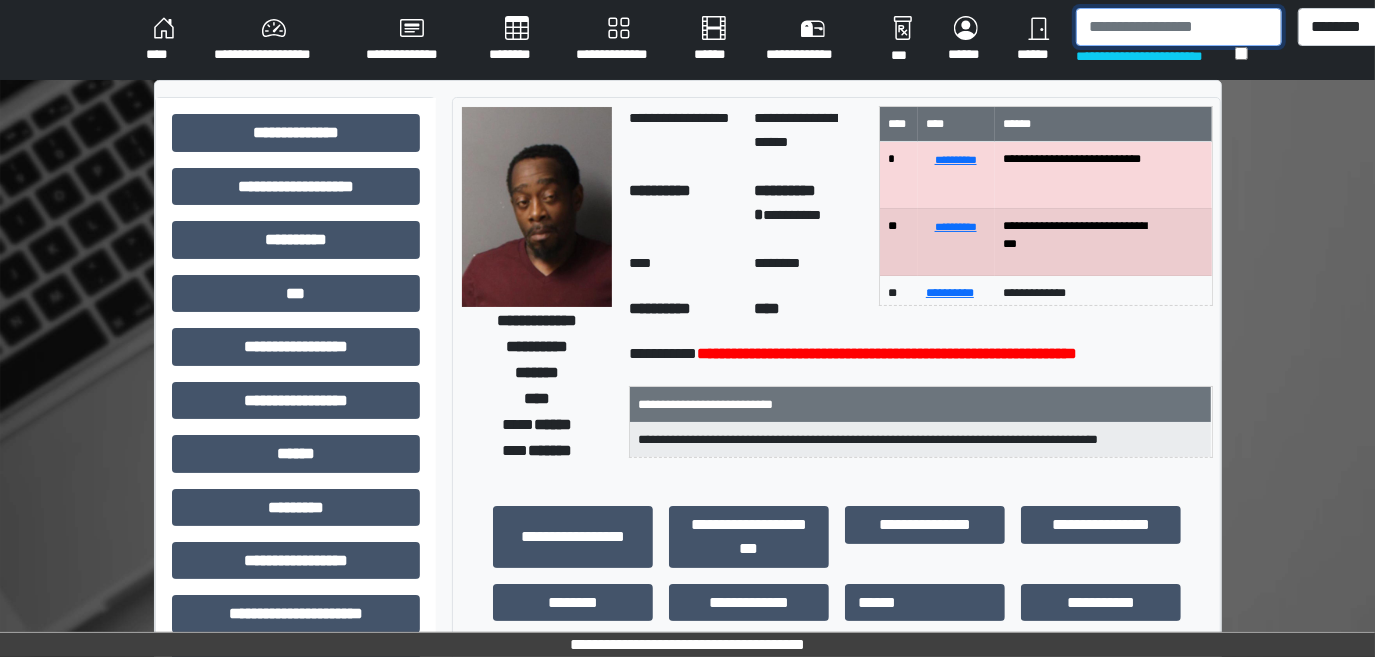 click at bounding box center [1179, 27] 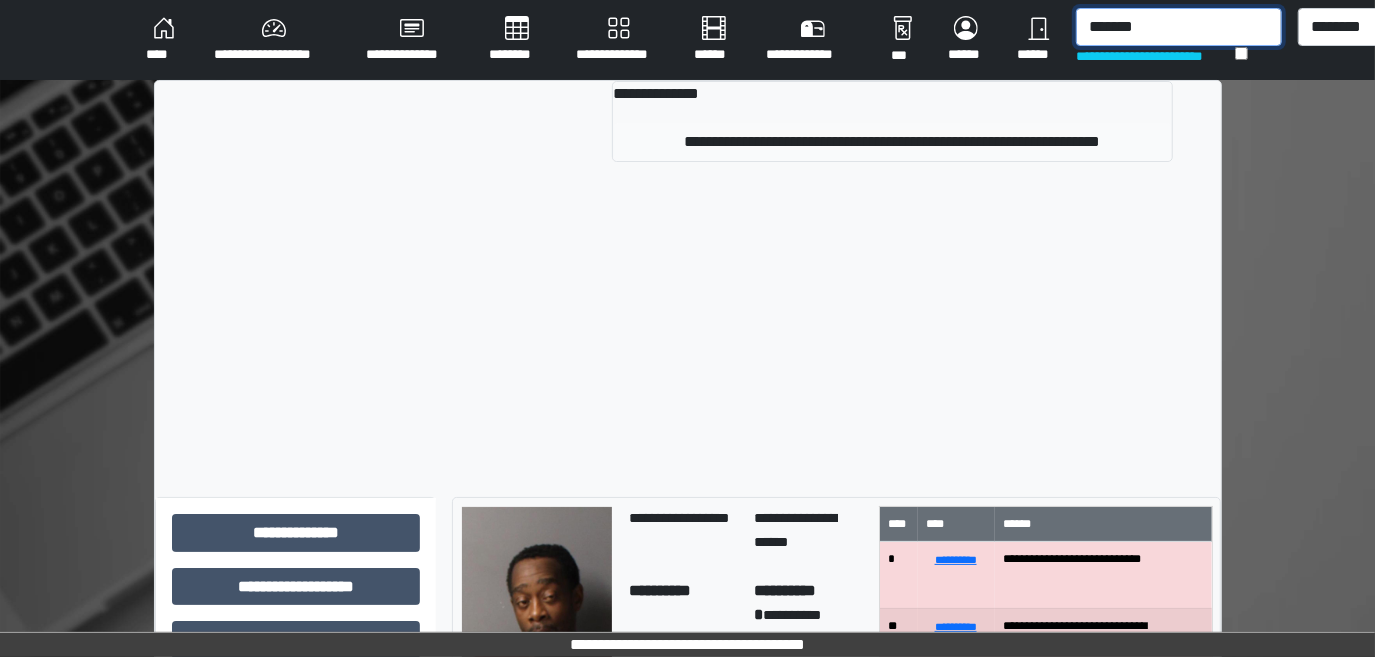 type on "*******" 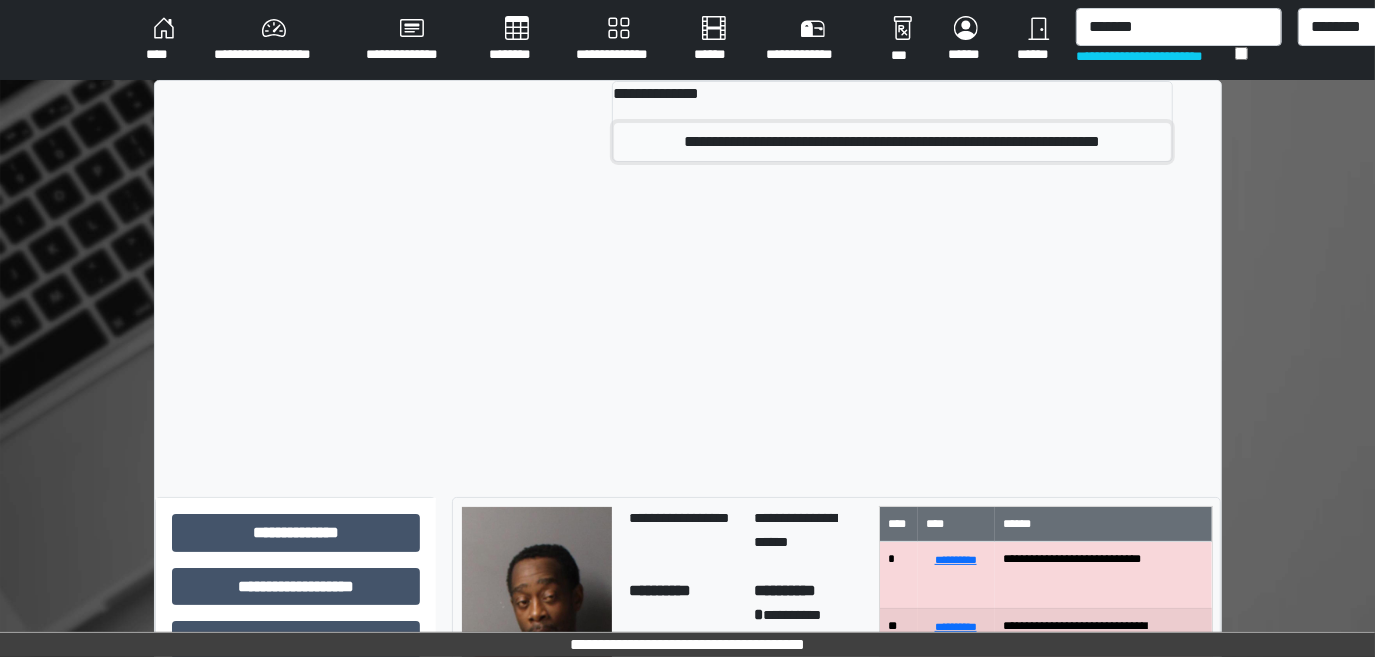 click on "**********" at bounding box center (892, 142) 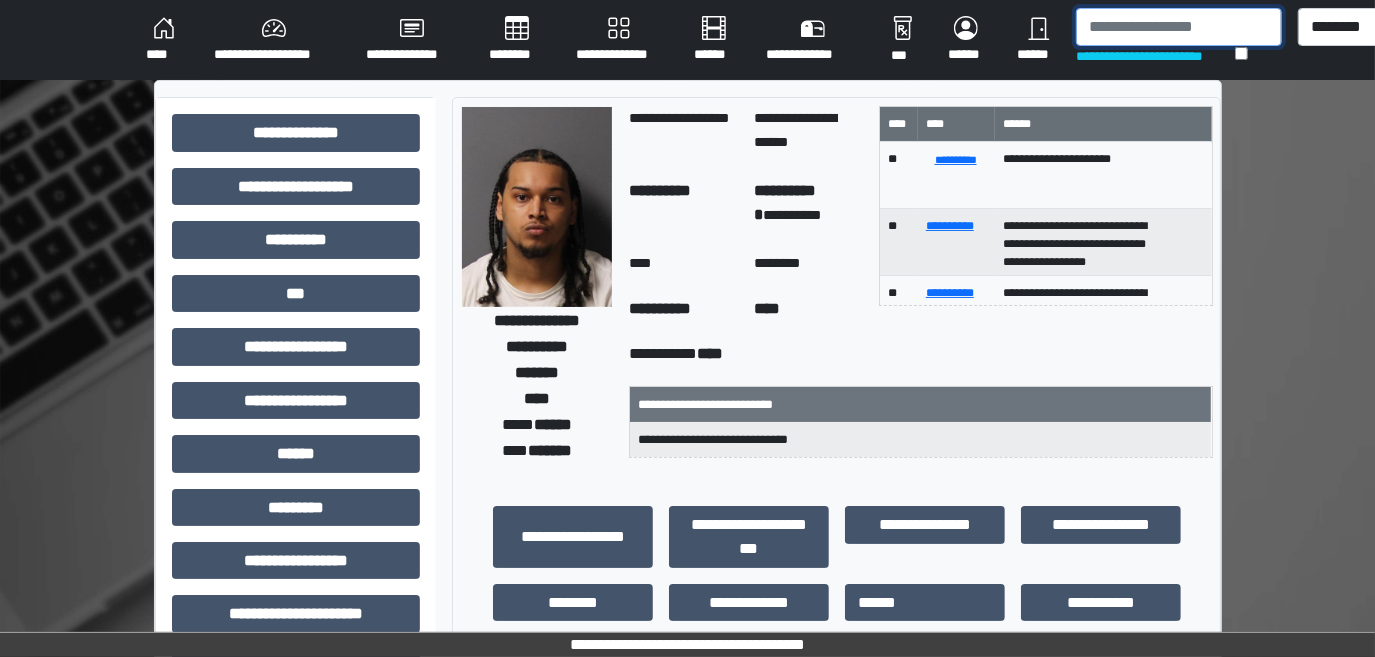click at bounding box center (1179, 27) 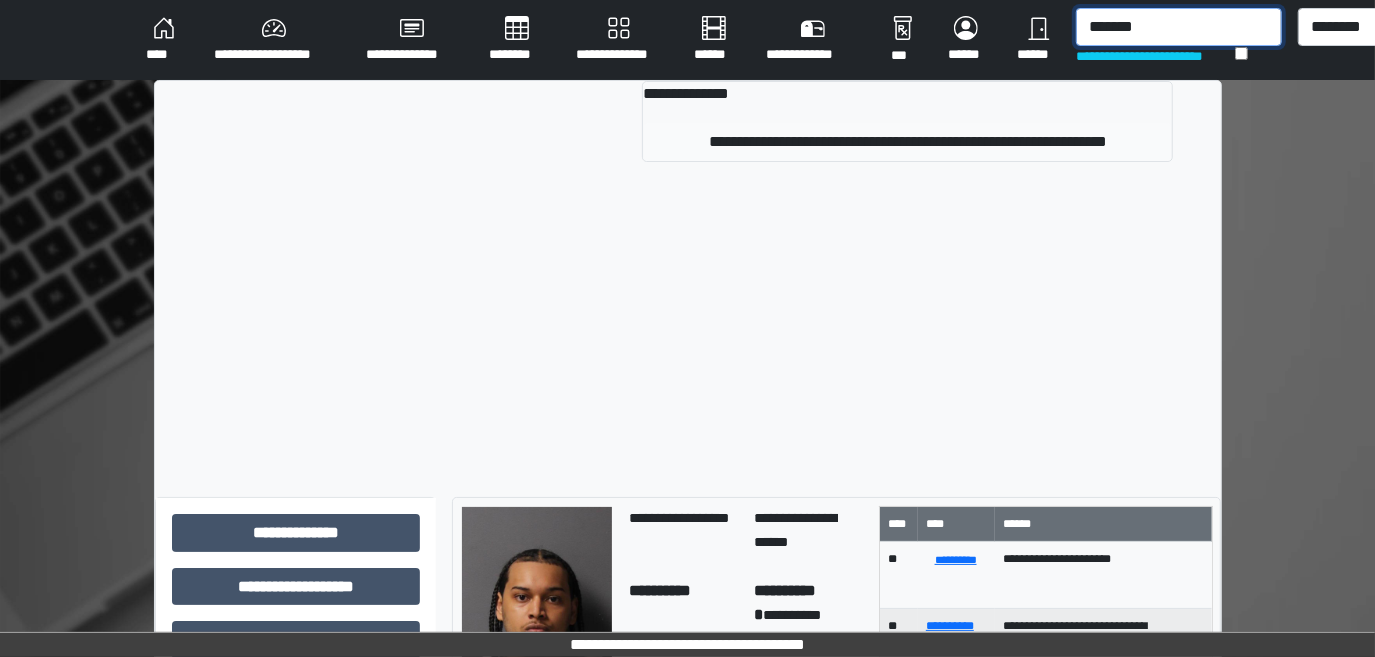 type on "*******" 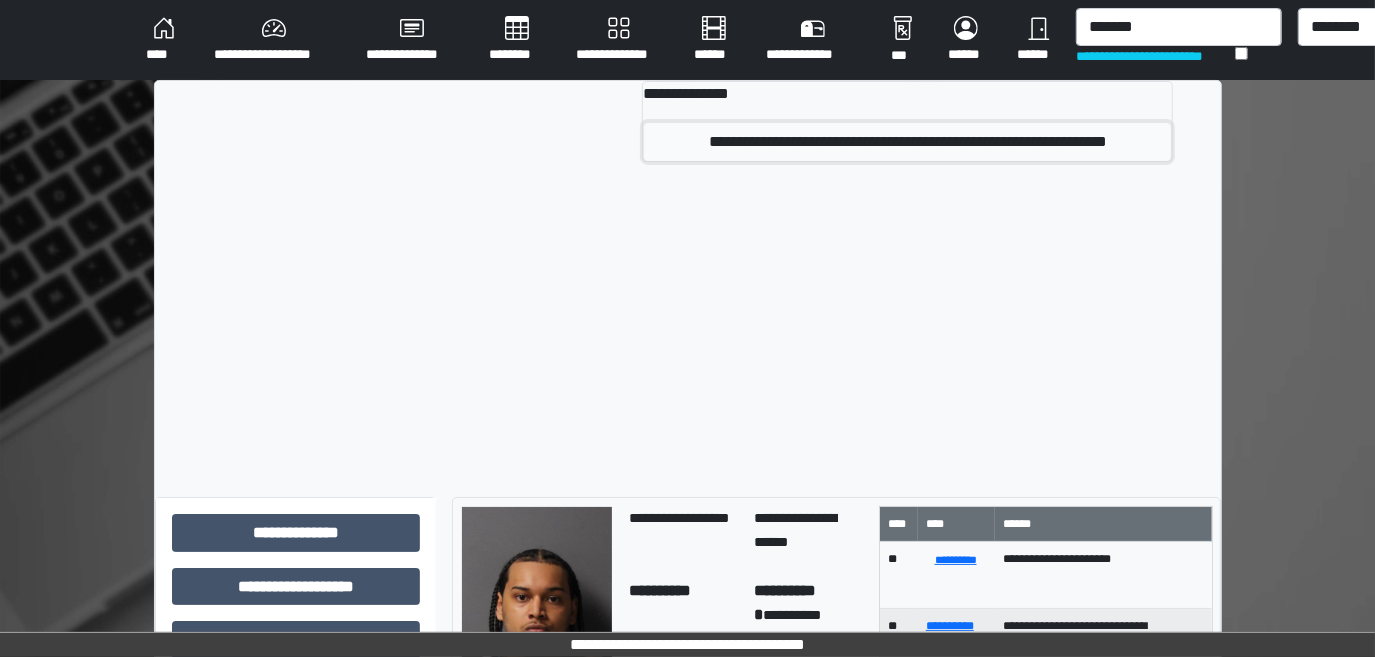 click on "**********" at bounding box center (907, 142) 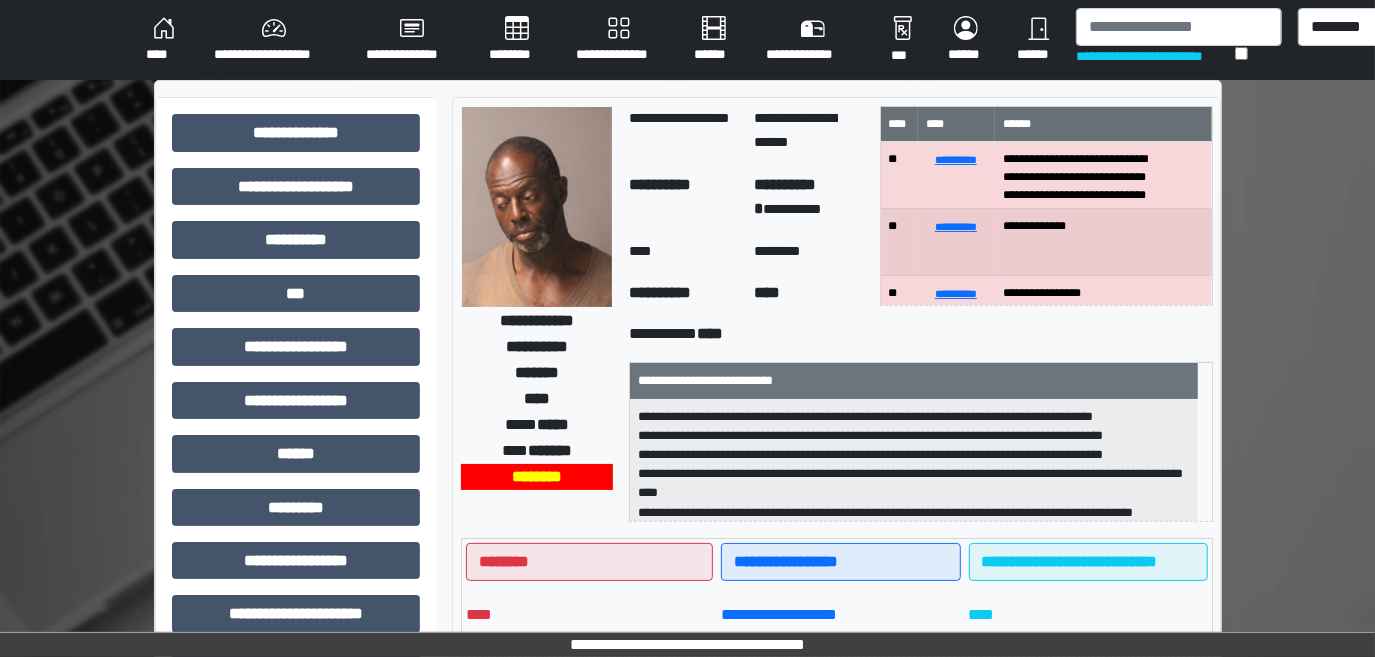 click at bounding box center [537, 207] 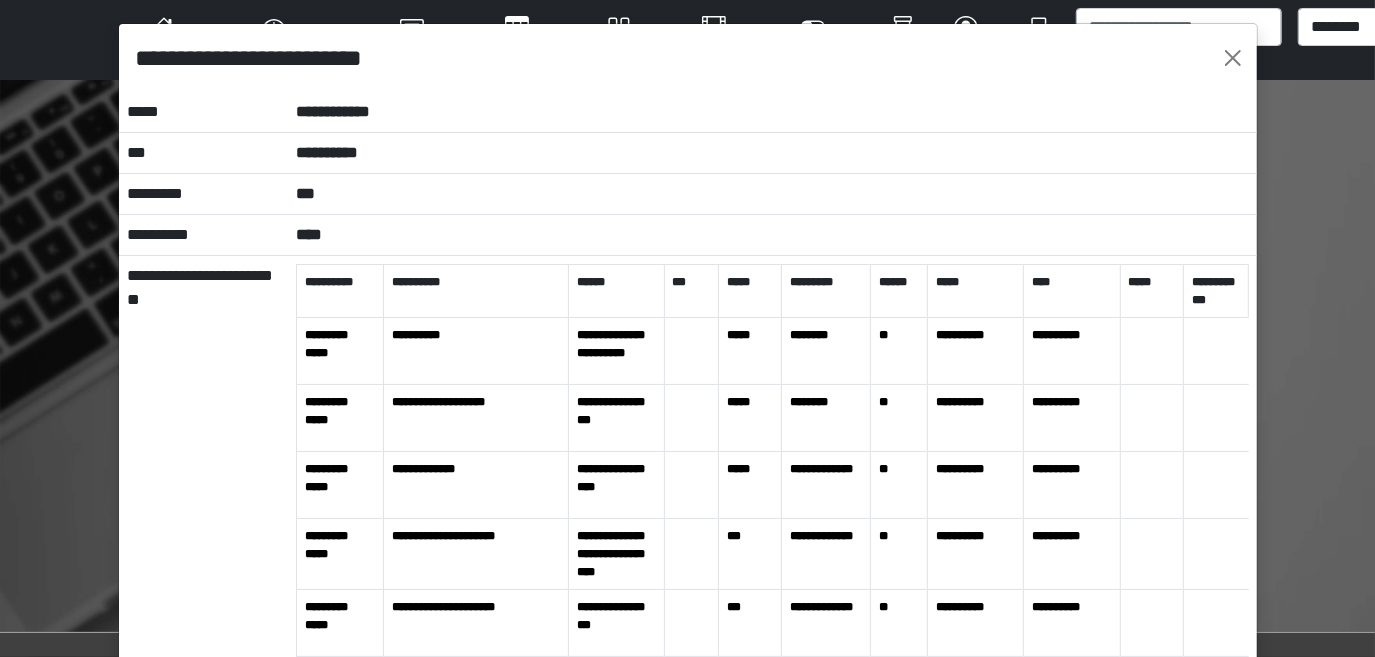 scroll, scrollTop: 0, scrollLeft: 0, axis: both 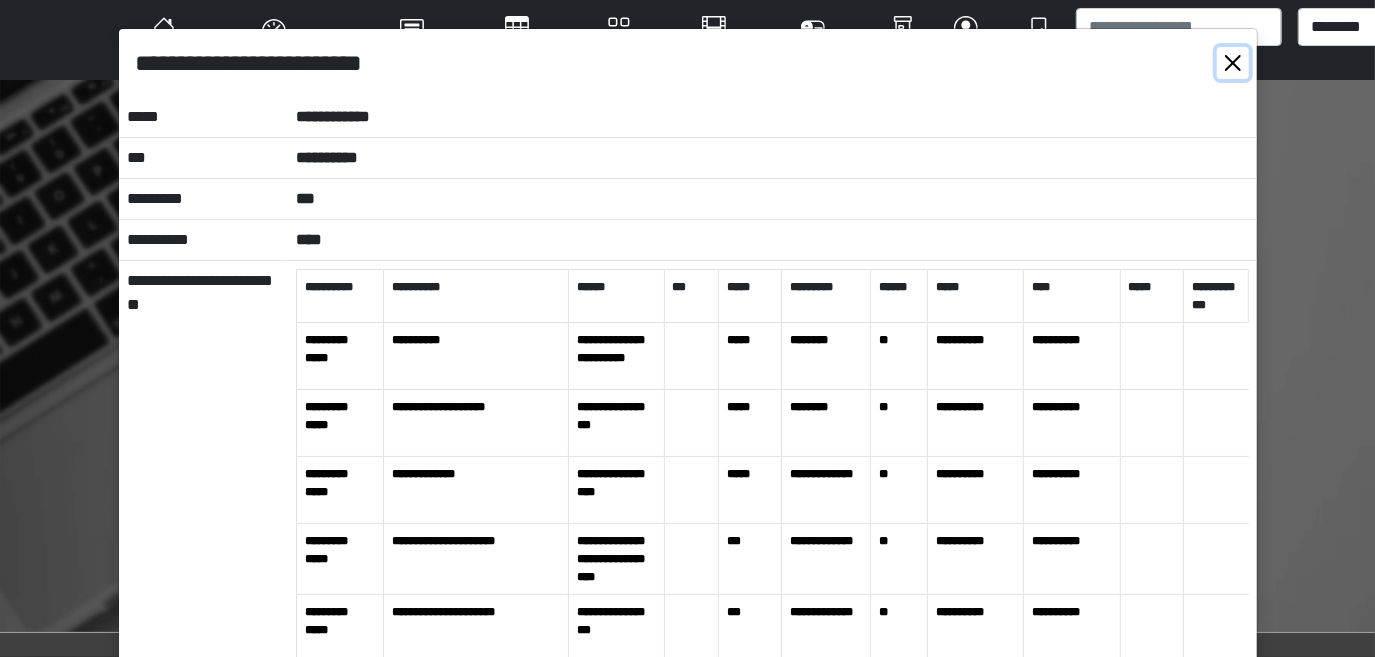 click at bounding box center [1233, 63] 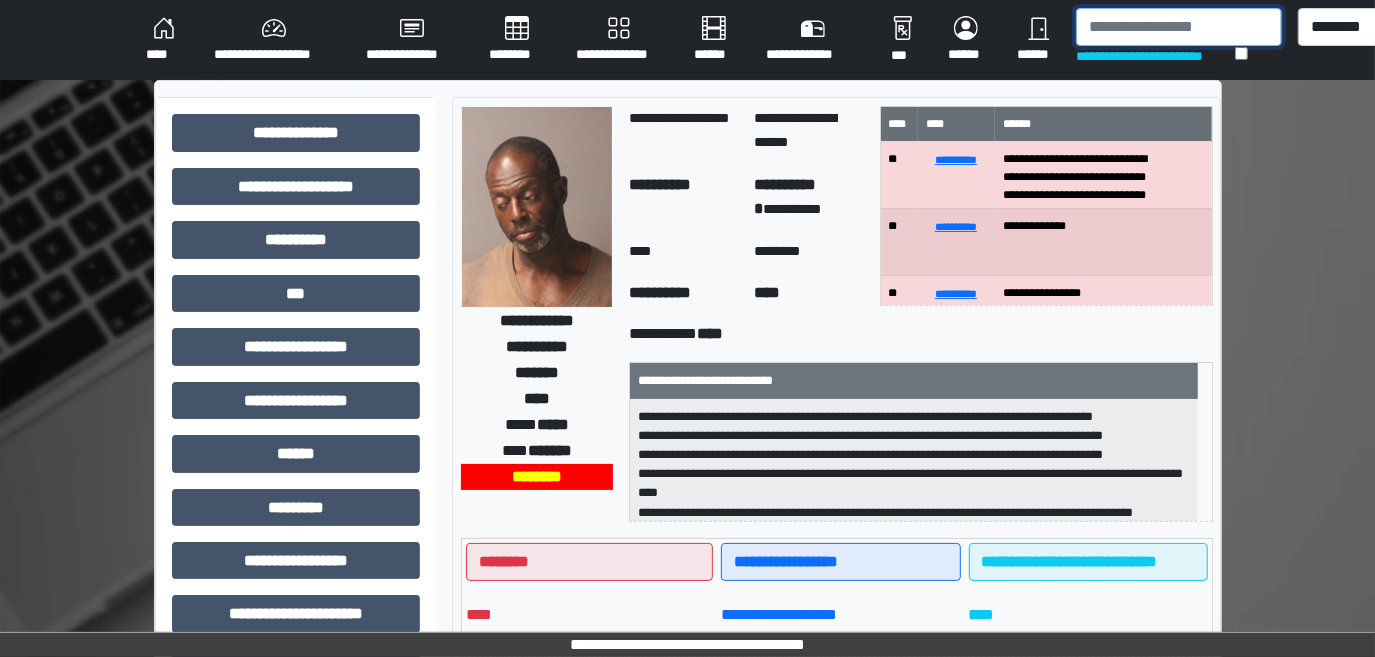 click at bounding box center (1179, 27) 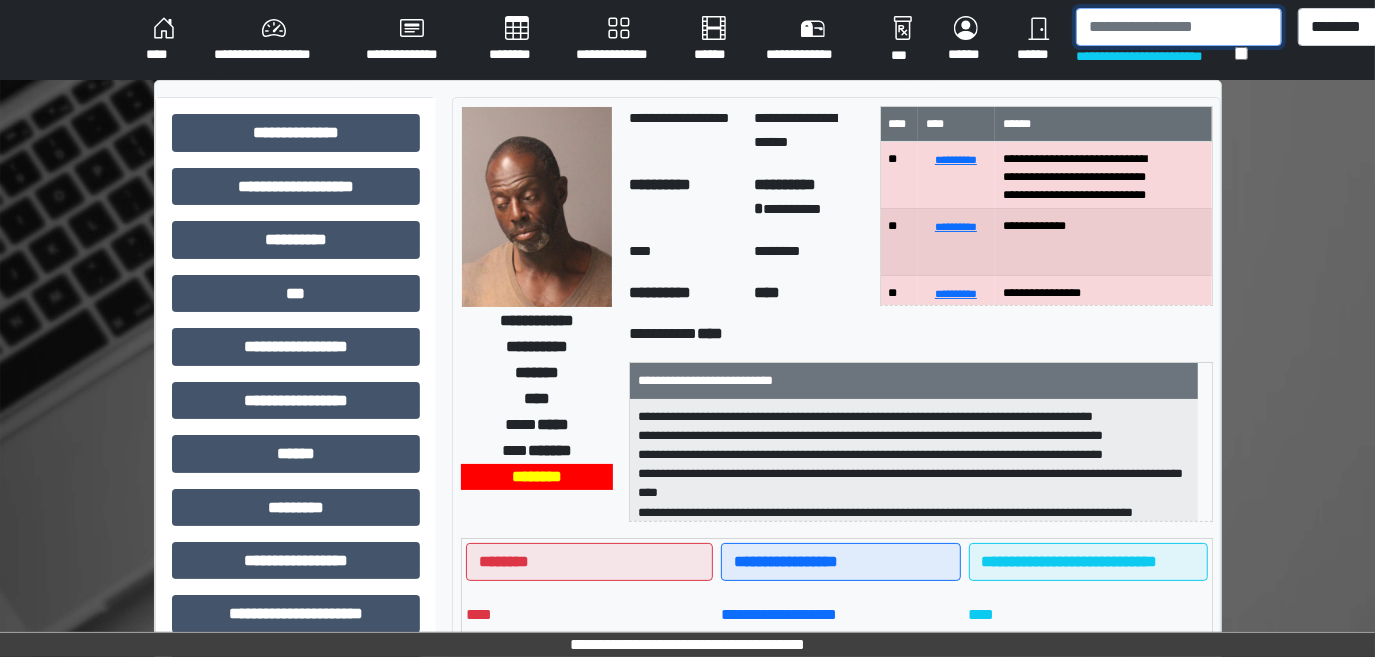 click at bounding box center (1179, 27) 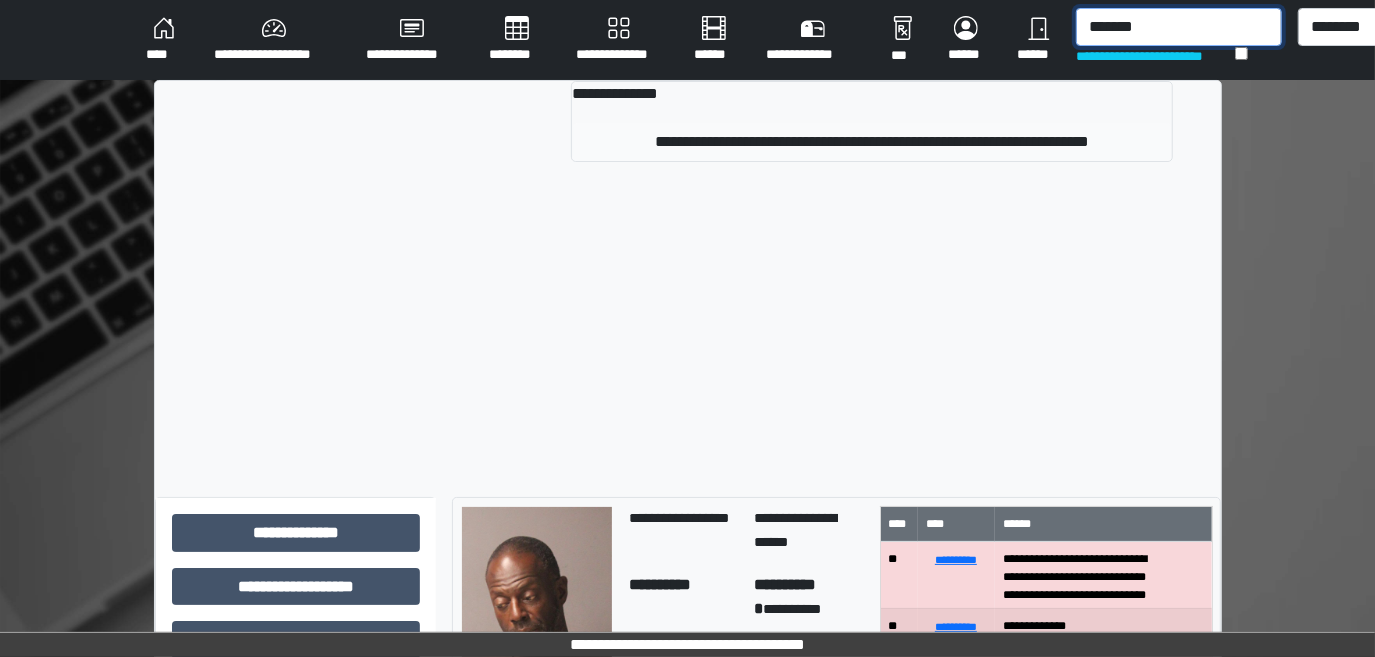 type on "*******" 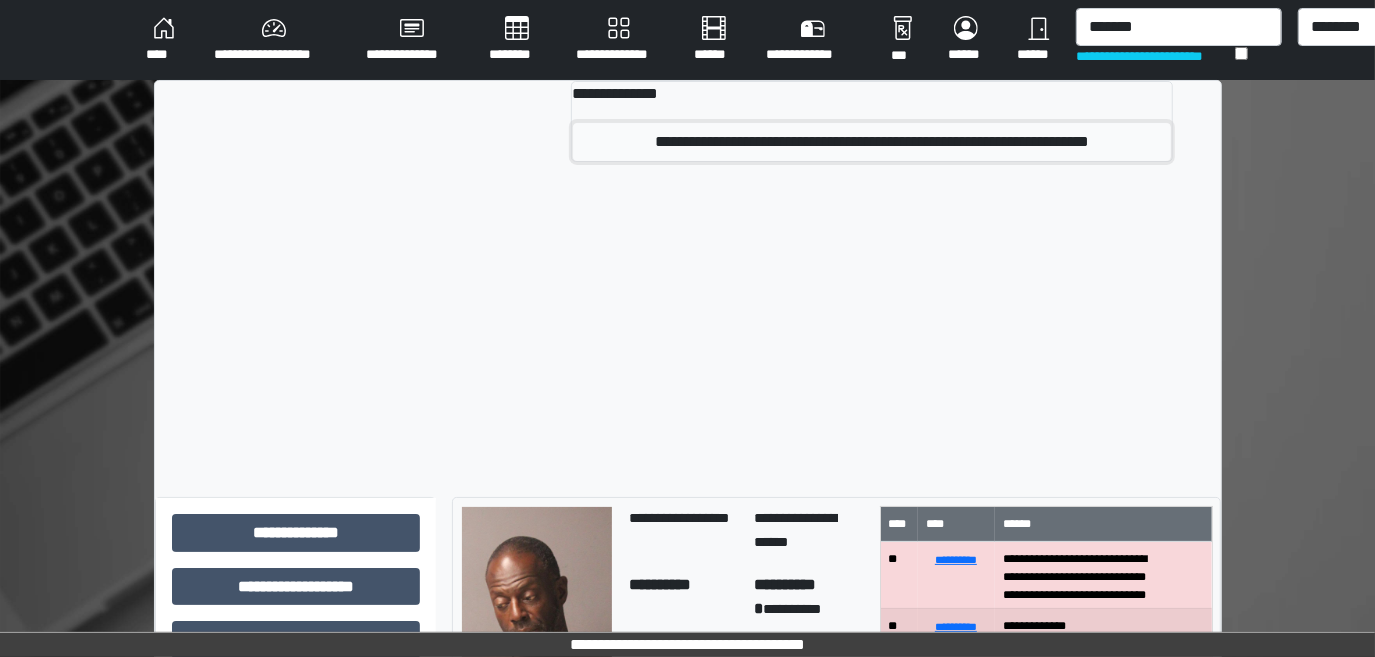 click on "**********" at bounding box center (872, 142) 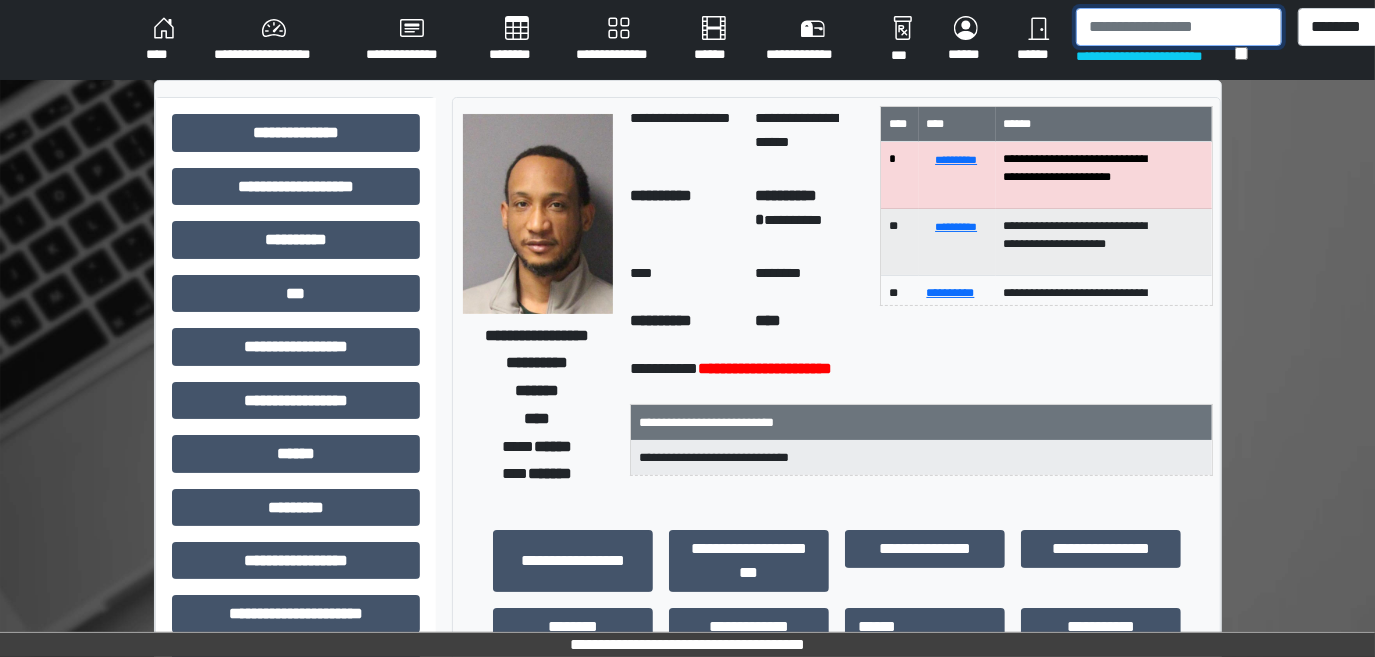 click at bounding box center [1179, 27] 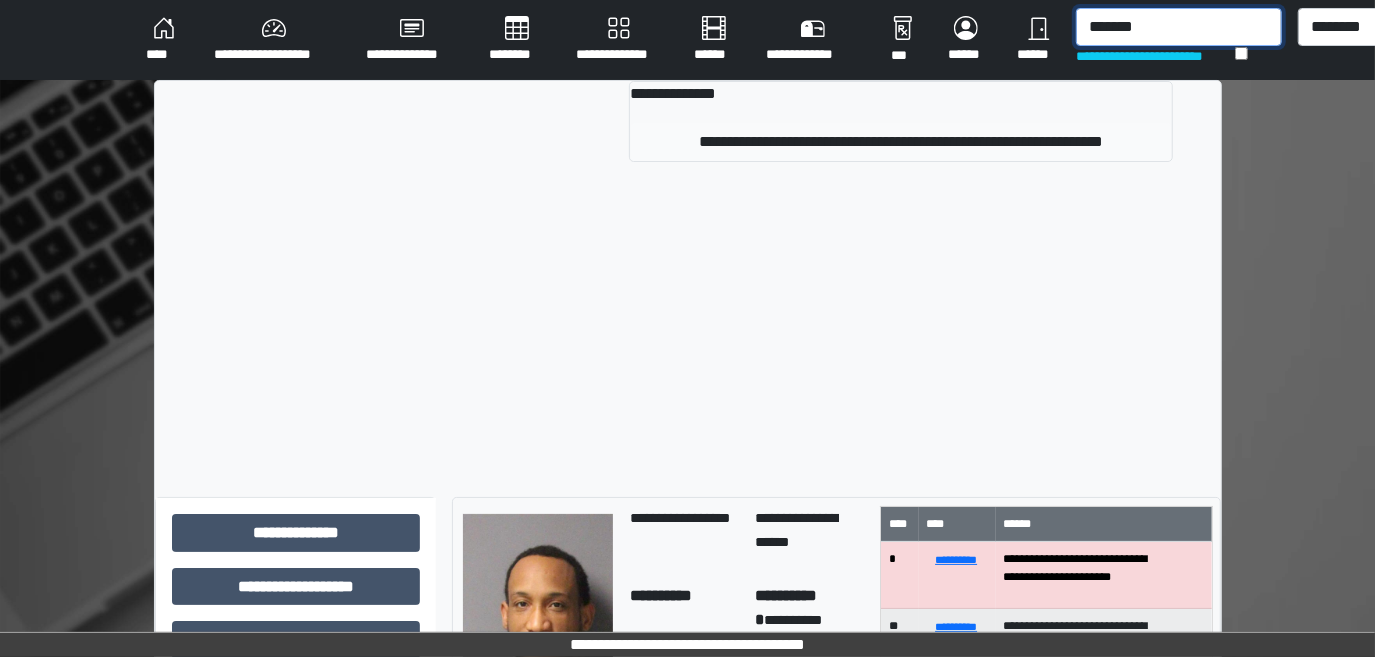 type on "*******" 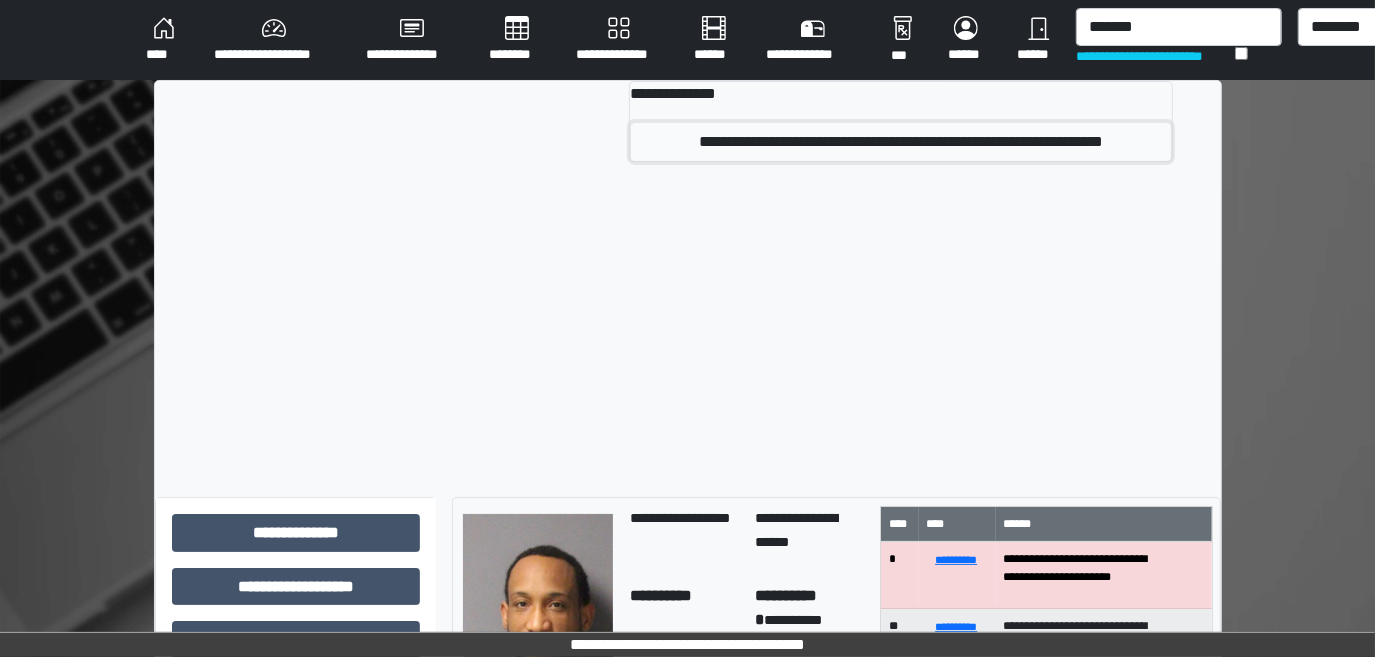 click on "**********" at bounding box center (901, 142) 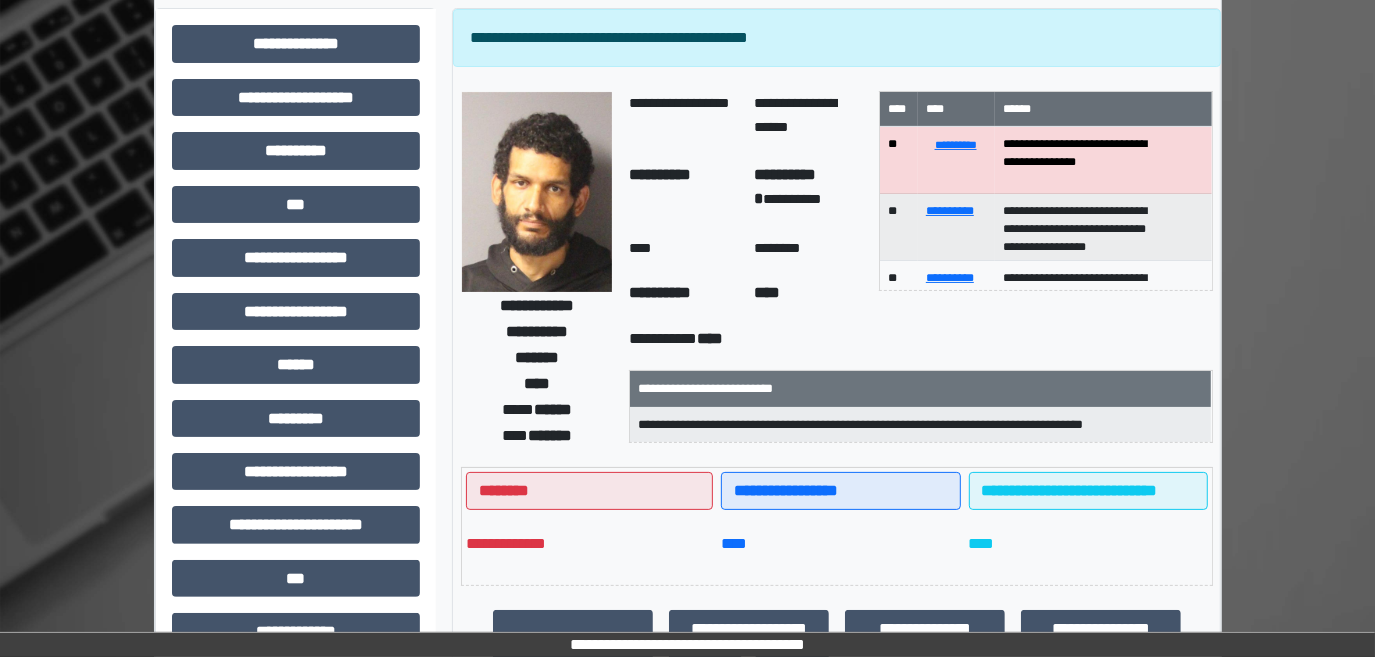scroll, scrollTop: 90, scrollLeft: 0, axis: vertical 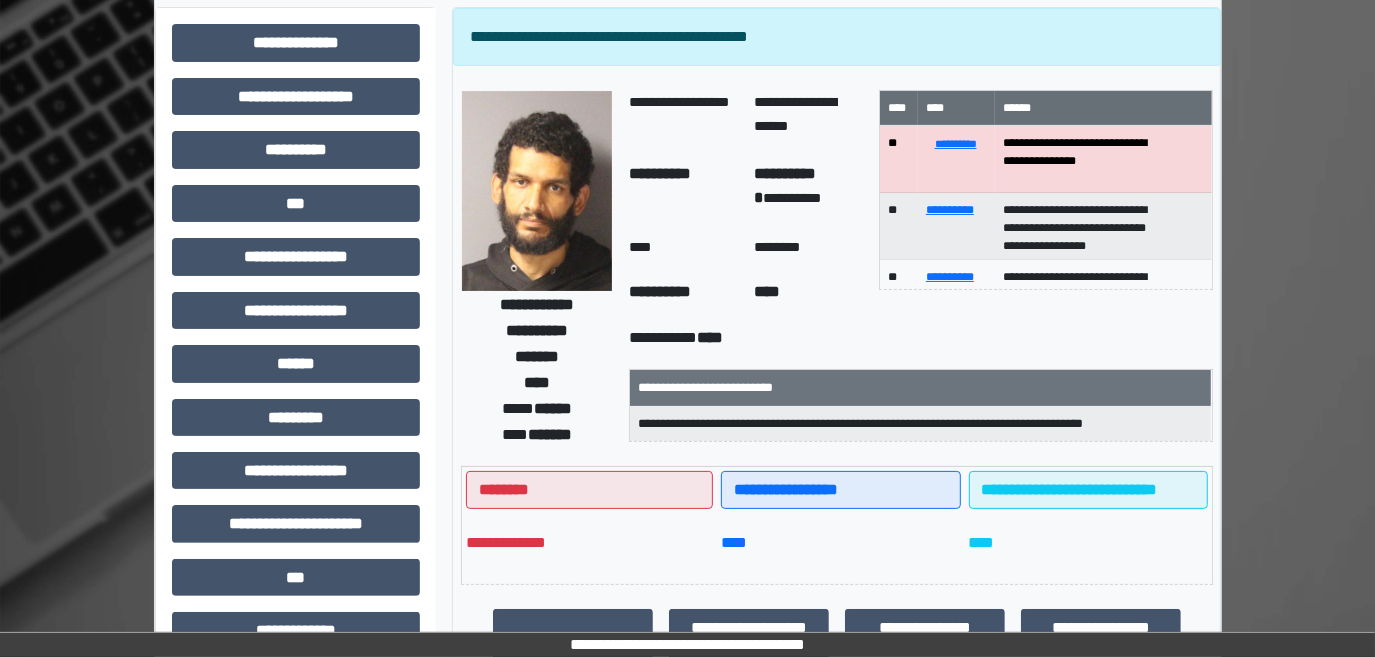 click at bounding box center (537, 191) 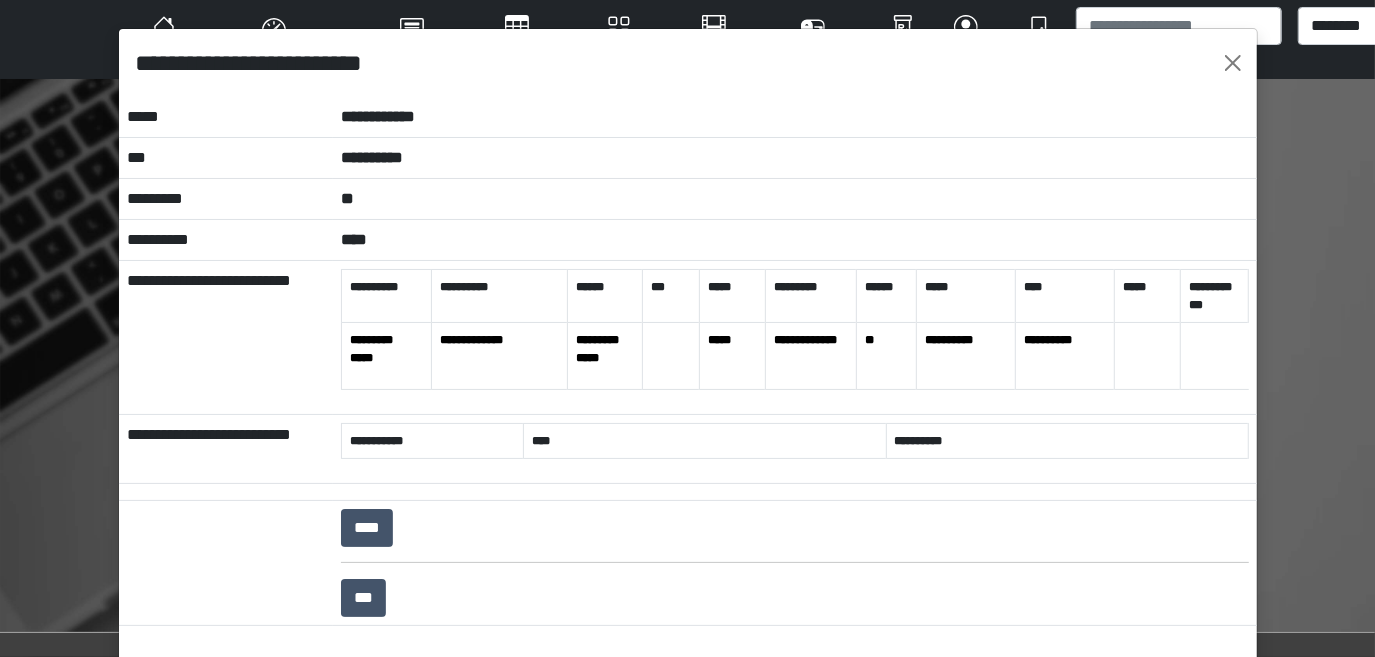 scroll, scrollTop: 0, scrollLeft: 0, axis: both 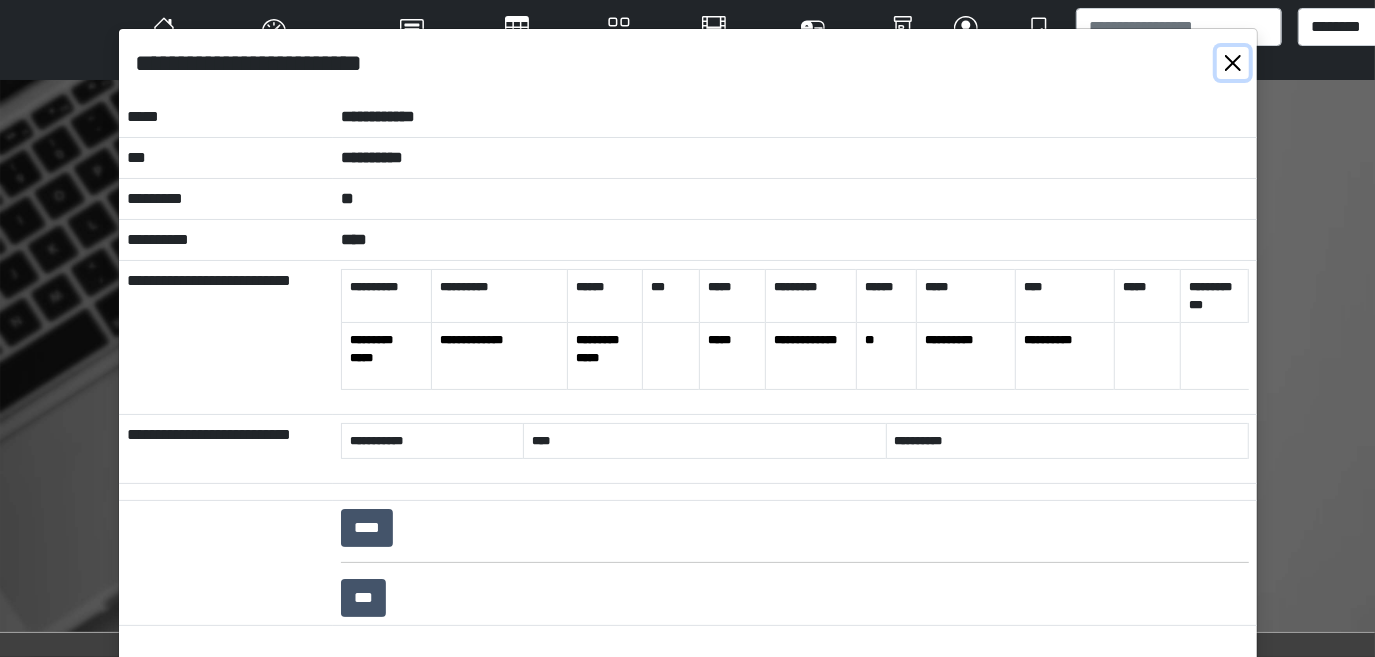 click at bounding box center [1233, 63] 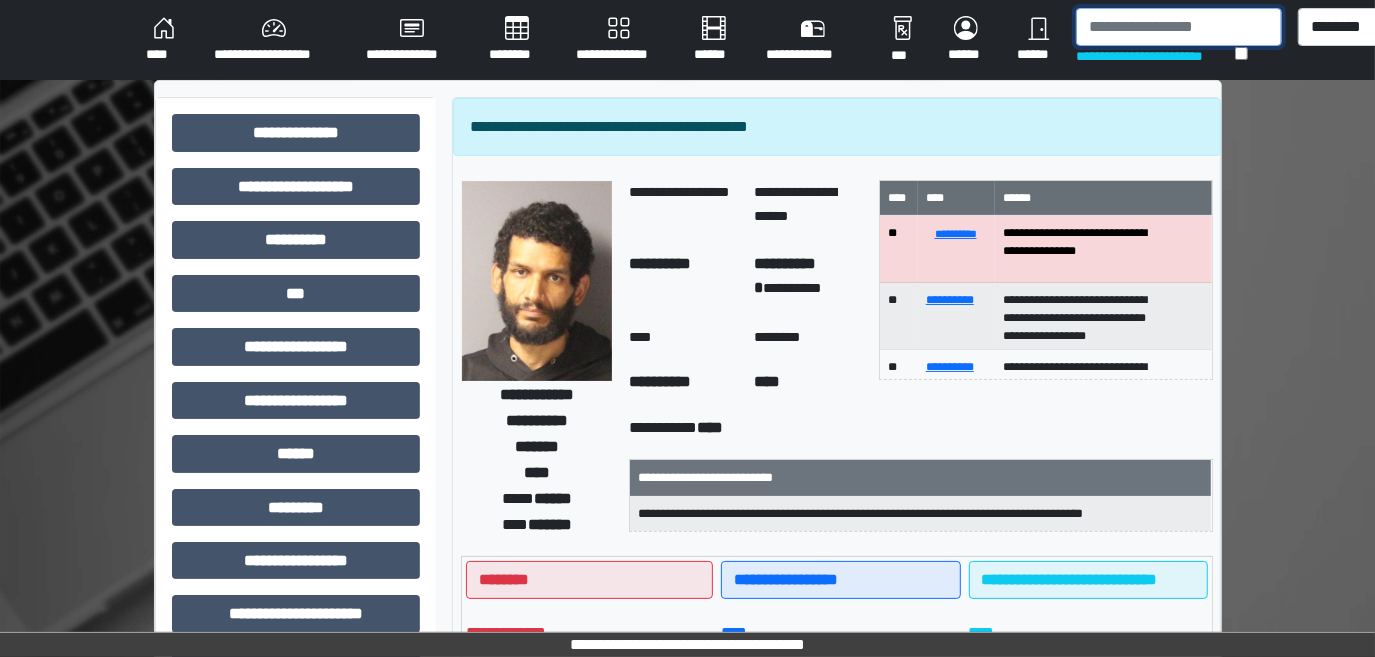 click at bounding box center [1179, 27] 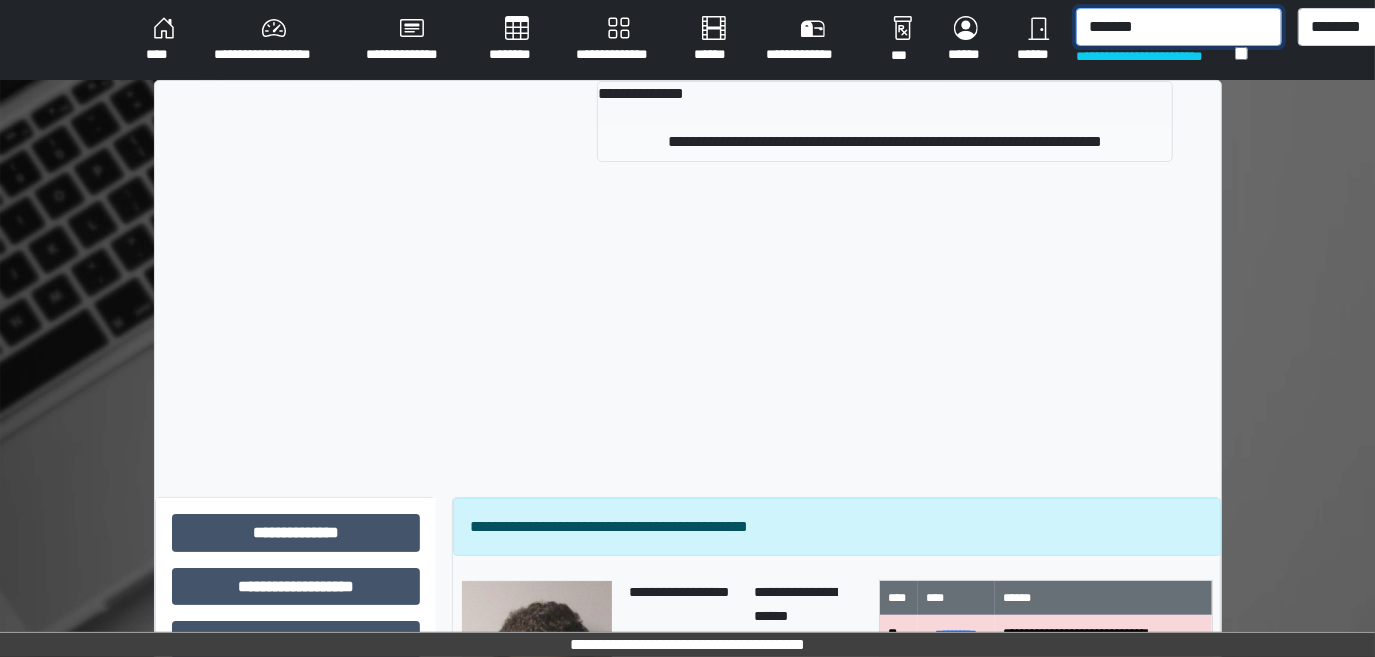 type on "*******" 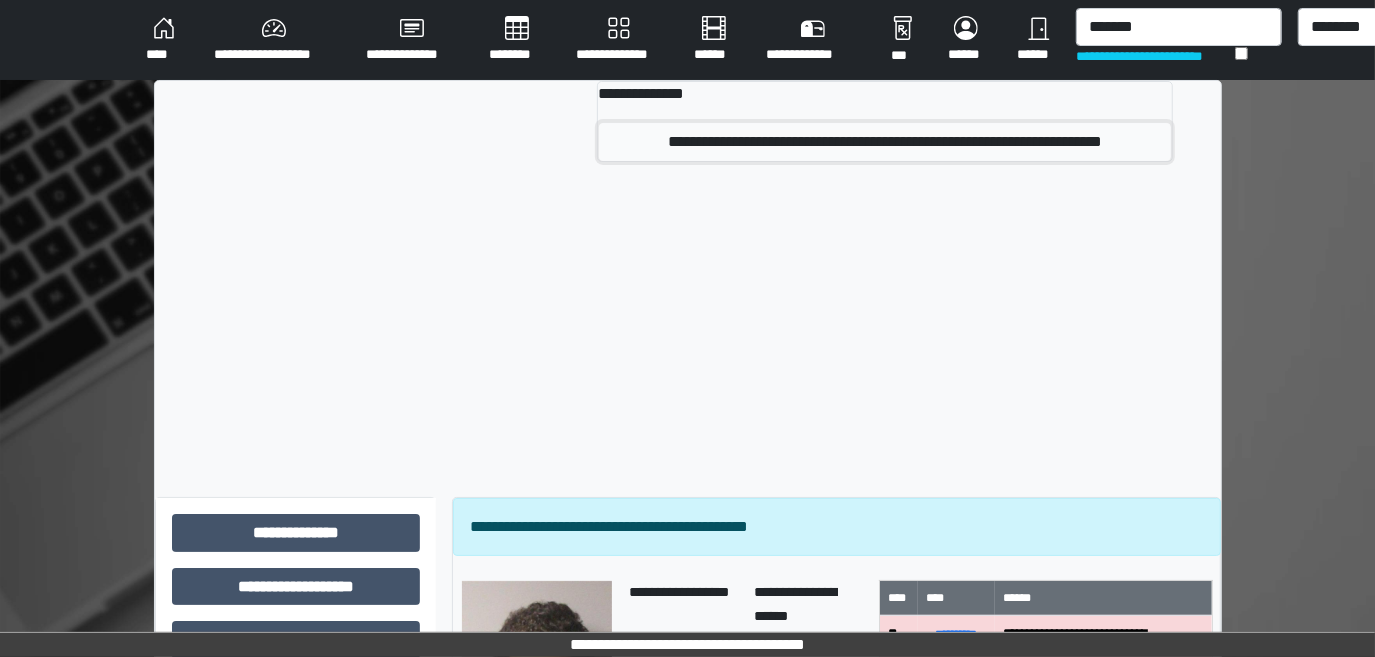 click on "**********" at bounding box center [885, 142] 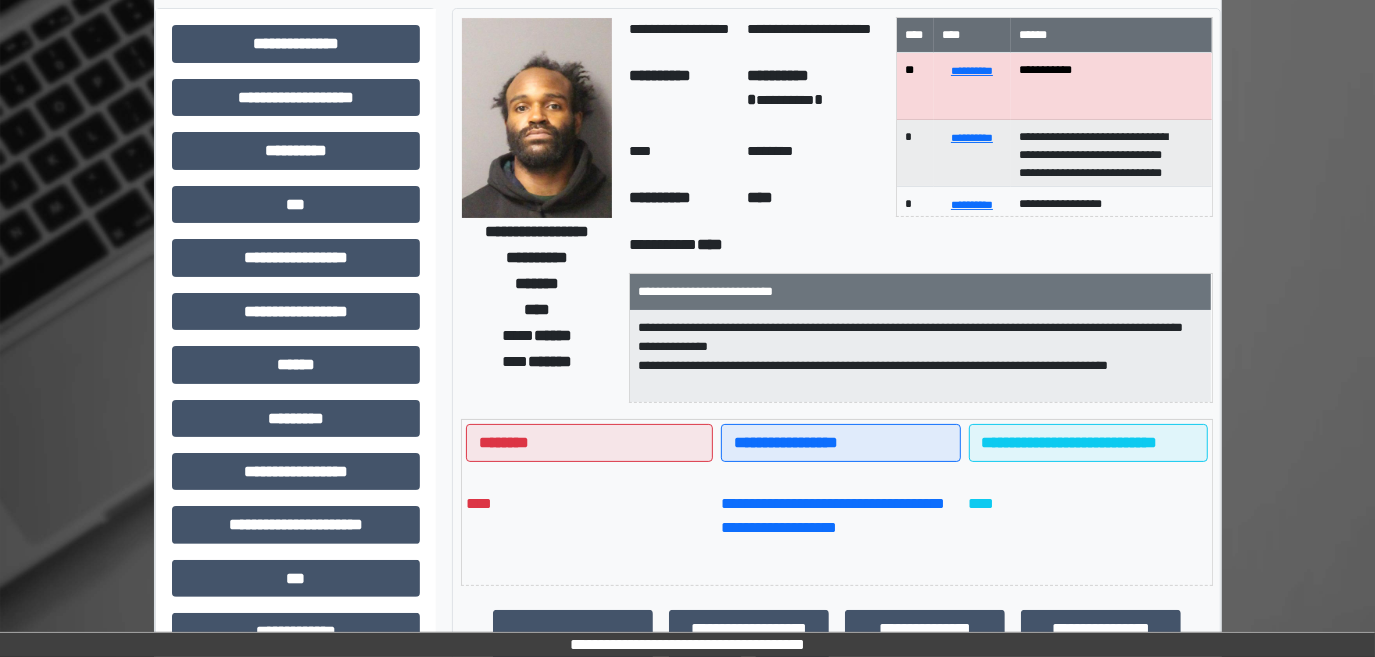 scroll, scrollTop: 90, scrollLeft: 0, axis: vertical 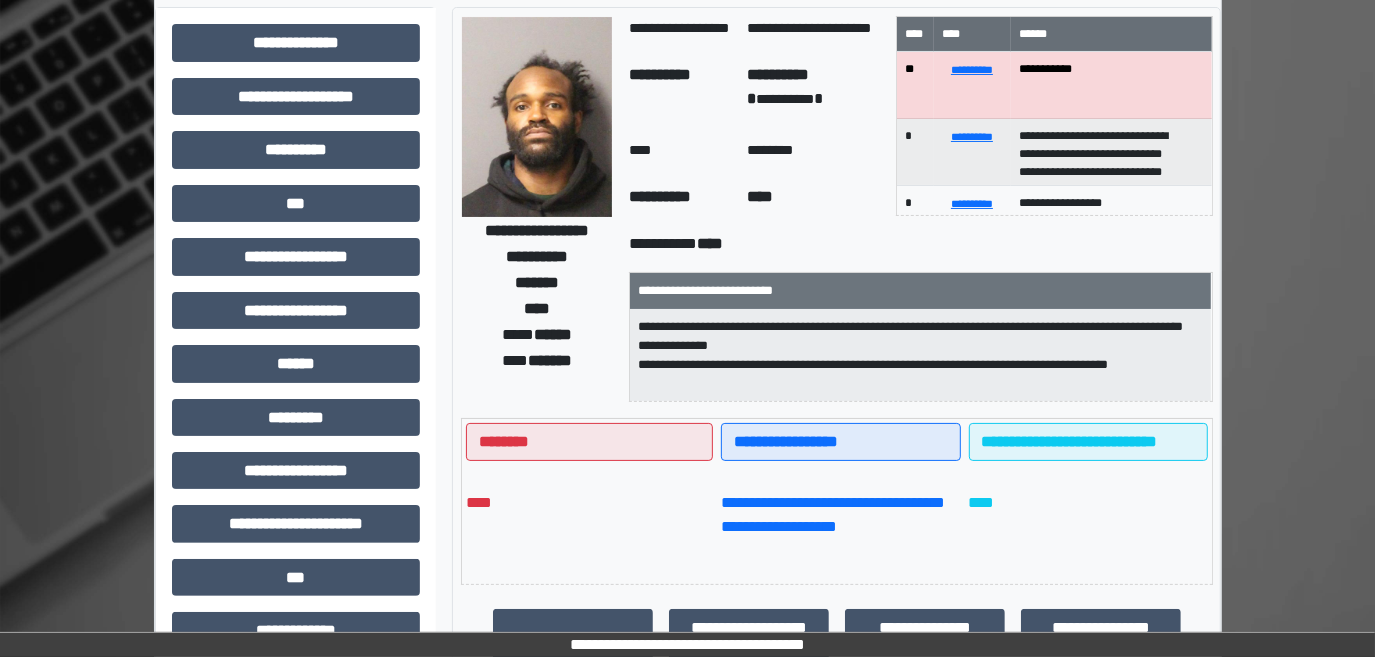 click at bounding box center [537, 117] 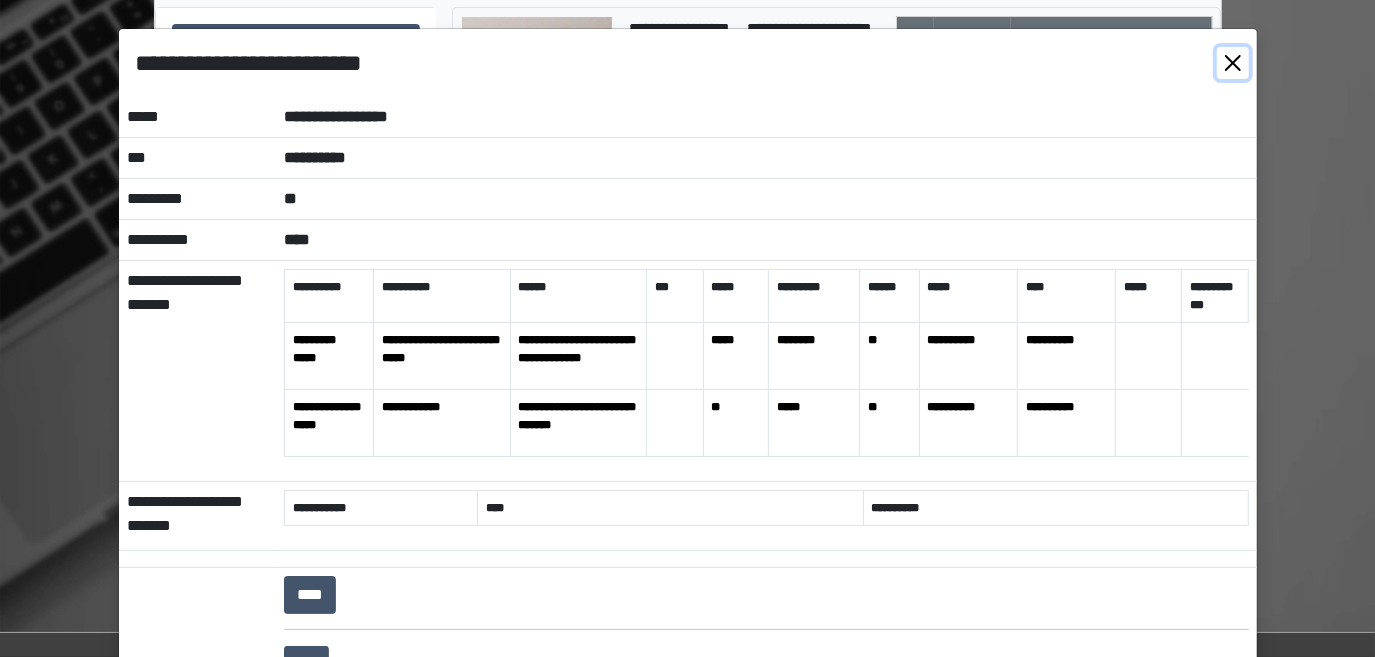 click at bounding box center (1233, 63) 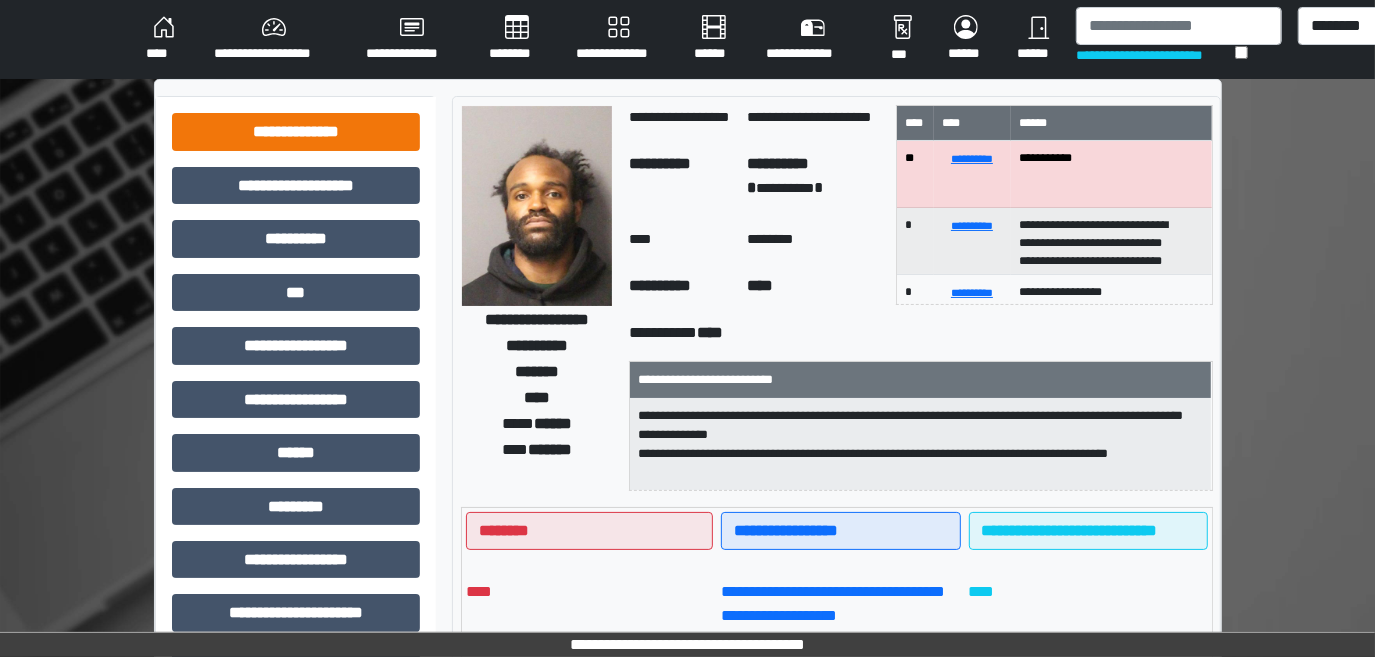 scroll, scrollTop: 0, scrollLeft: 0, axis: both 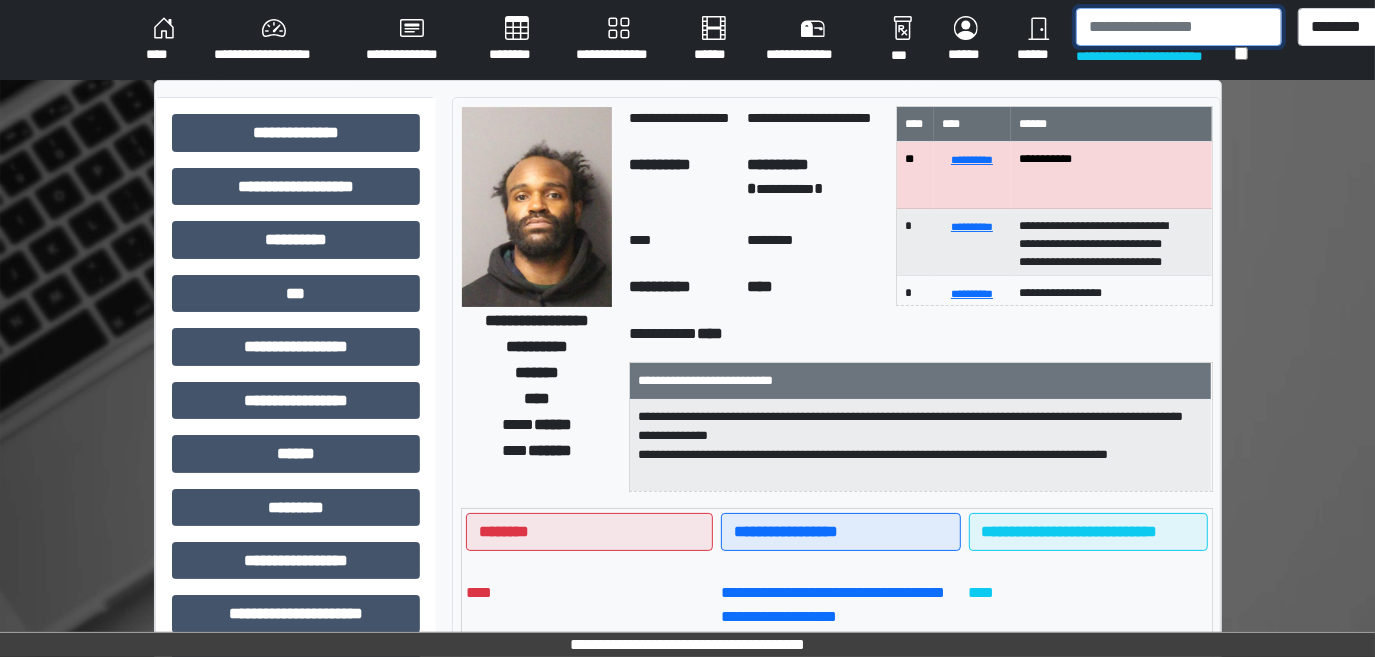 click at bounding box center (1179, 27) 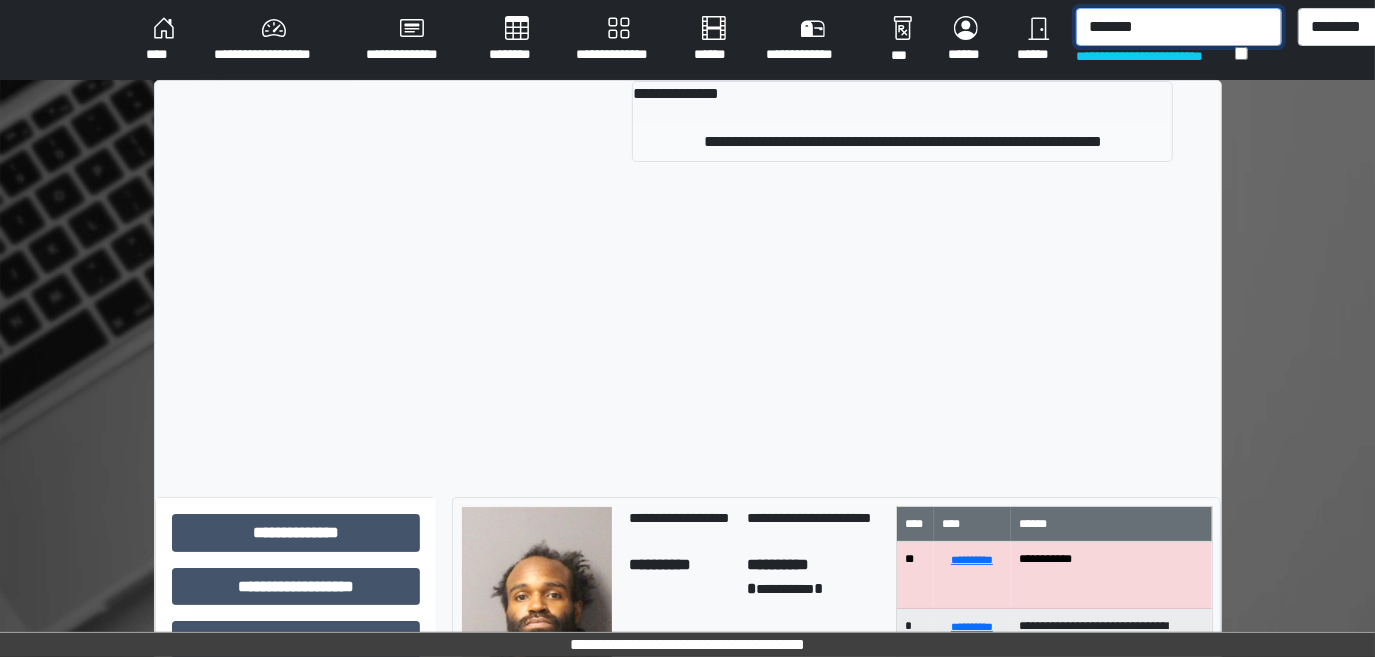 type on "*******" 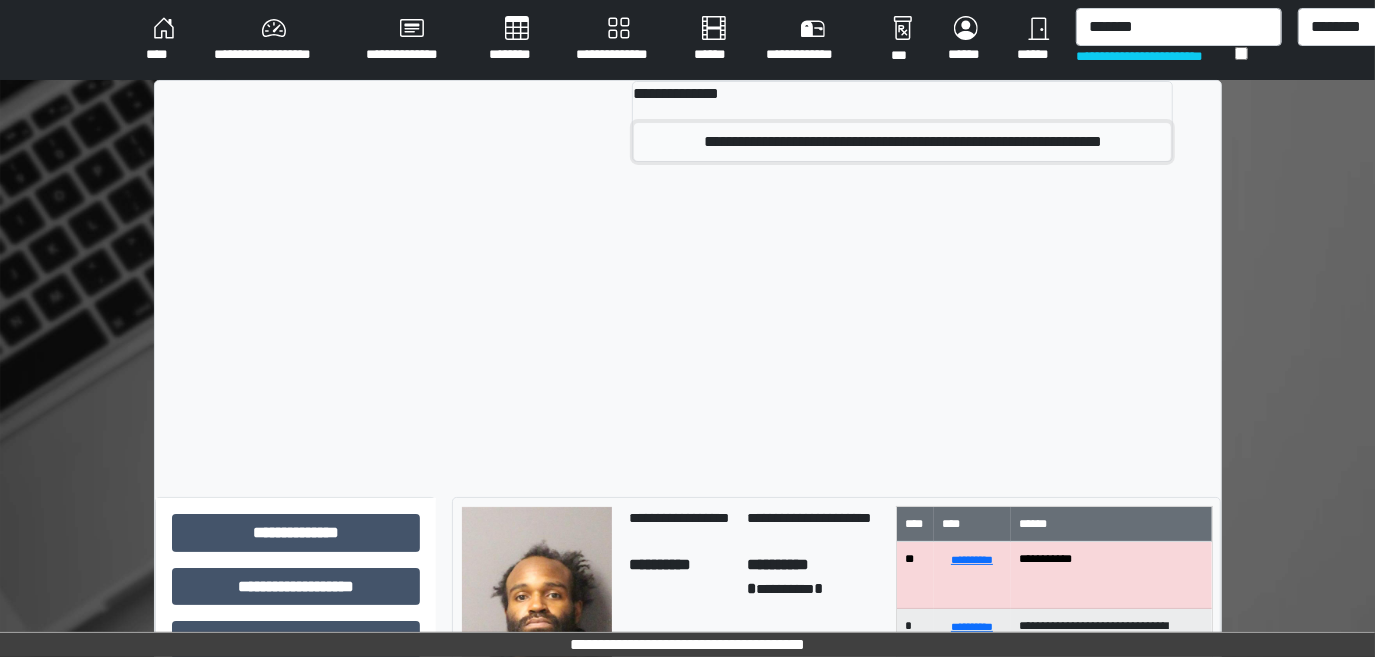 click on "**********" at bounding box center (902, 142) 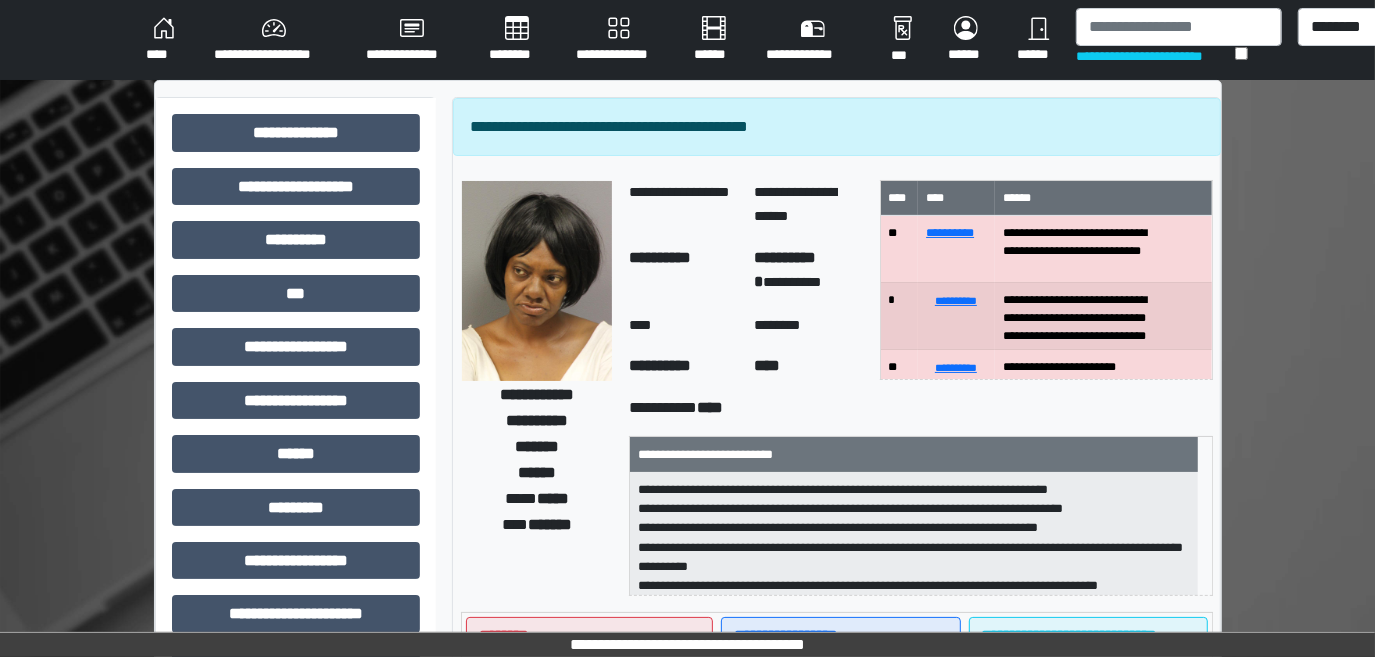 click at bounding box center [537, 281] 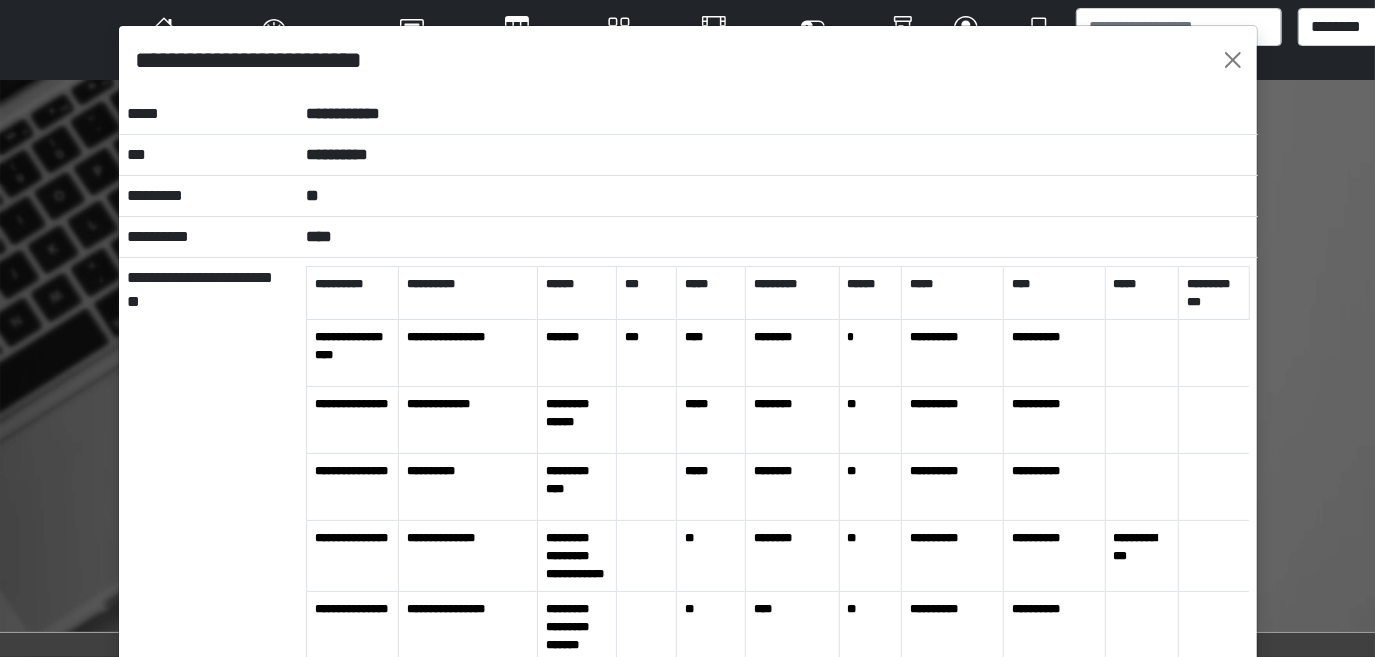 scroll, scrollTop: 0, scrollLeft: 0, axis: both 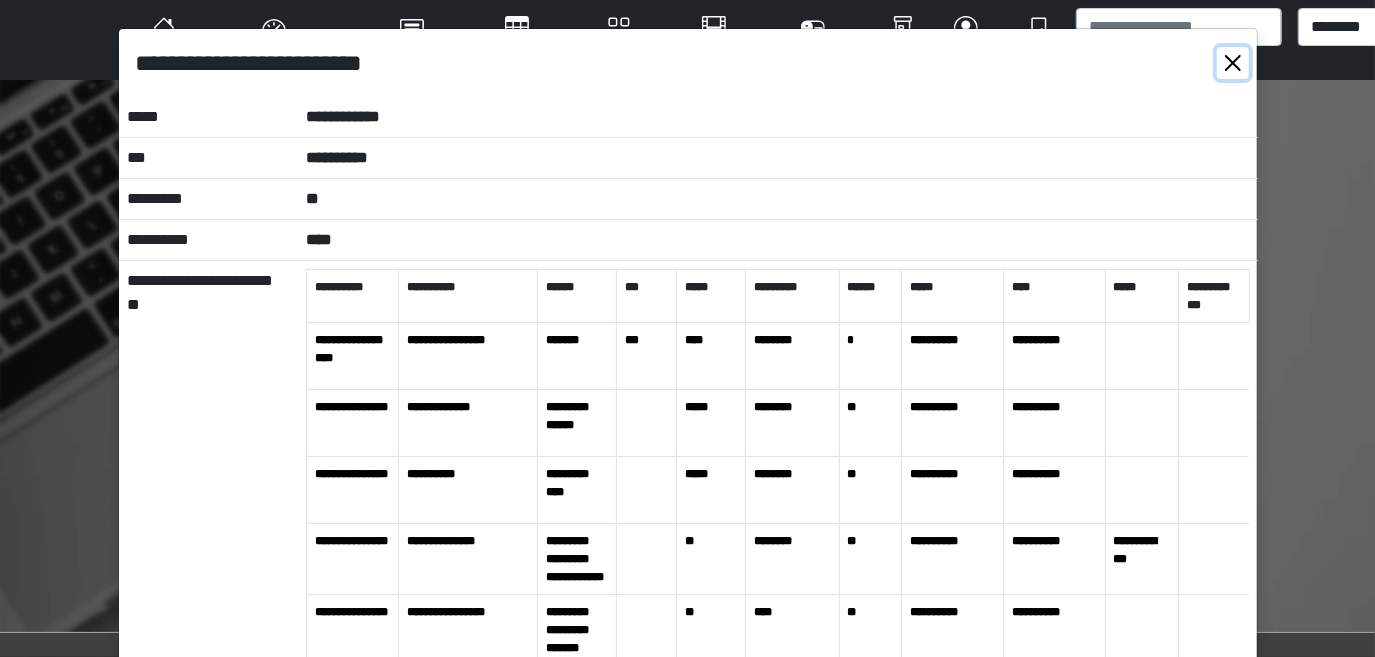 click at bounding box center [1233, 63] 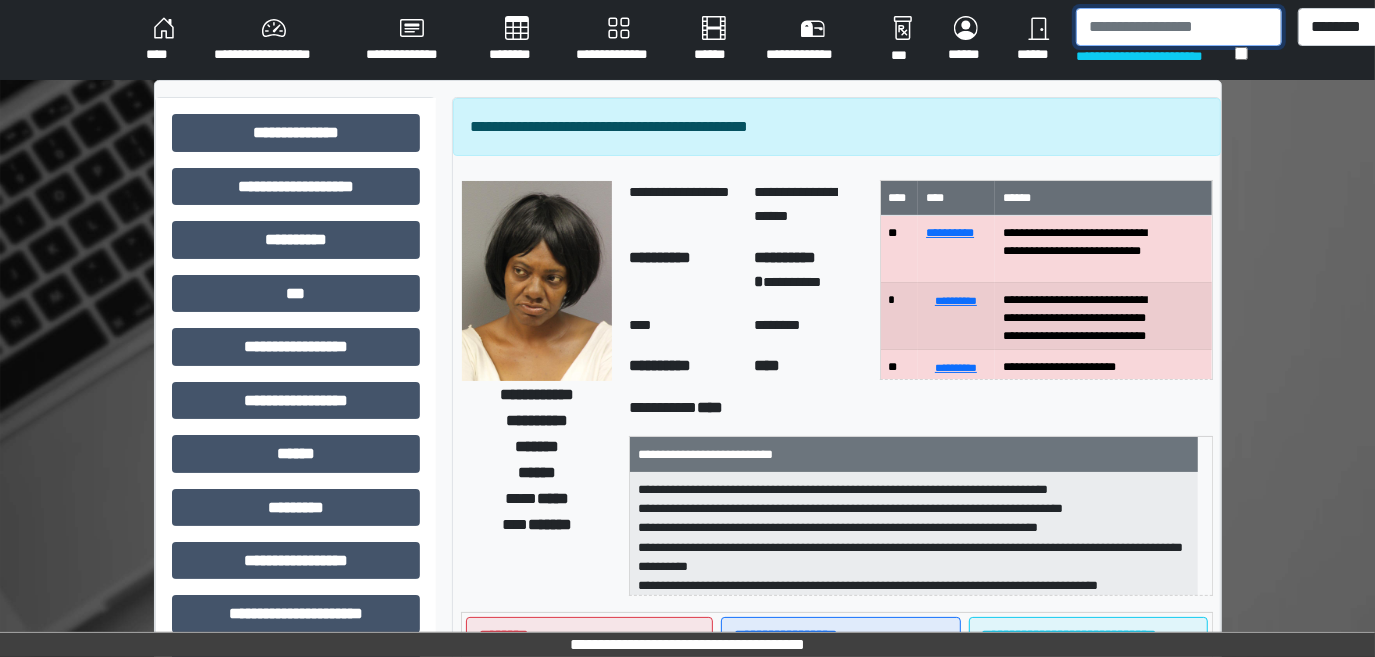 click at bounding box center [1179, 27] 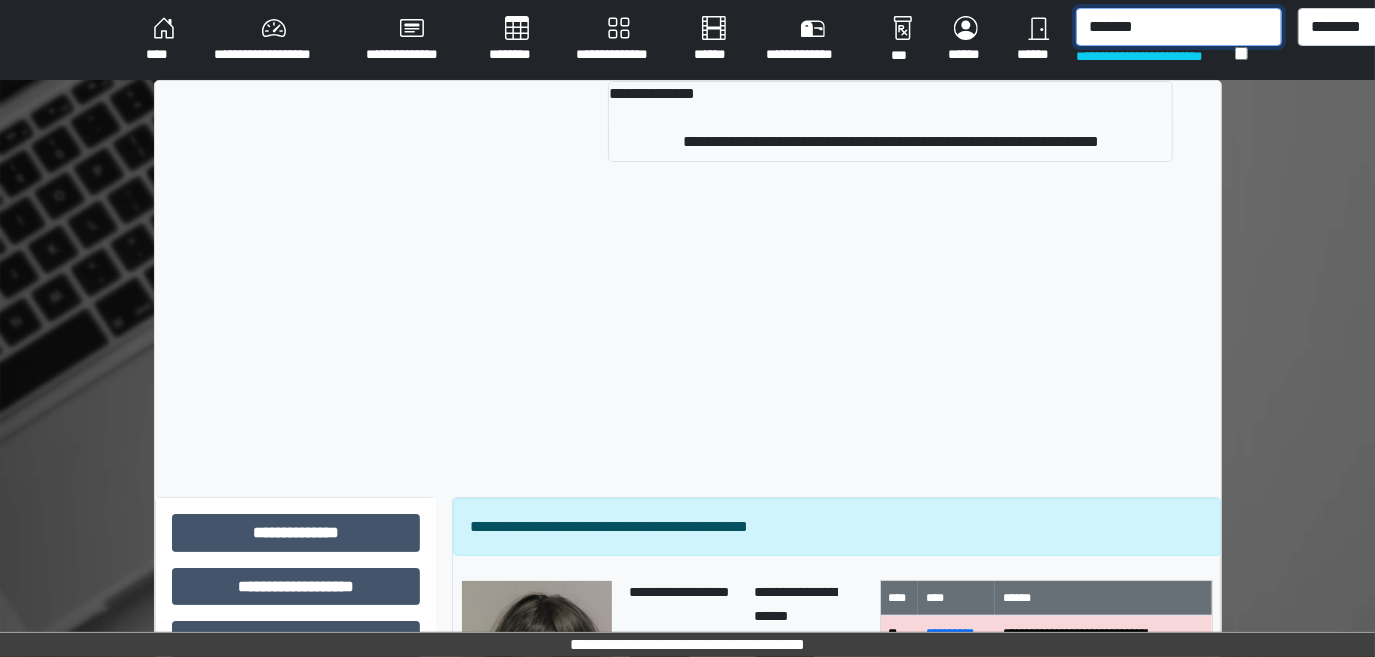 type on "*******" 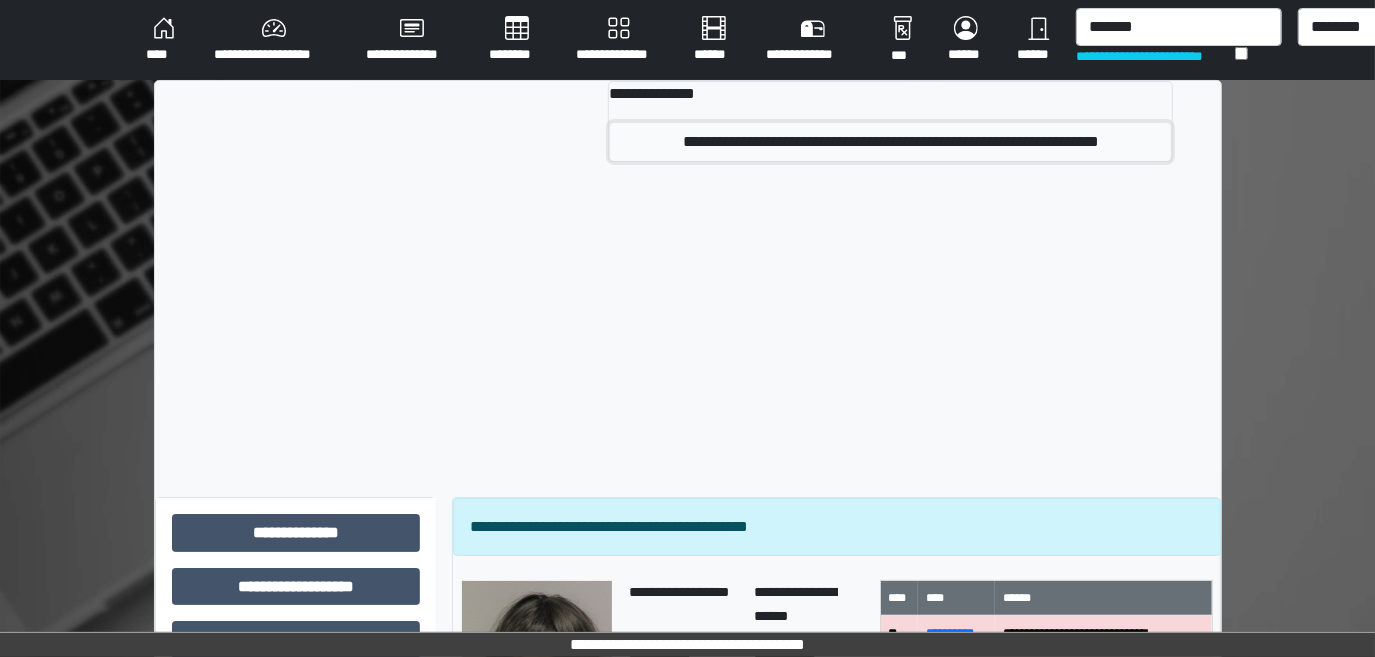 click on "**********" at bounding box center (890, 142) 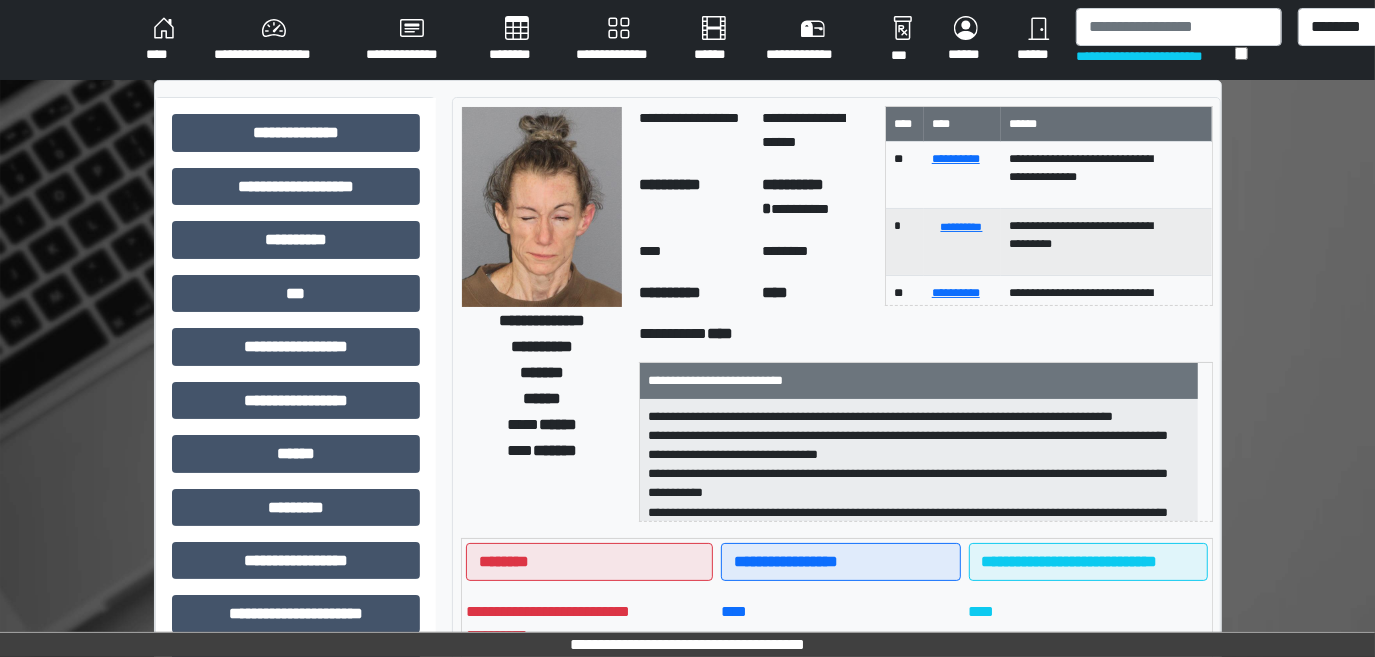 click at bounding box center (542, 207) 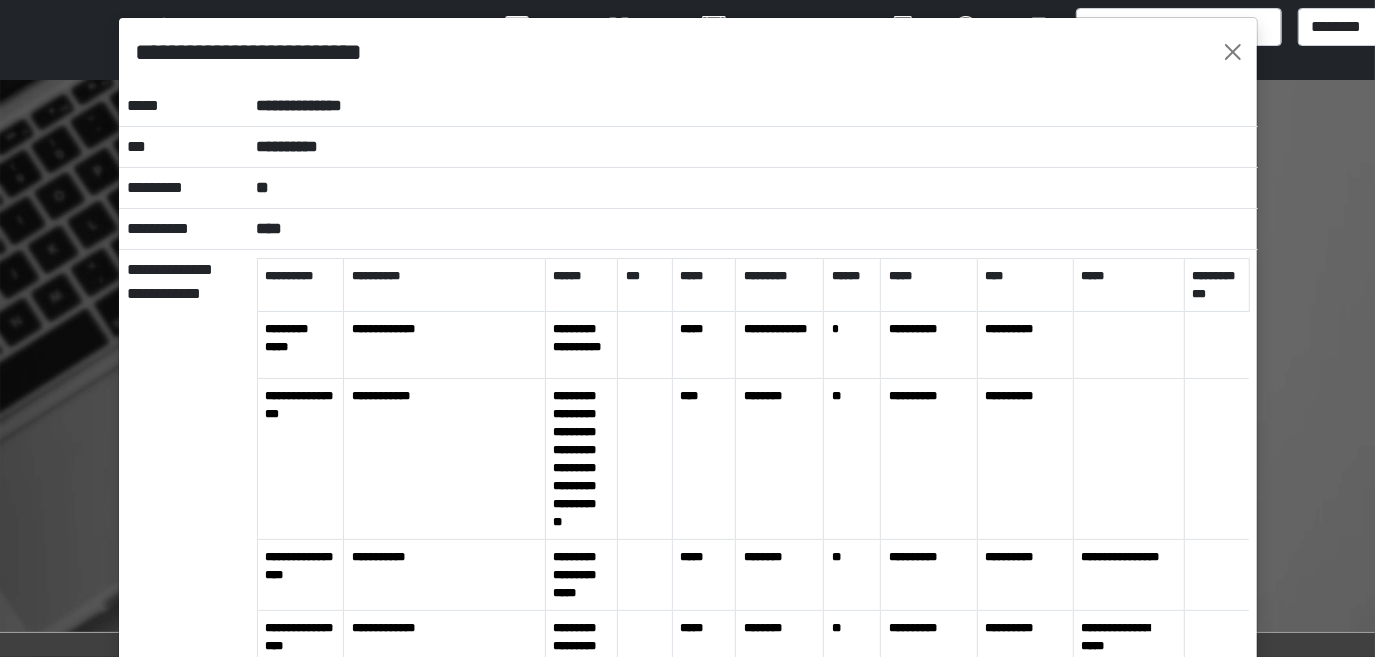 scroll, scrollTop: 0, scrollLeft: 0, axis: both 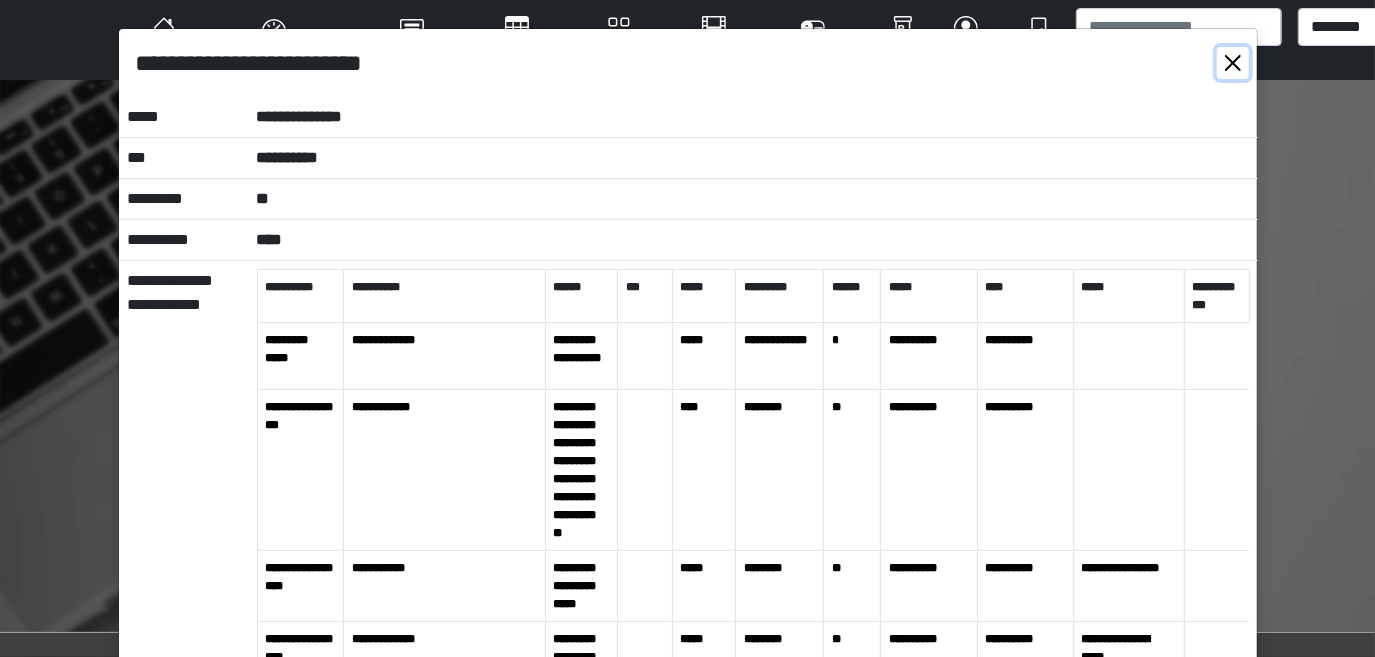 drag, startPoint x: 1227, startPoint y: 69, endPoint x: 1195, endPoint y: 11, distance: 66.24198 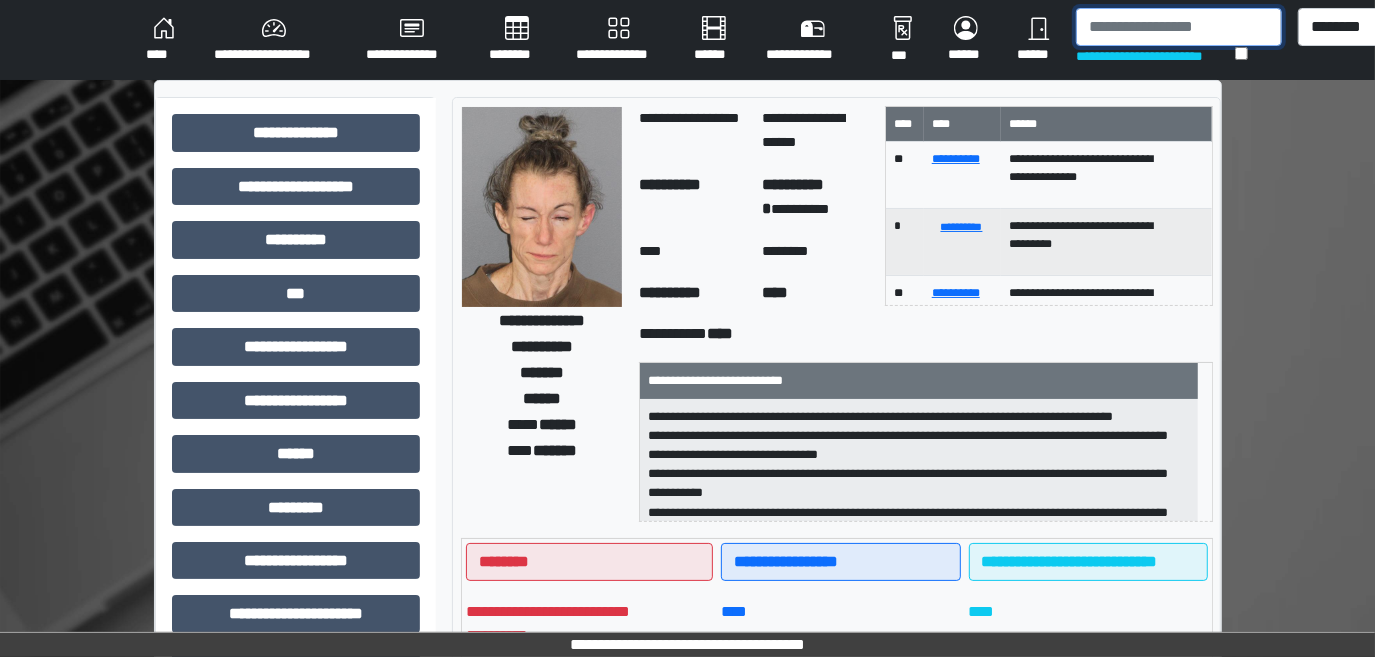 click at bounding box center (1179, 27) 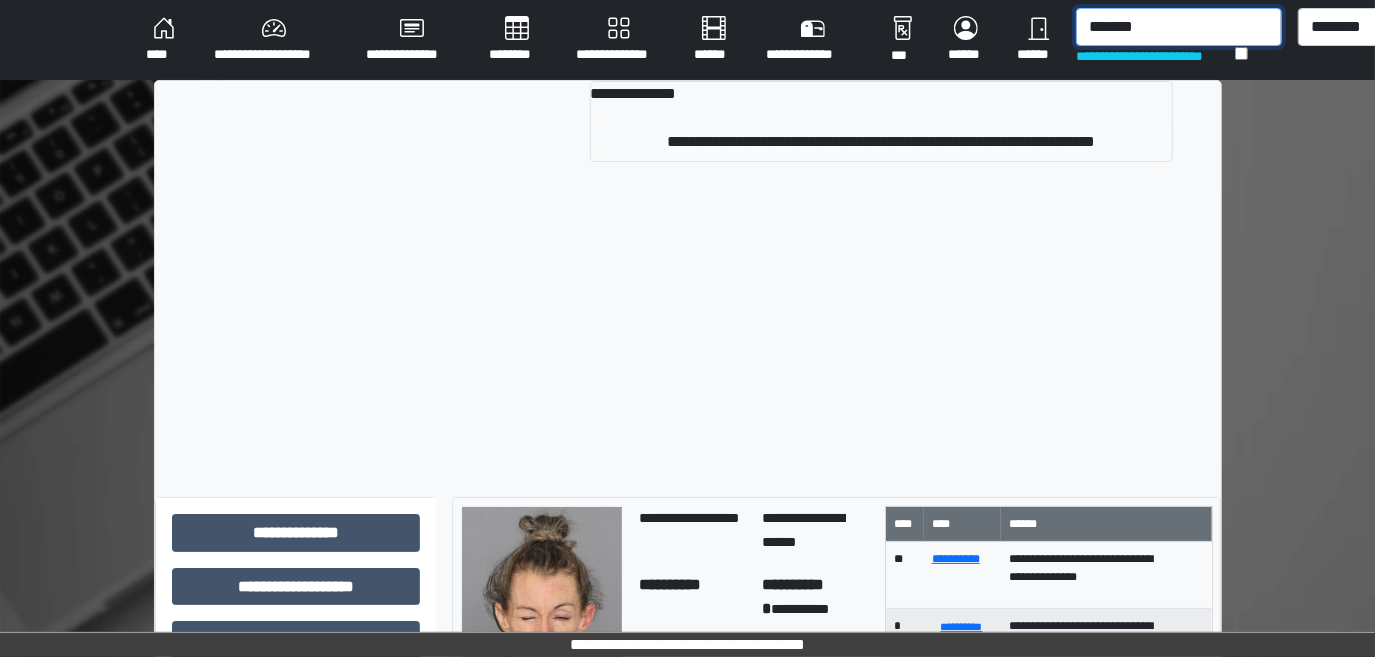 type on "*******" 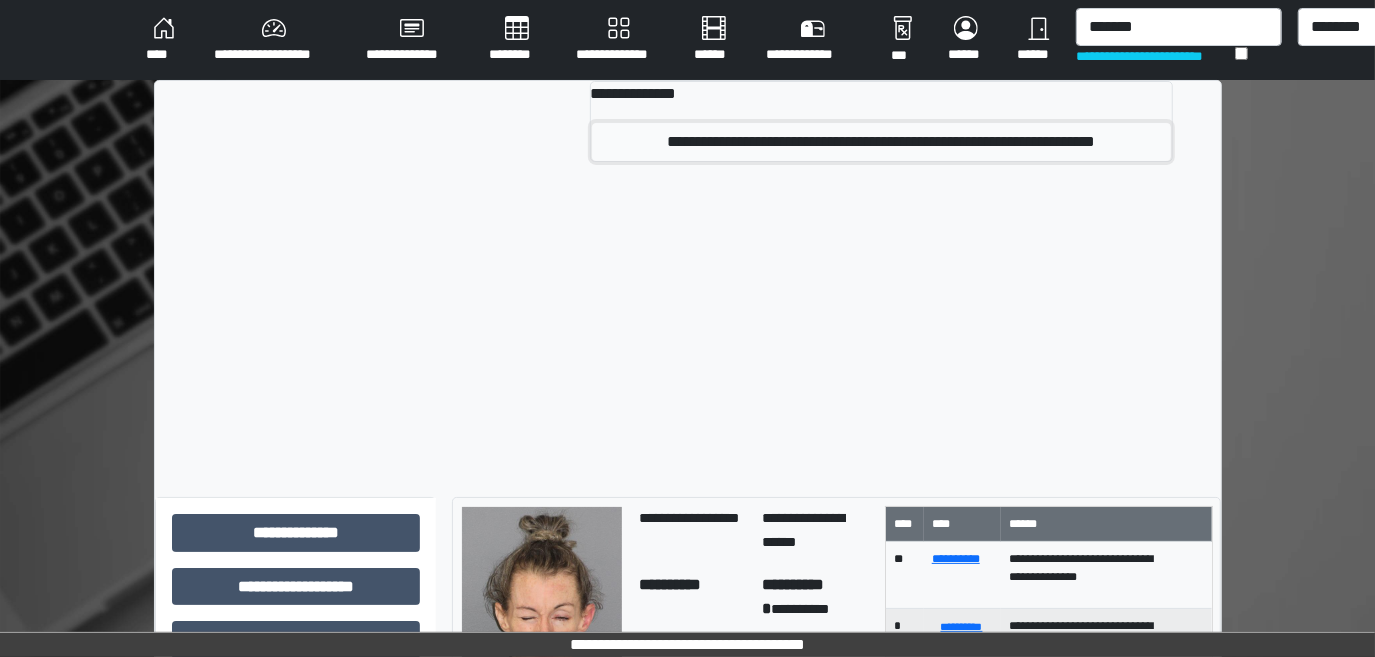 click on "**********" at bounding box center (882, 142) 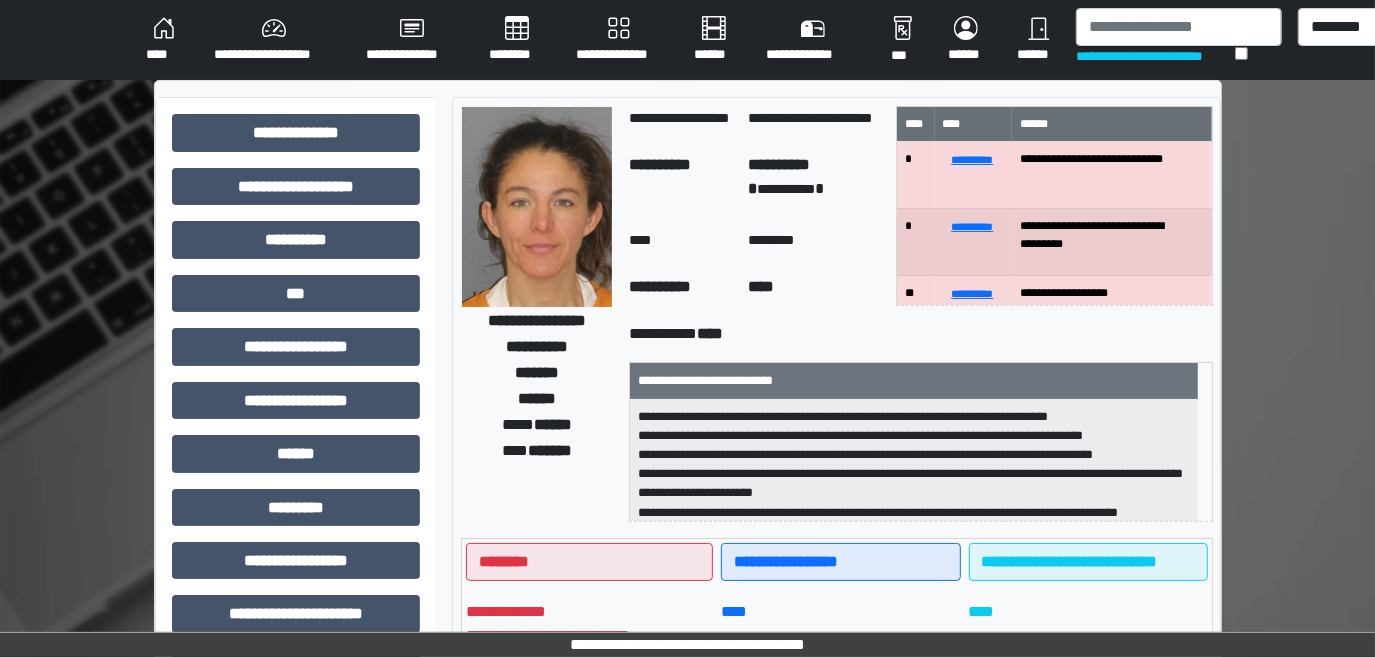 click at bounding box center [537, 207] 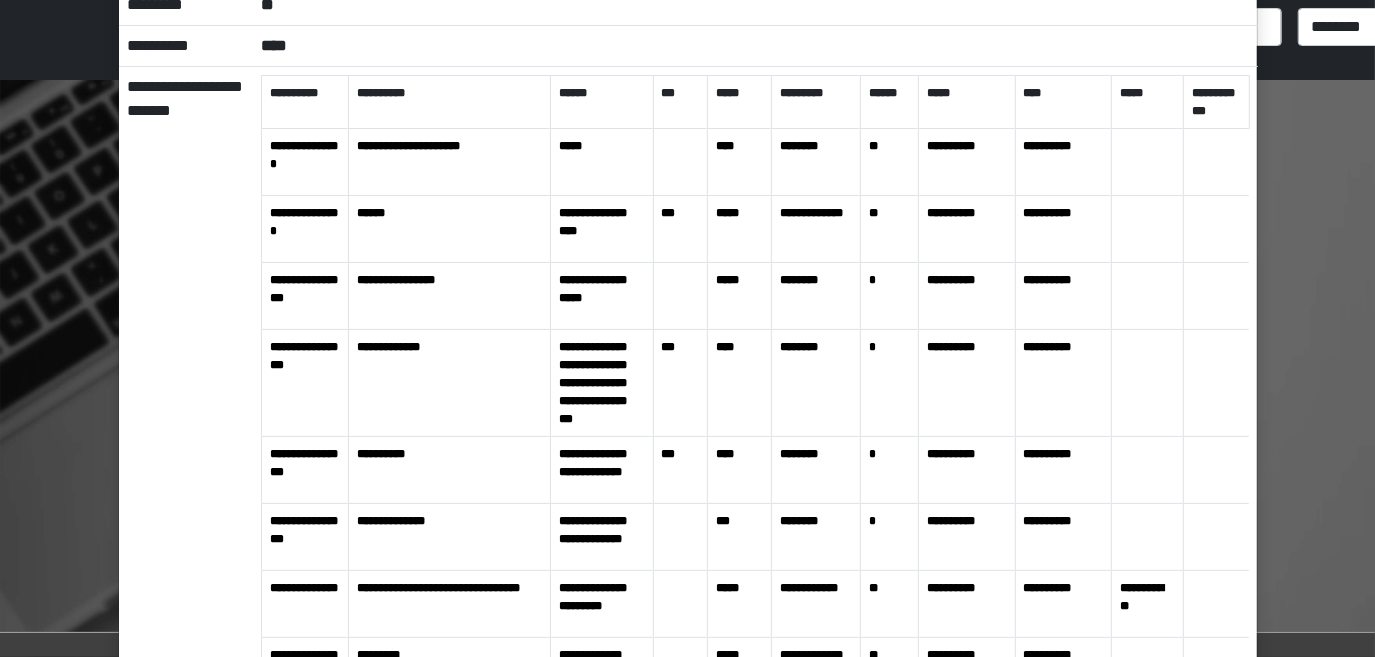 scroll, scrollTop: 0, scrollLeft: 0, axis: both 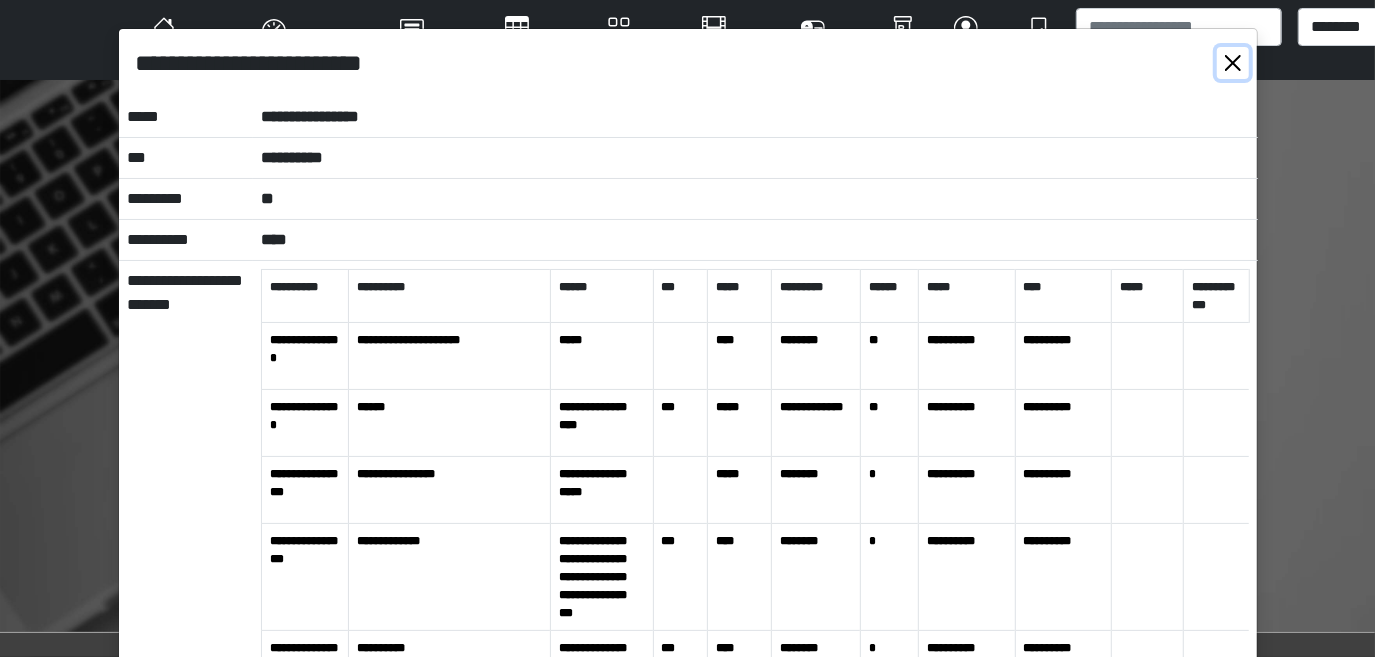 click at bounding box center [1233, 63] 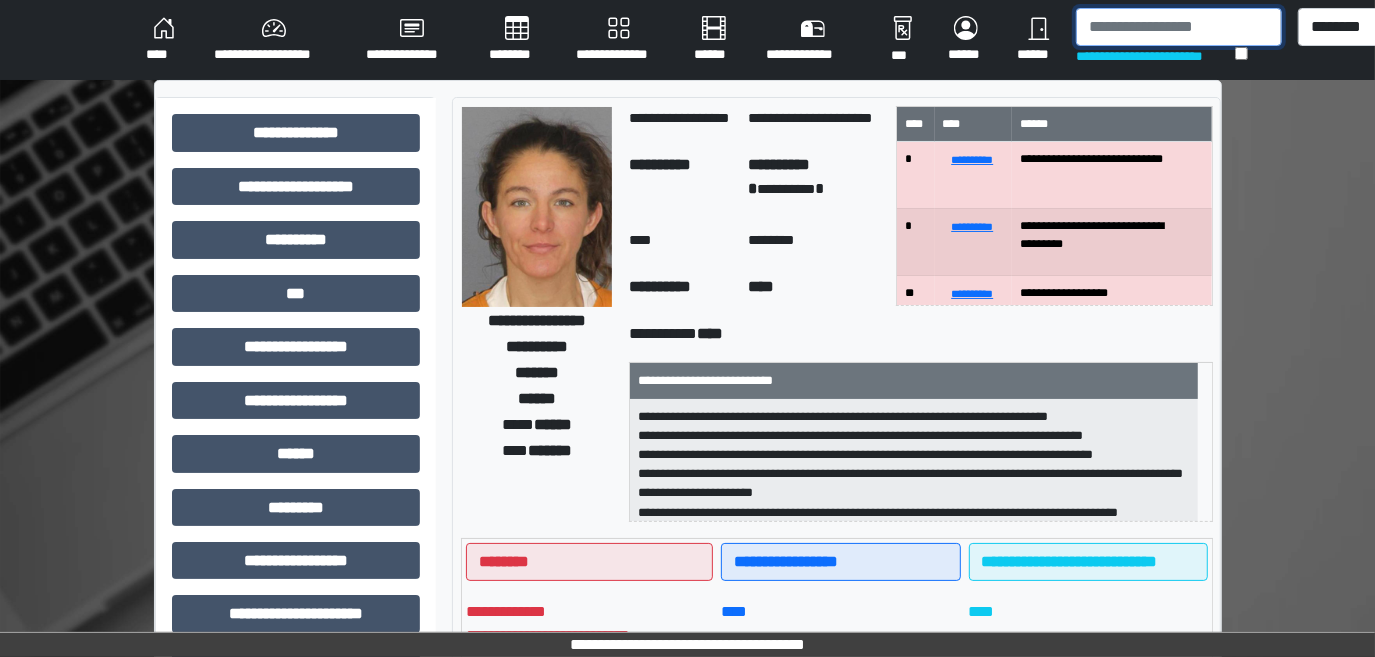 click at bounding box center [1179, 27] 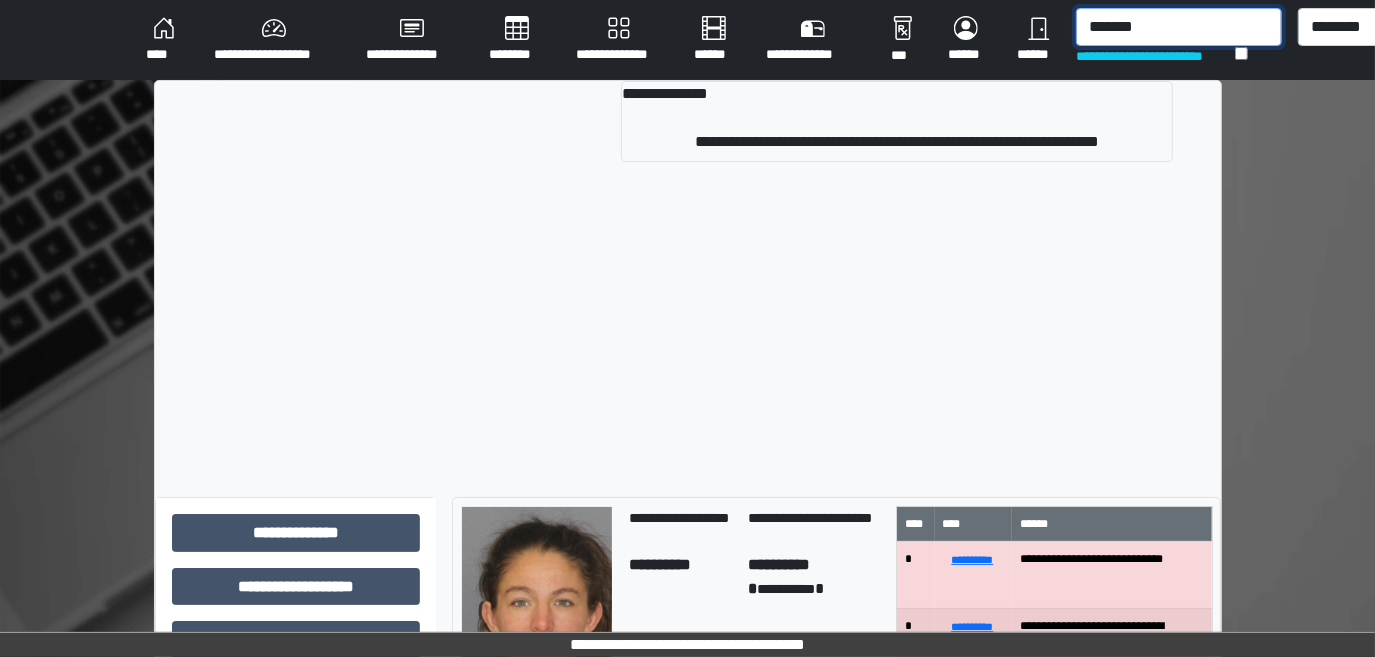 click on "*******" at bounding box center [1179, 27] 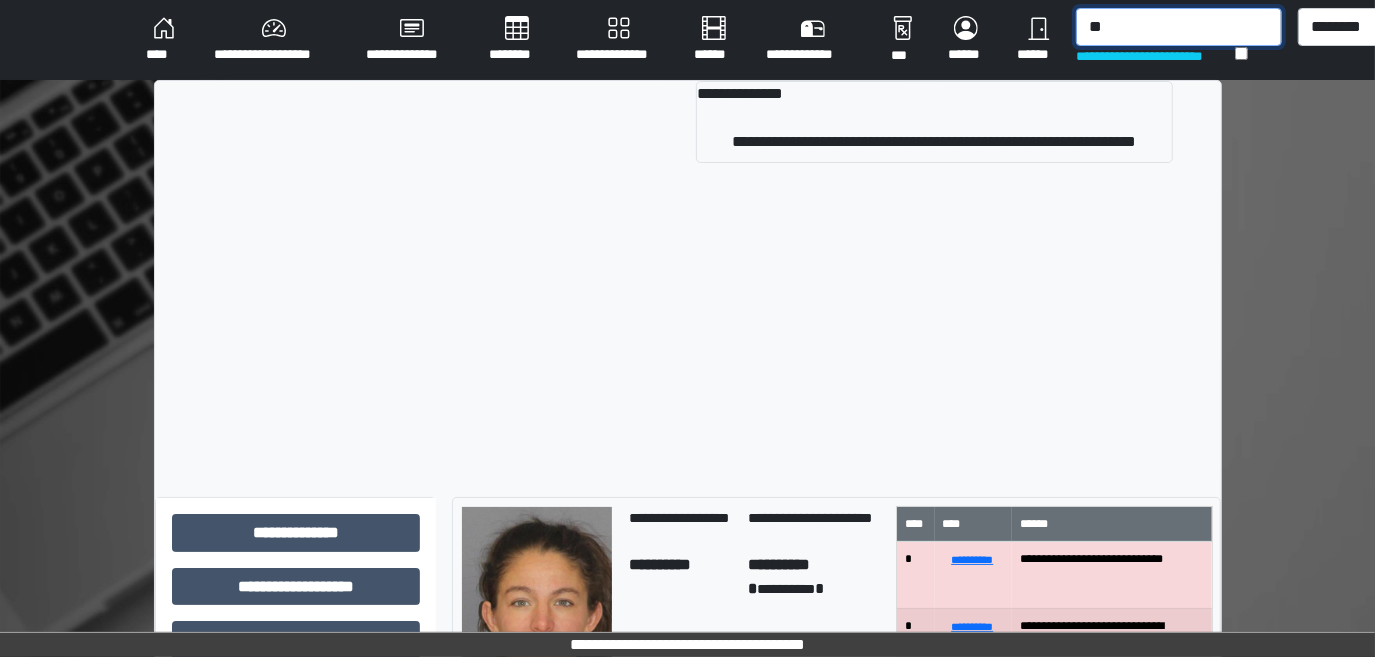 type on "*" 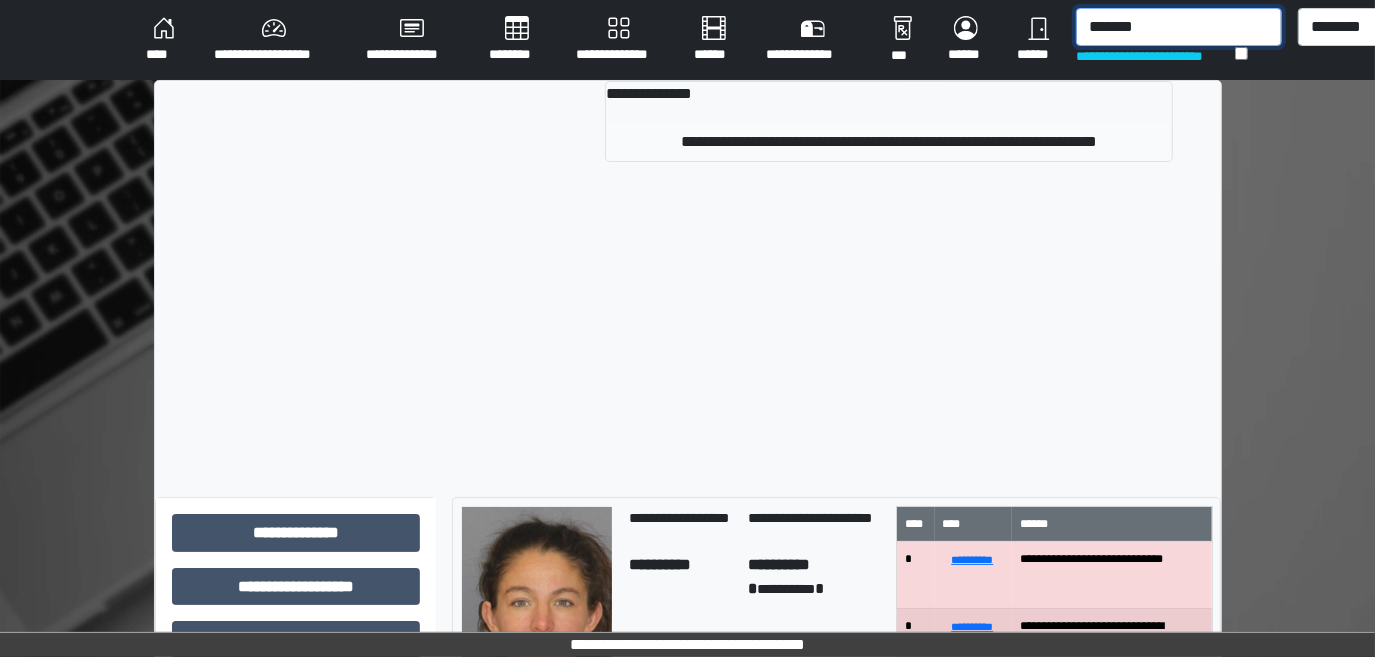 type on "*******" 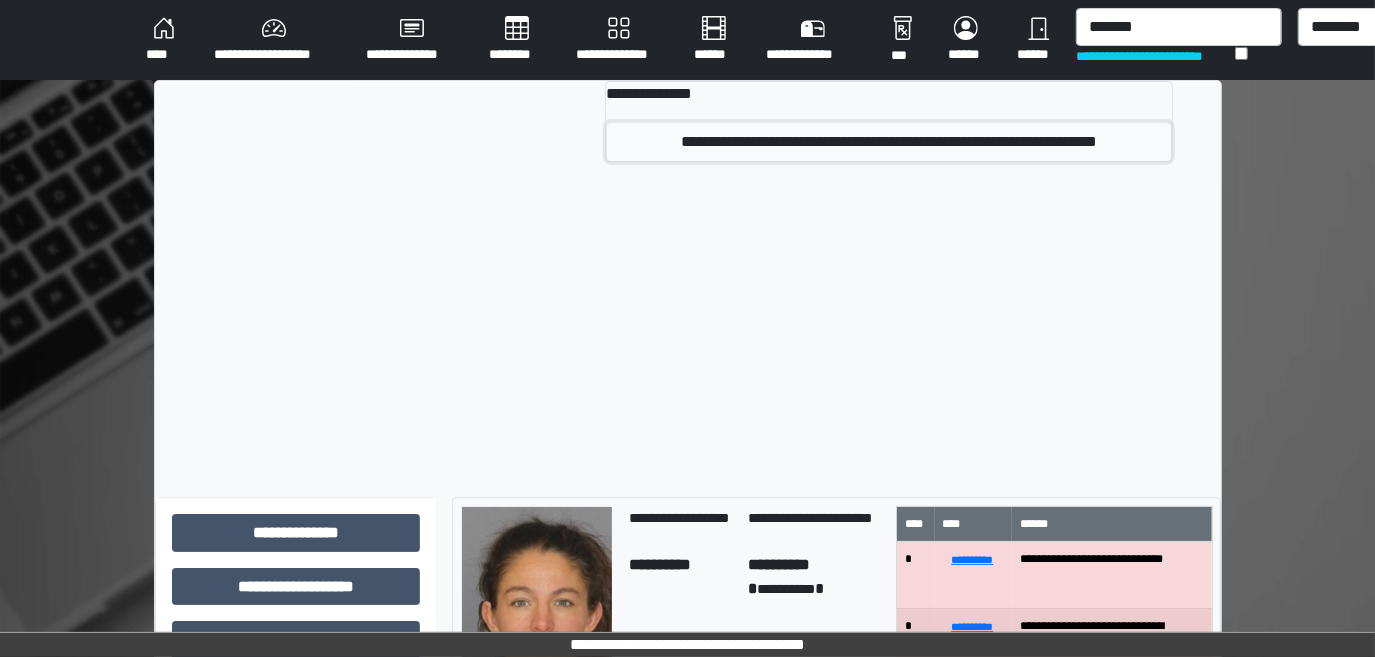 click on "**********" at bounding box center (889, 142) 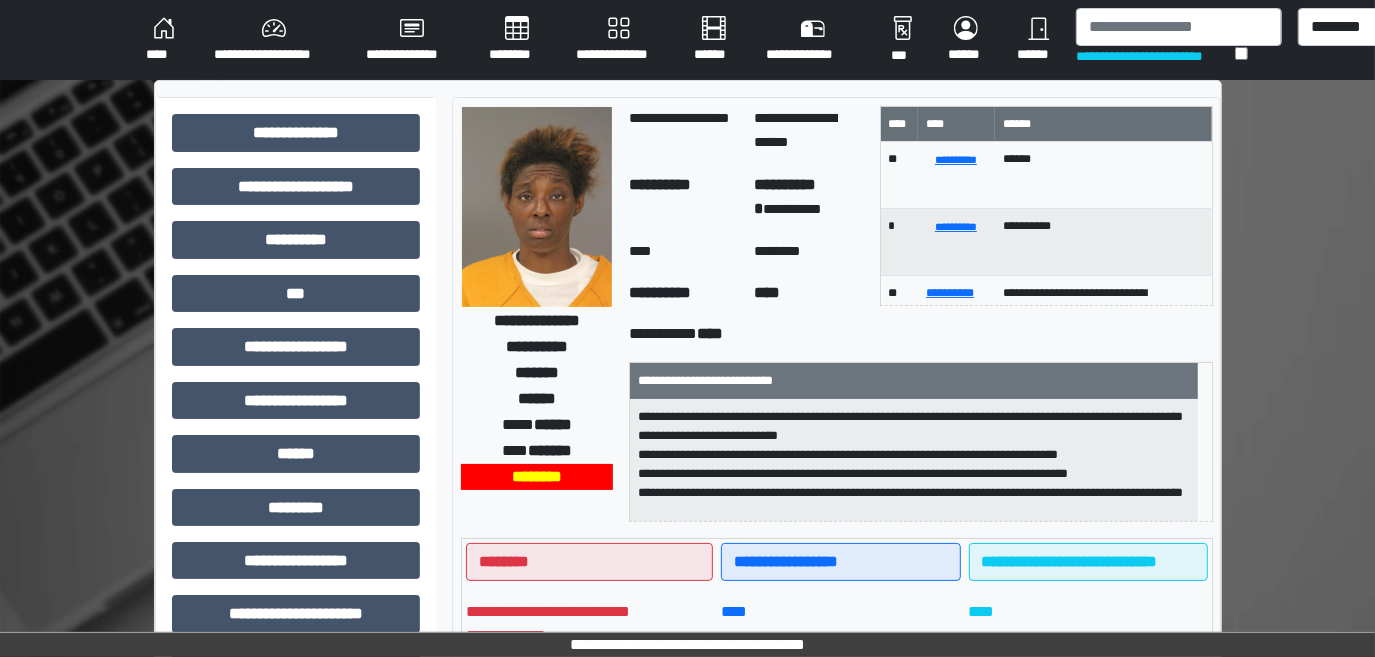 click at bounding box center (537, 207) 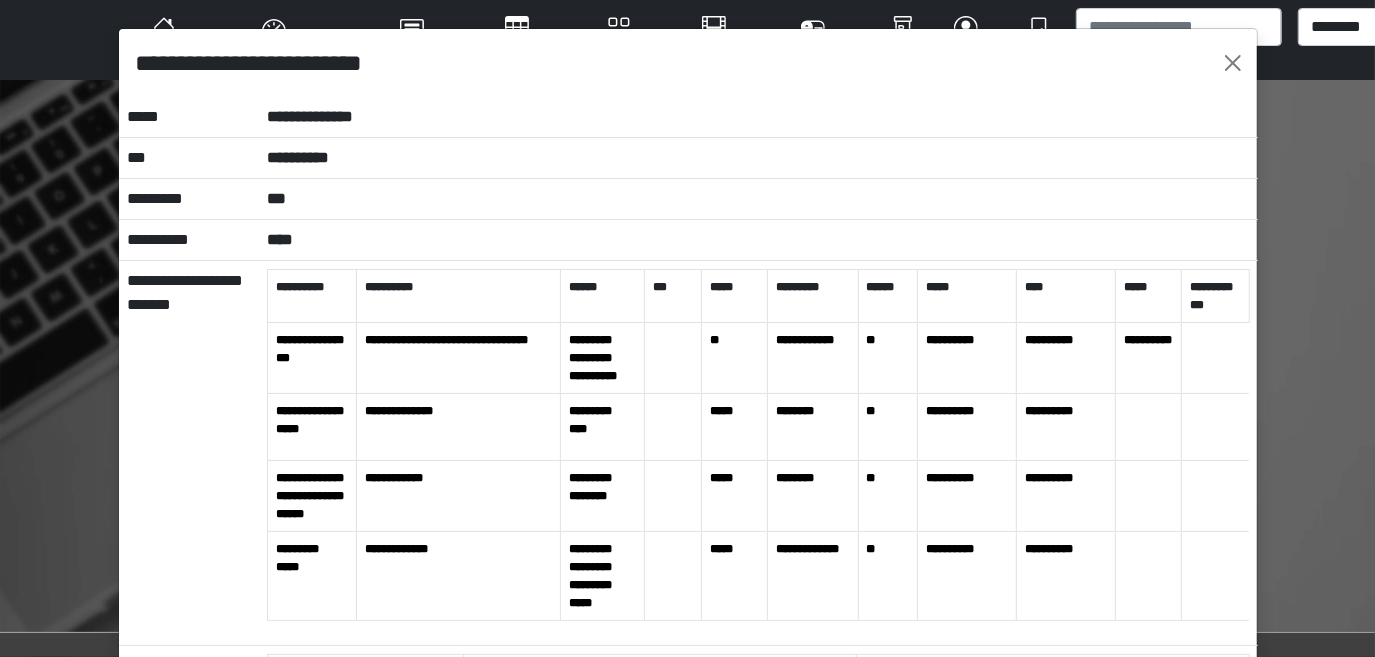 scroll, scrollTop: 0, scrollLeft: 0, axis: both 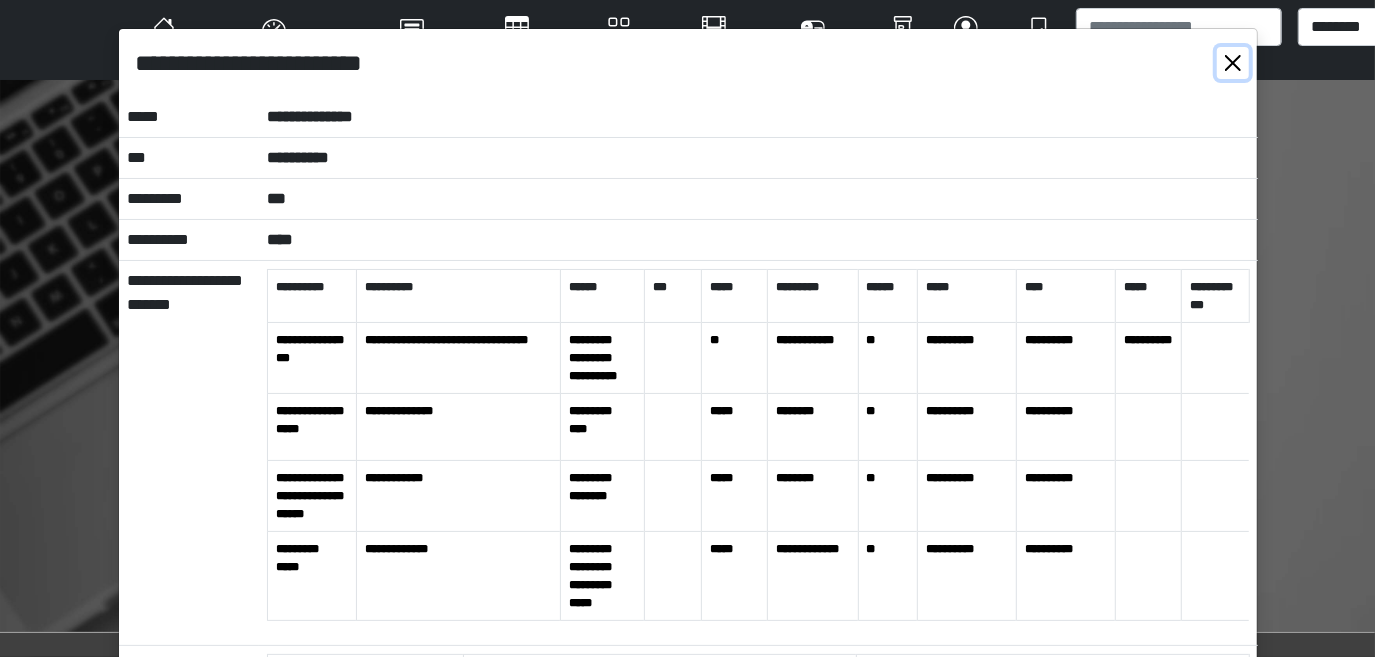 click at bounding box center [1233, 63] 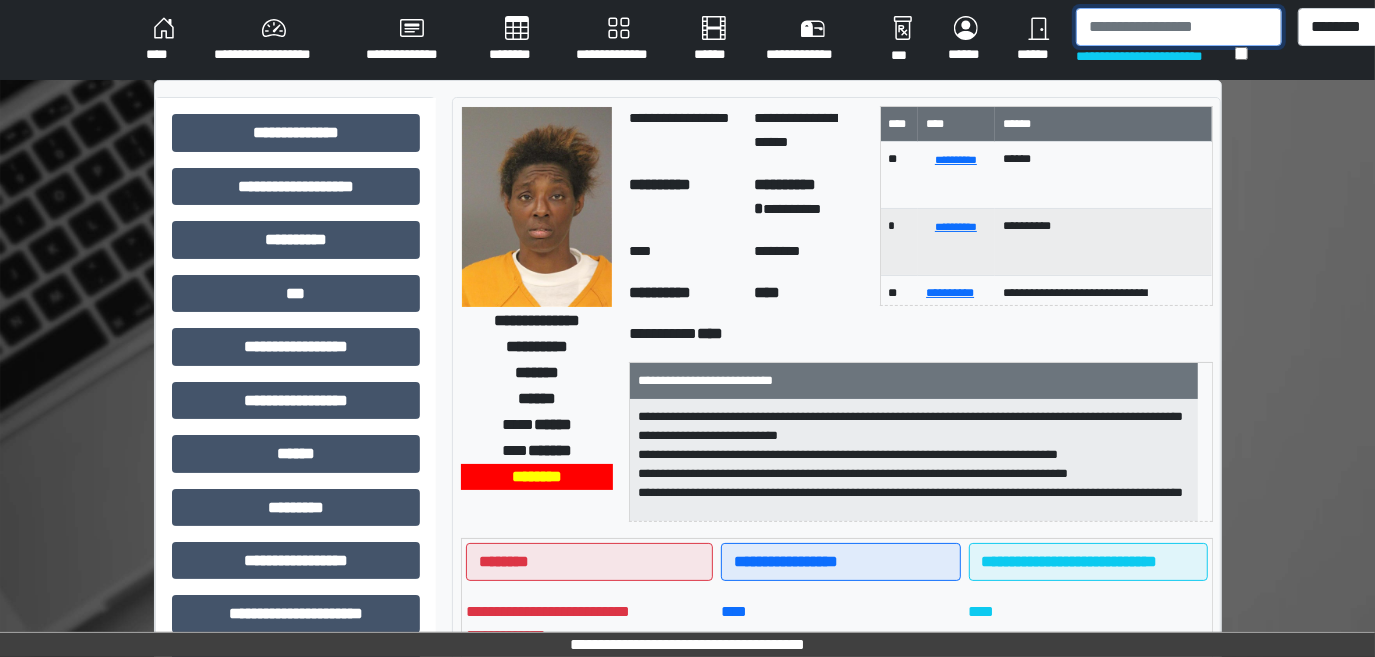 click at bounding box center [1179, 27] 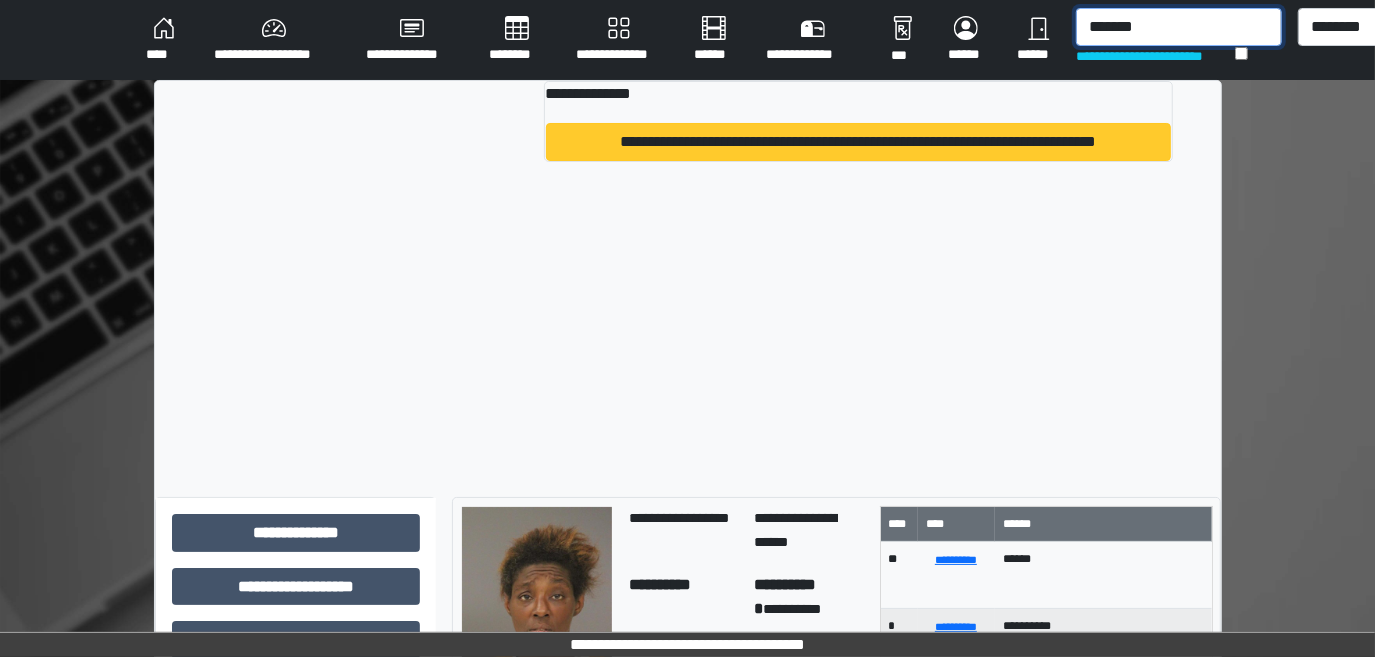 type on "*******" 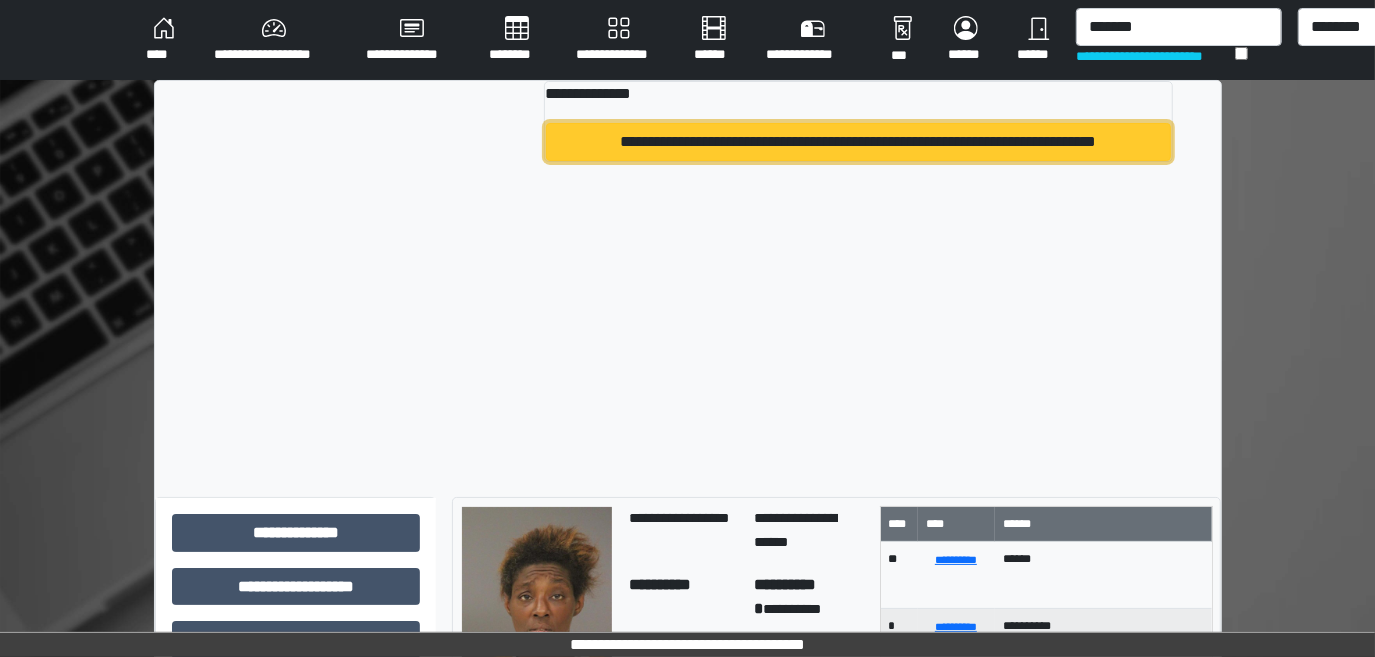 click on "**********" at bounding box center [858, 142] 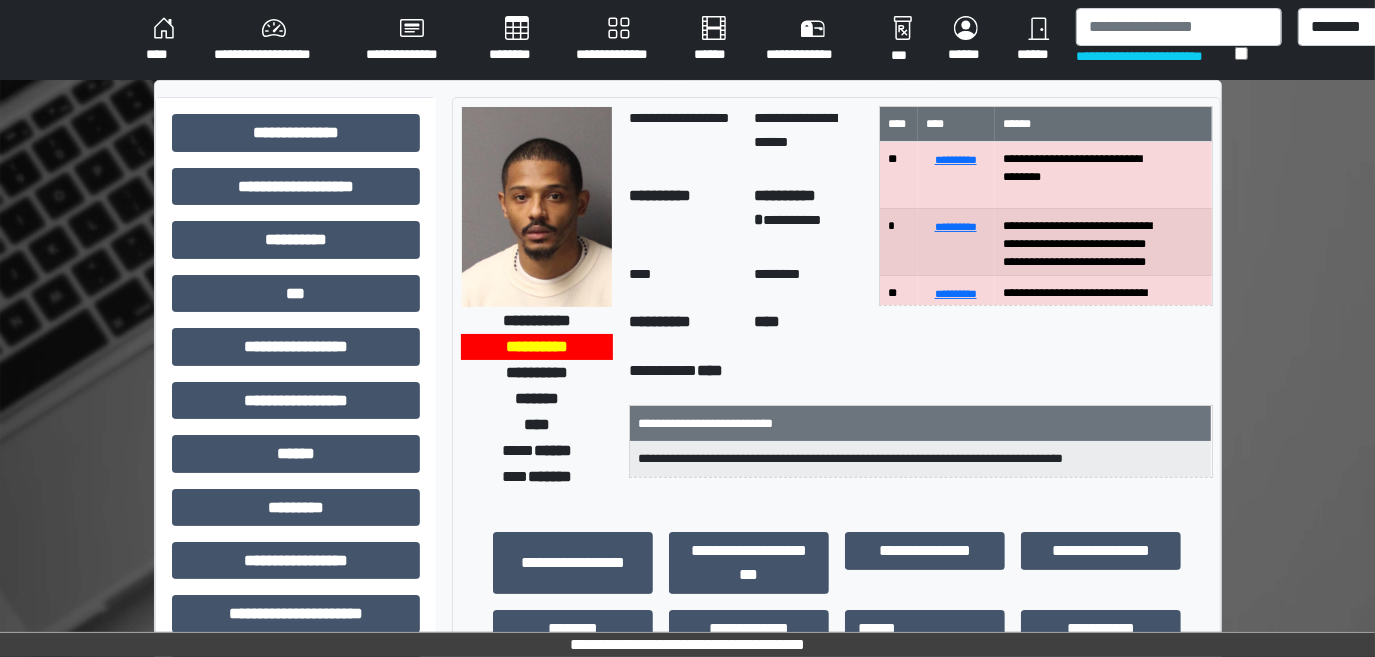 click at bounding box center (537, 207) 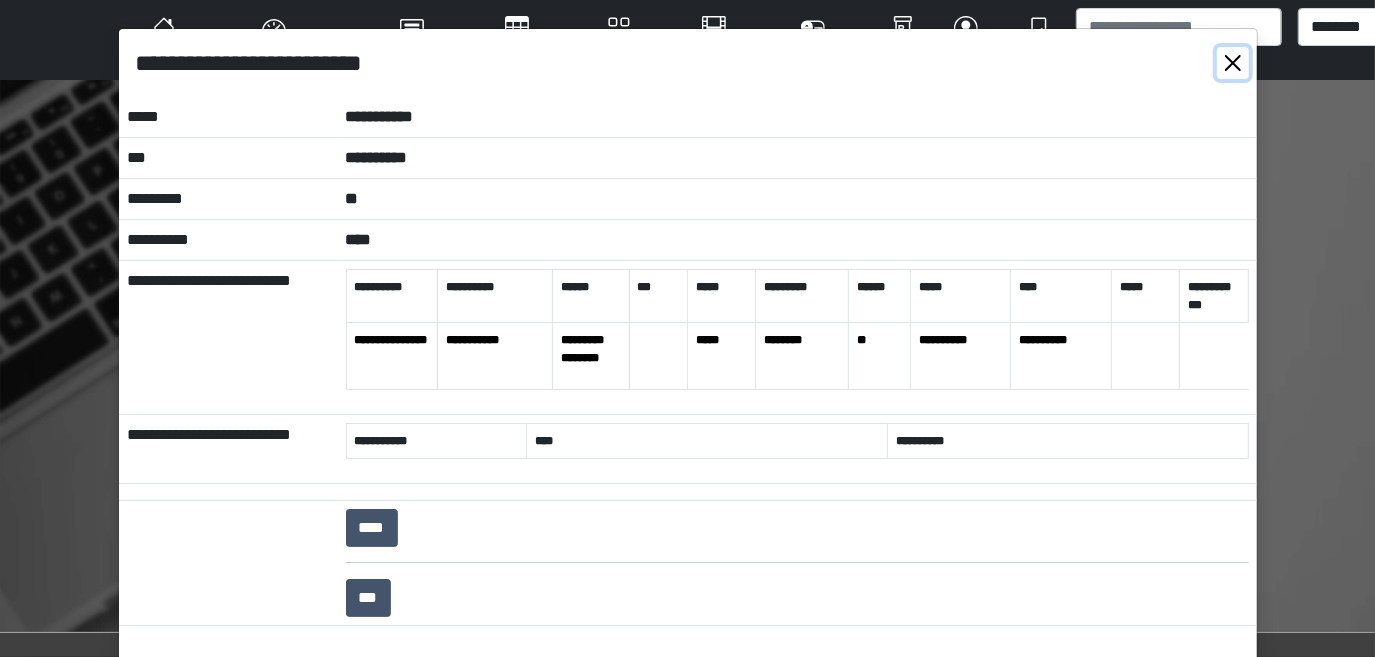 click at bounding box center (1233, 63) 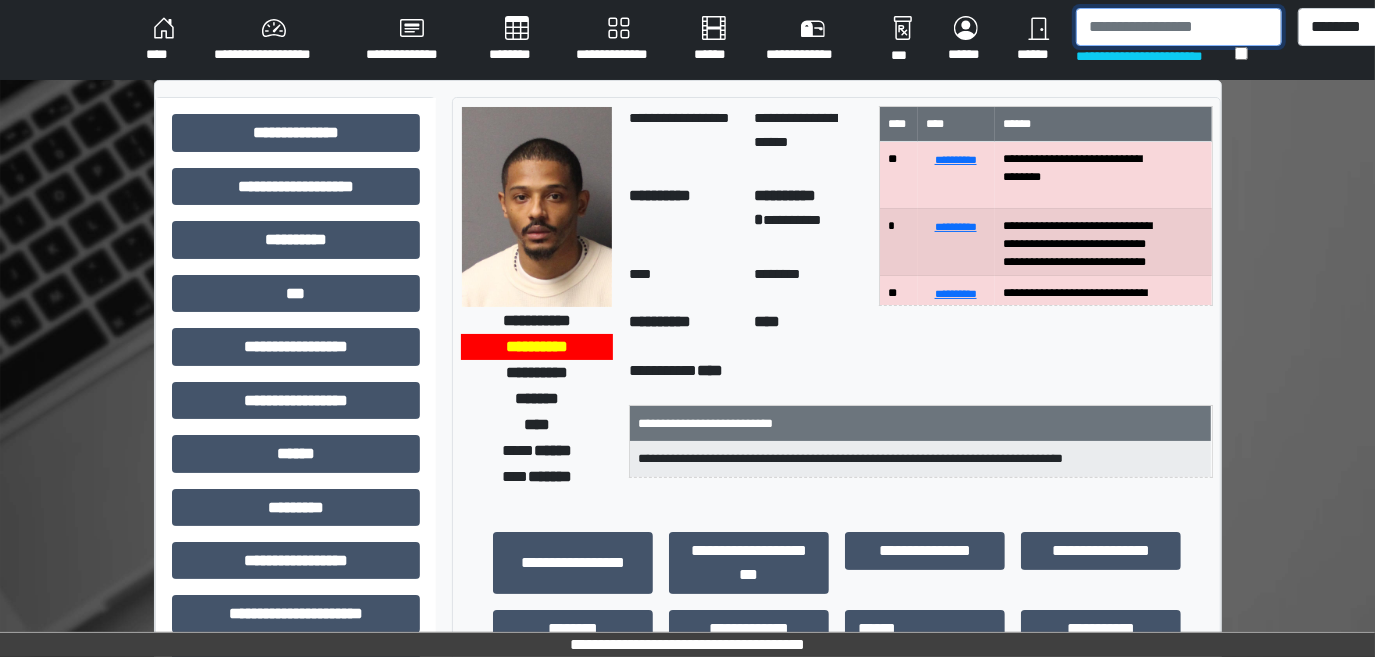 click at bounding box center (1179, 27) 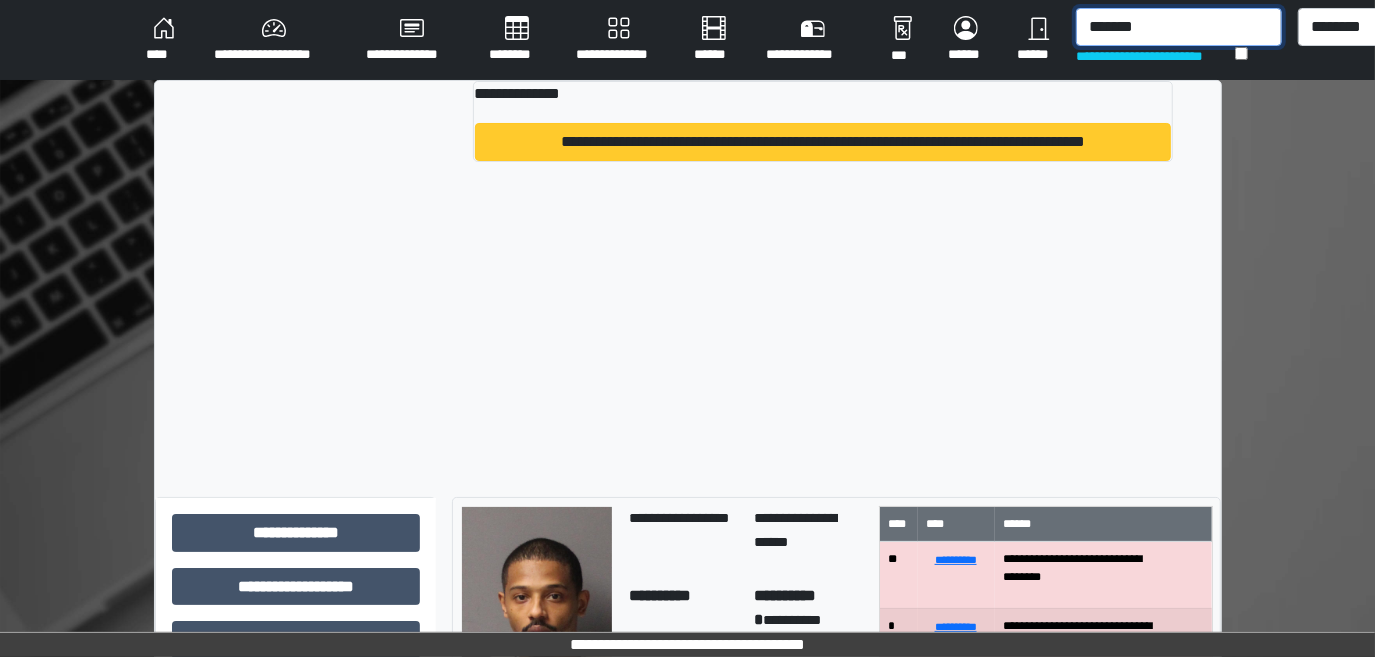 type on "*******" 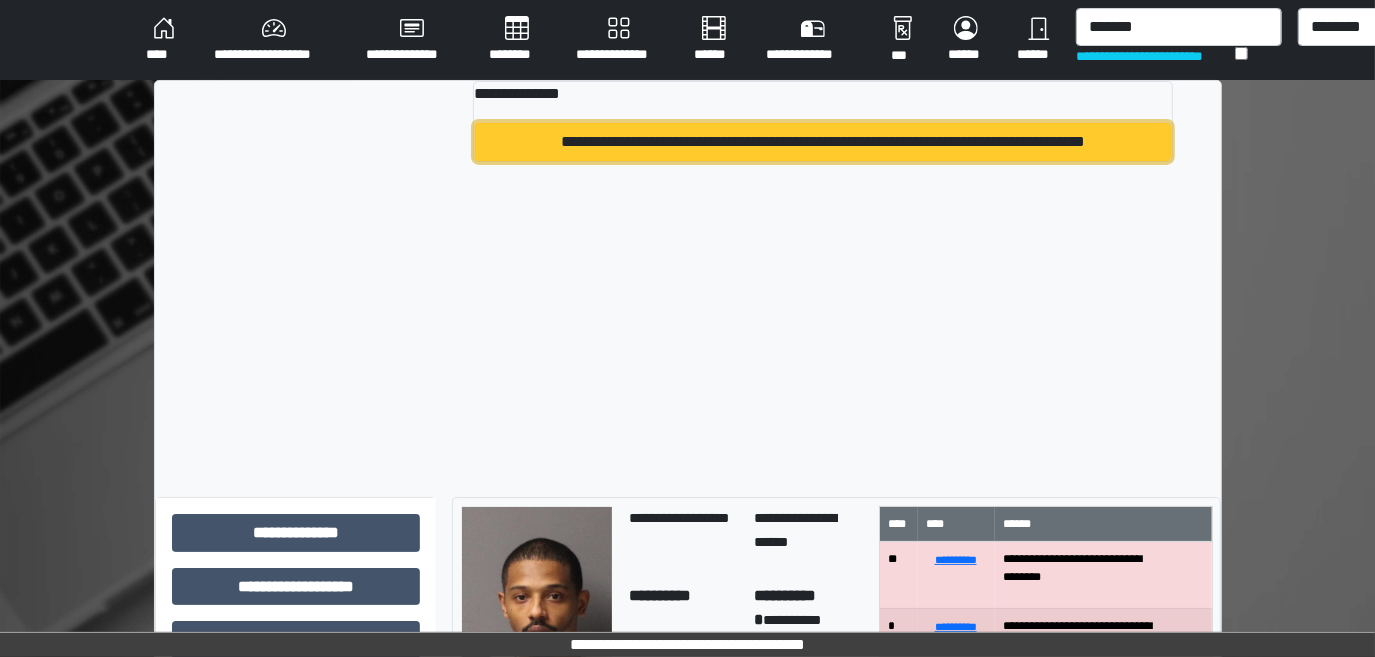 click on "**********" at bounding box center [823, 142] 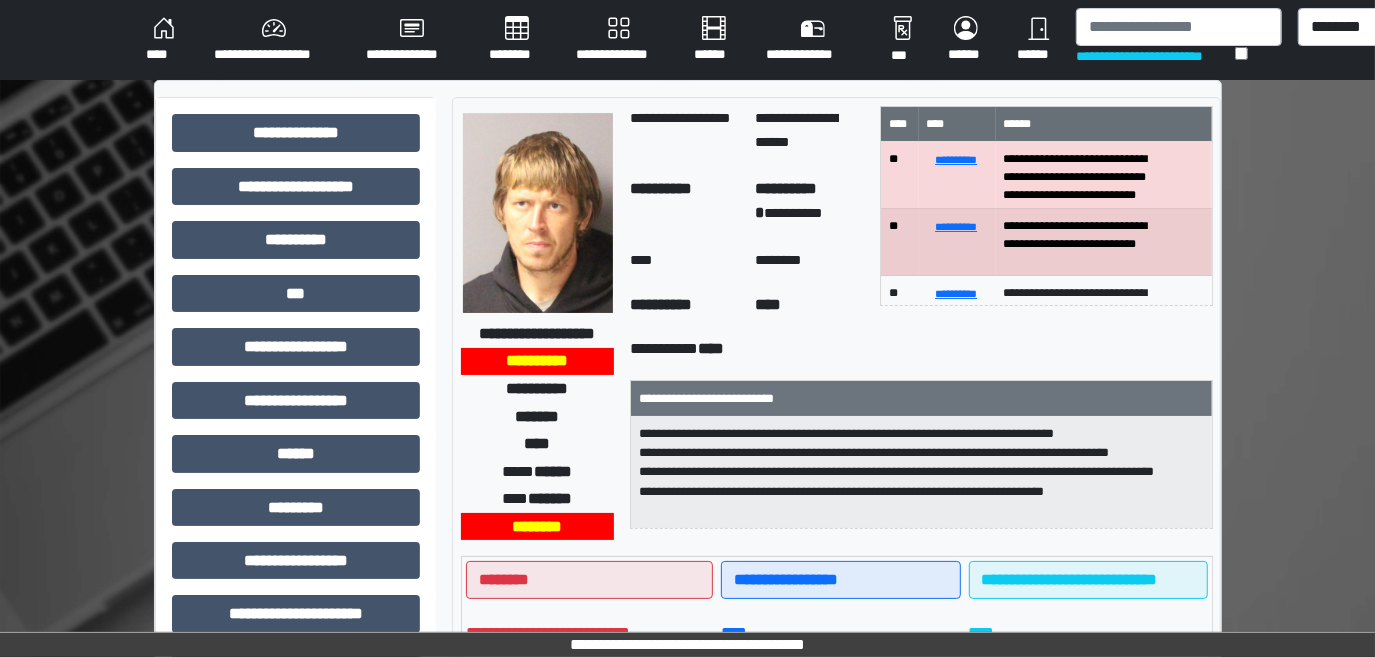 click at bounding box center [538, 213] 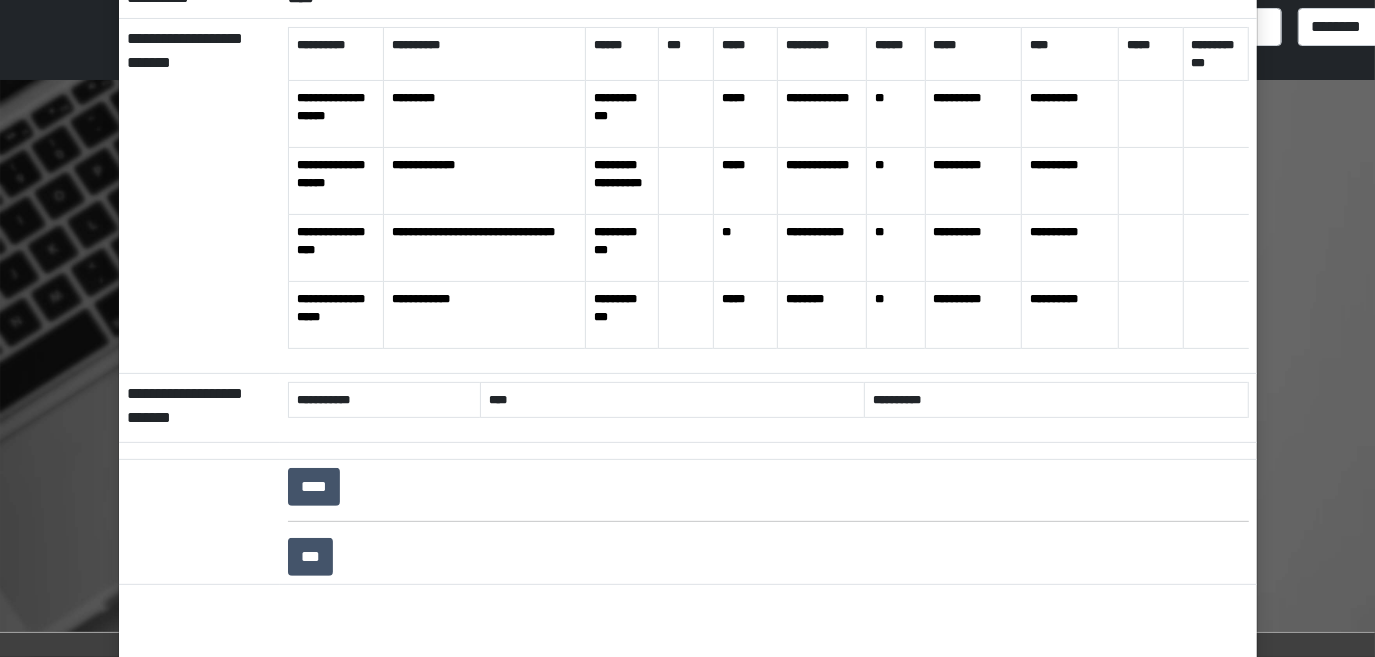 scroll, scrollTop: 0, scrollLeft: 0, axis: both 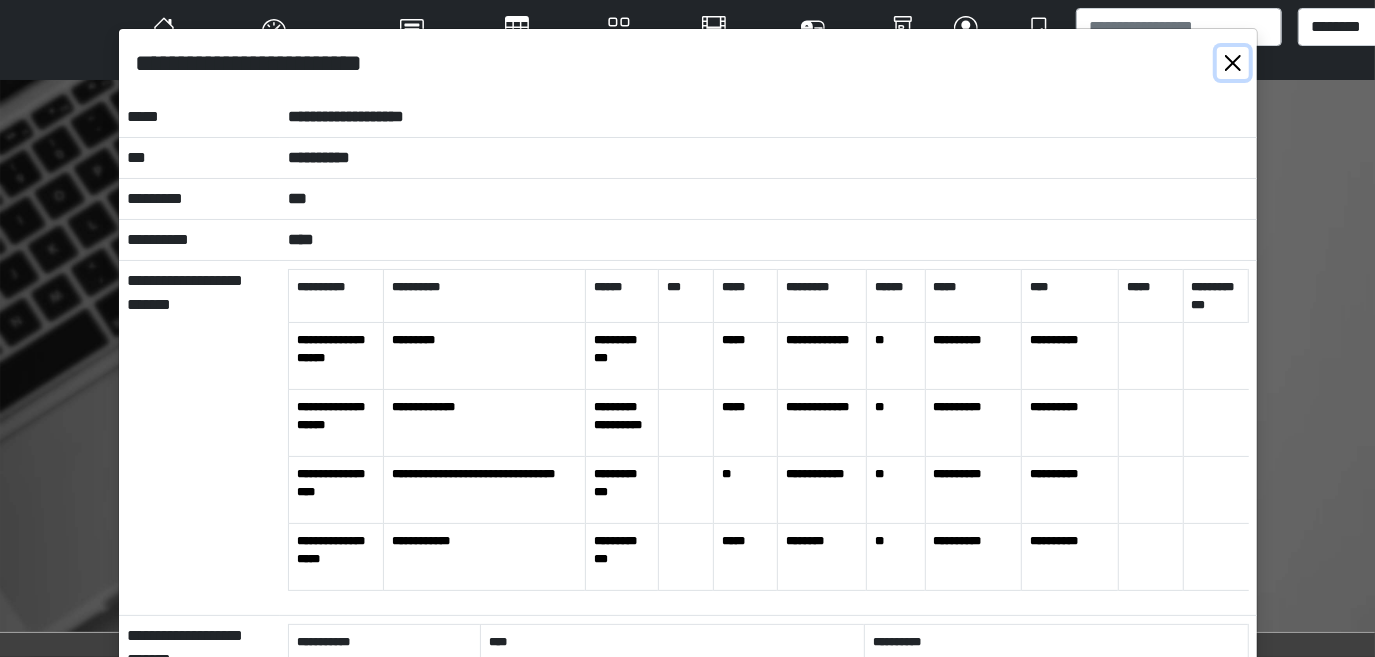 click at bounding box center [1233, 63] 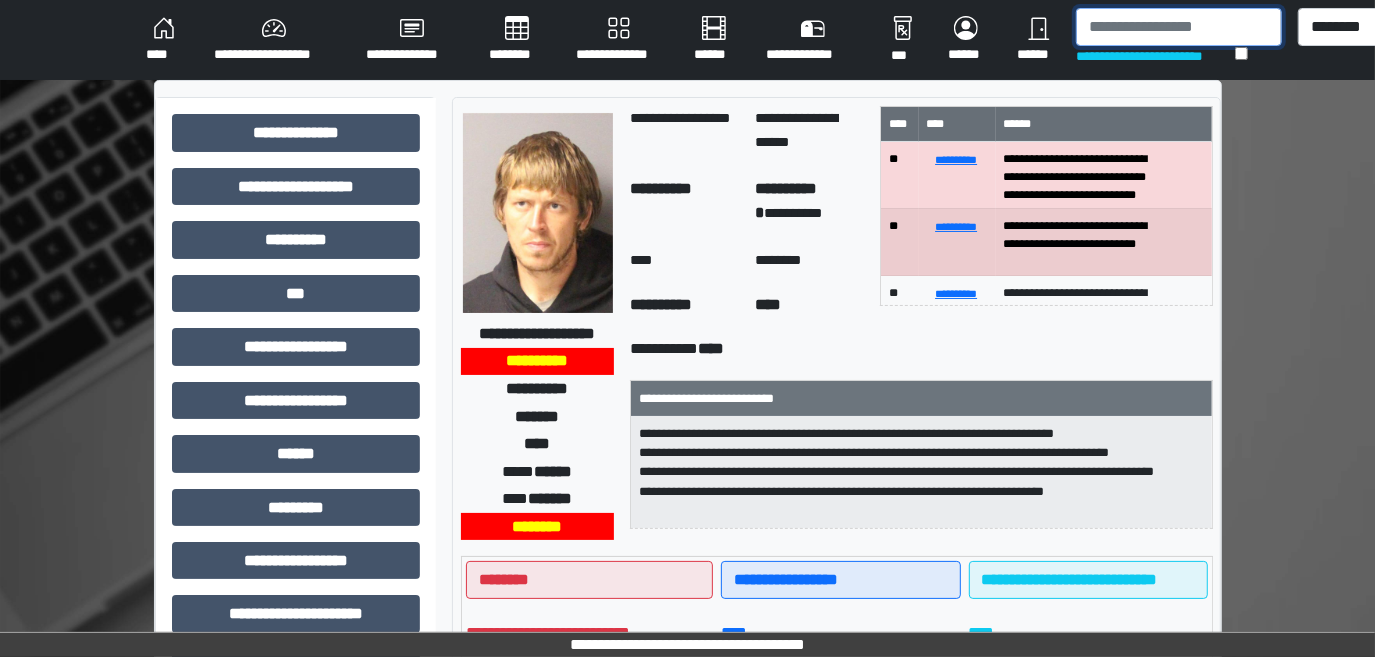 click at bounding box center (1179, 27) 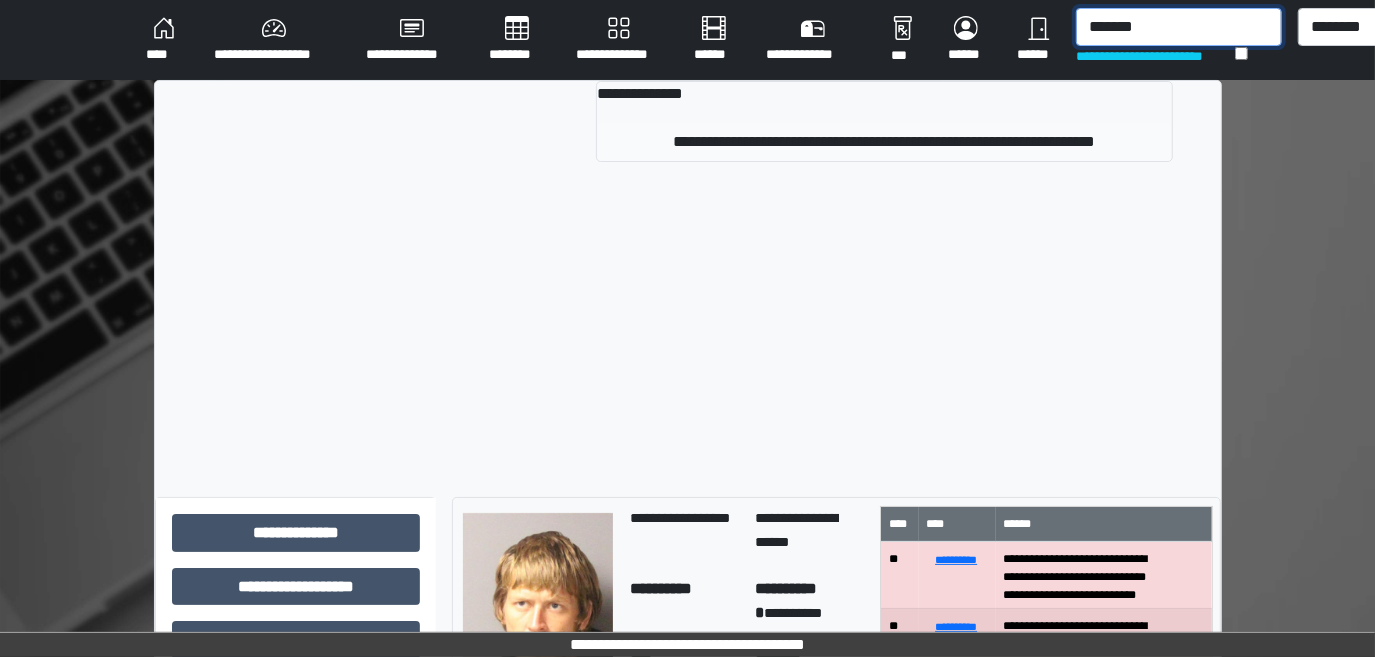 type on "*******" 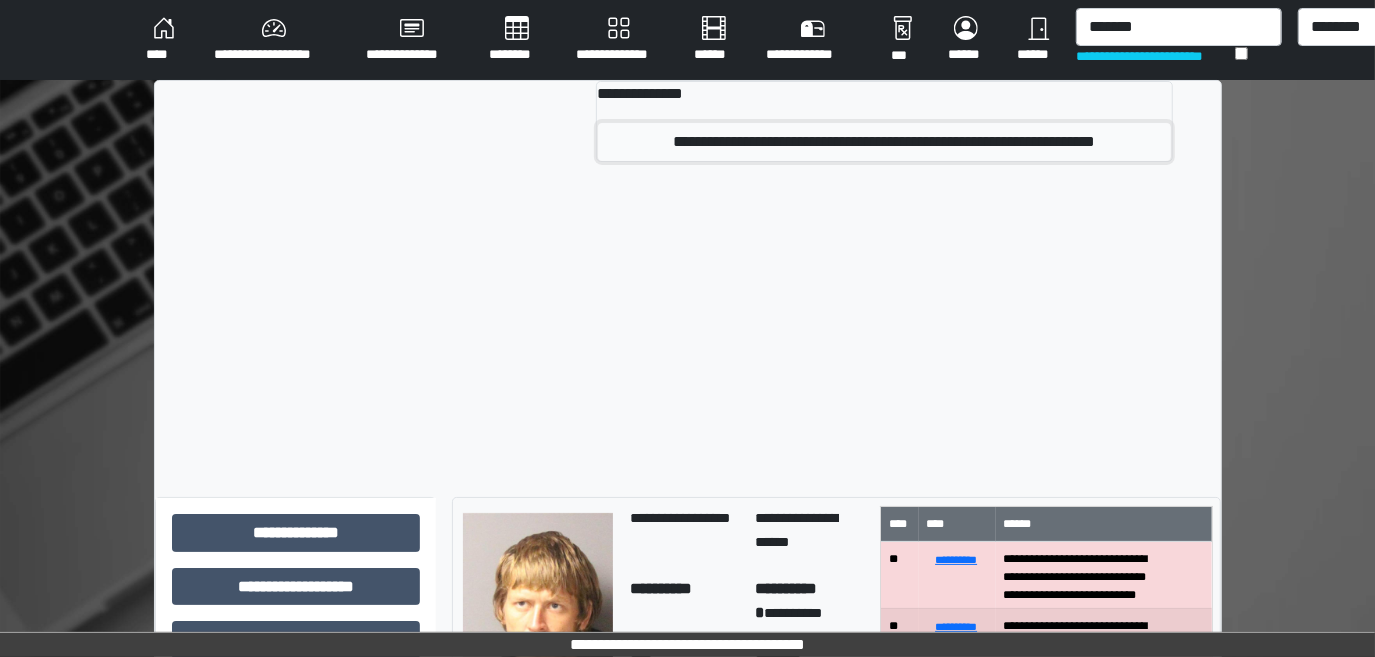 click on "**********" at bounding box center [884, 142] 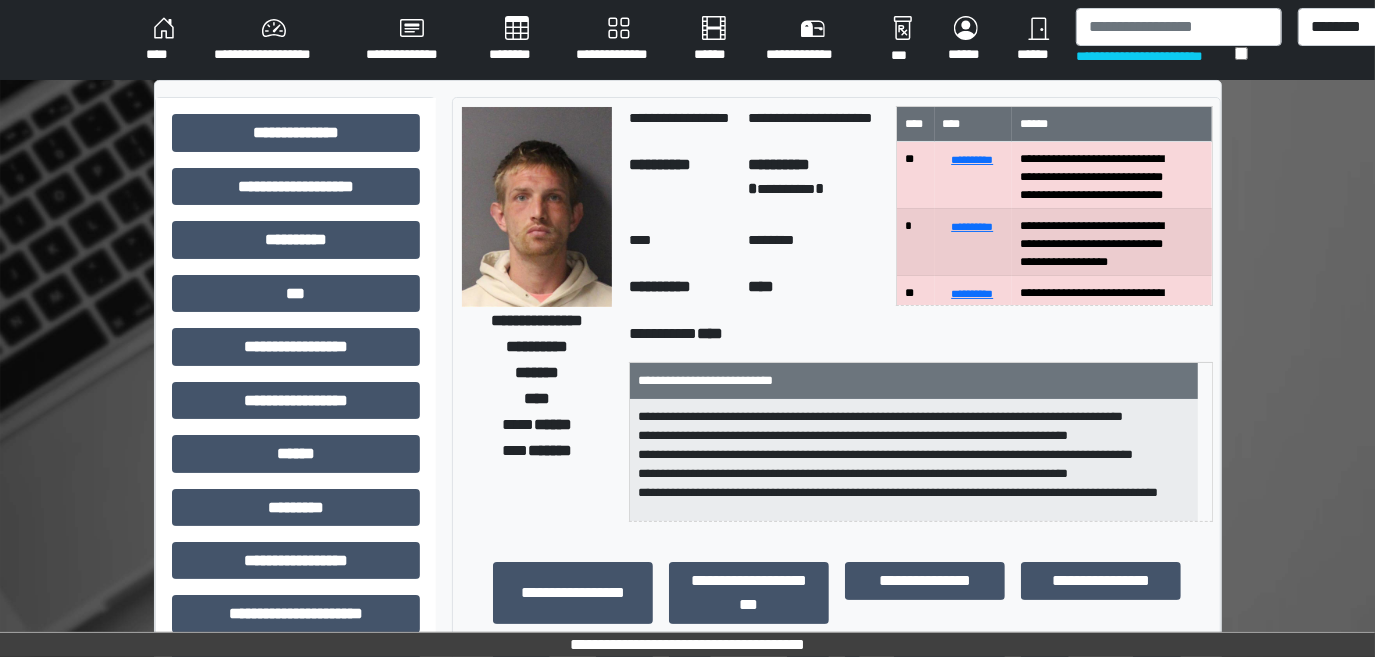 click at bounding box center (537, 207) 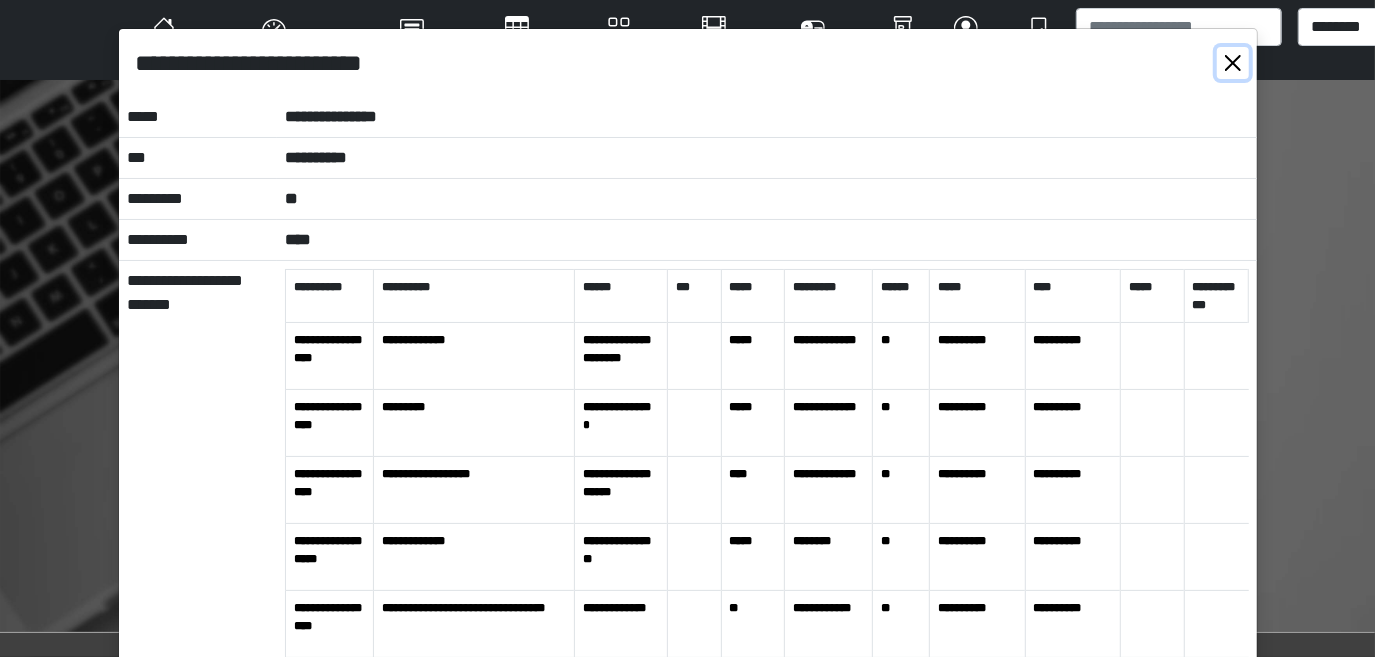 click at bounding box center [1233, 63] 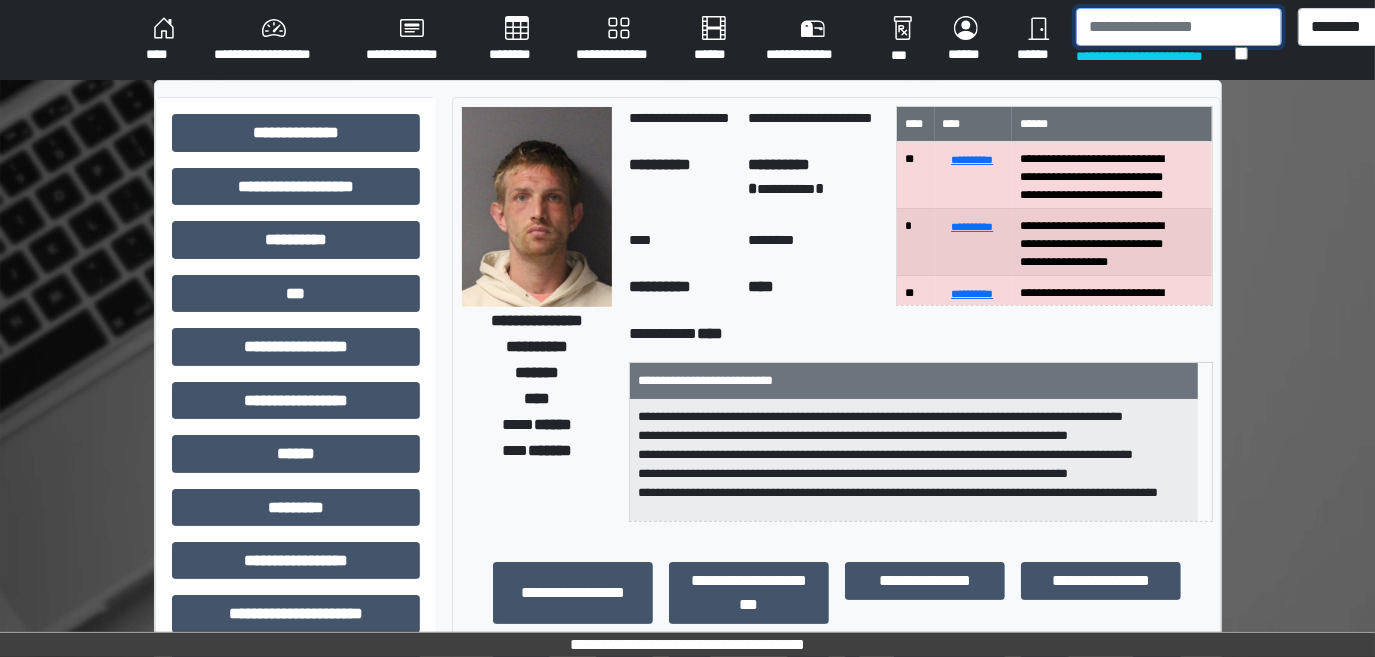click at bounding box center [1179, 27] 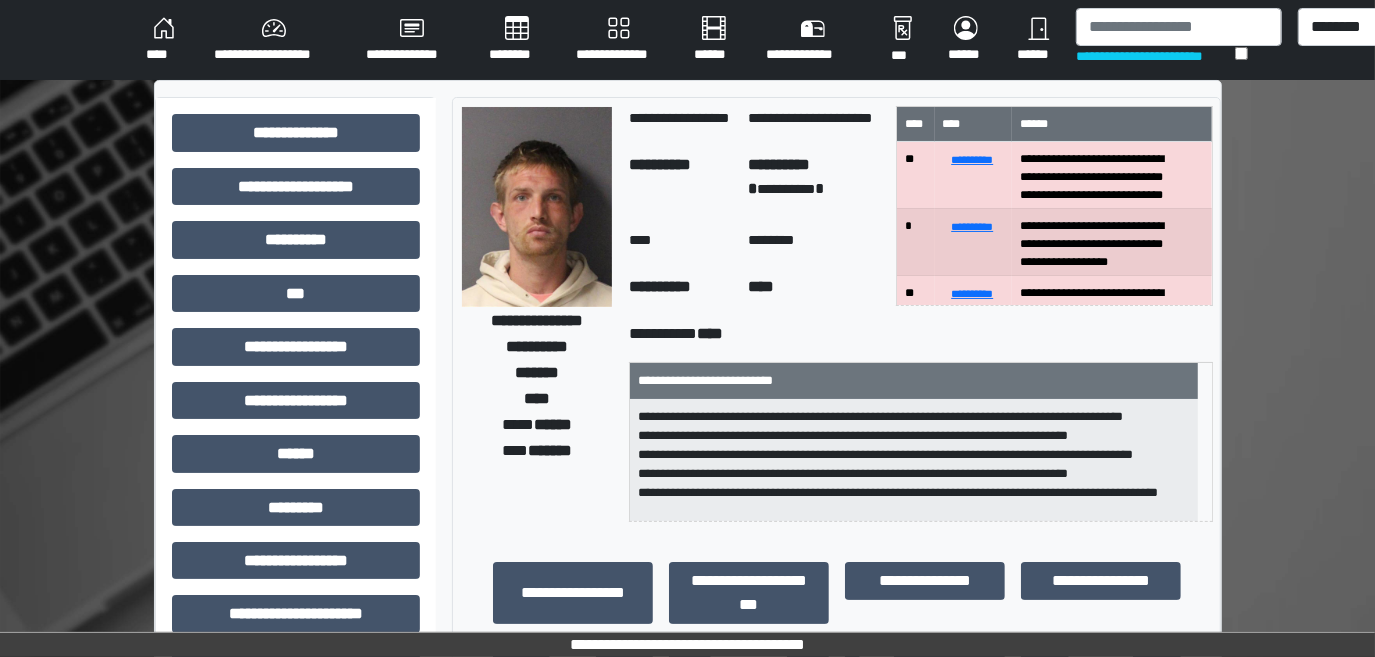 click at bounding box center (537, 207) 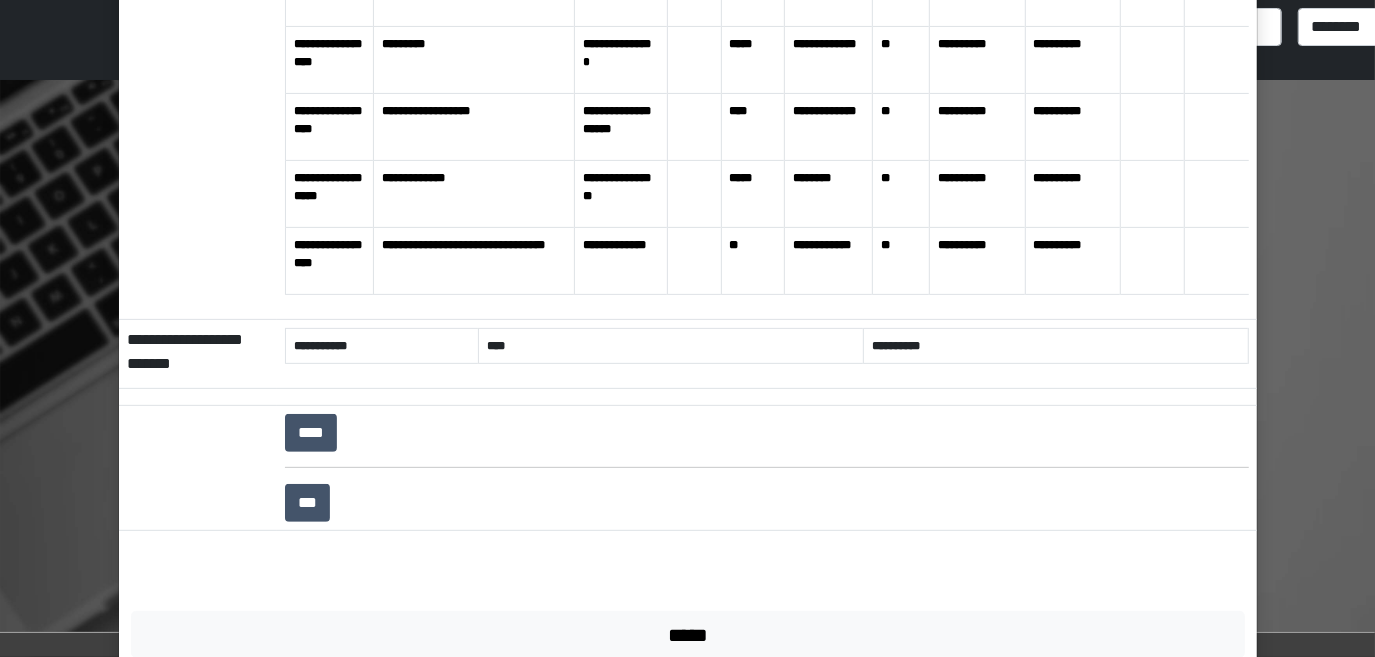 scroll, scrollTop: 0, scrollLeft: 0, axis: both 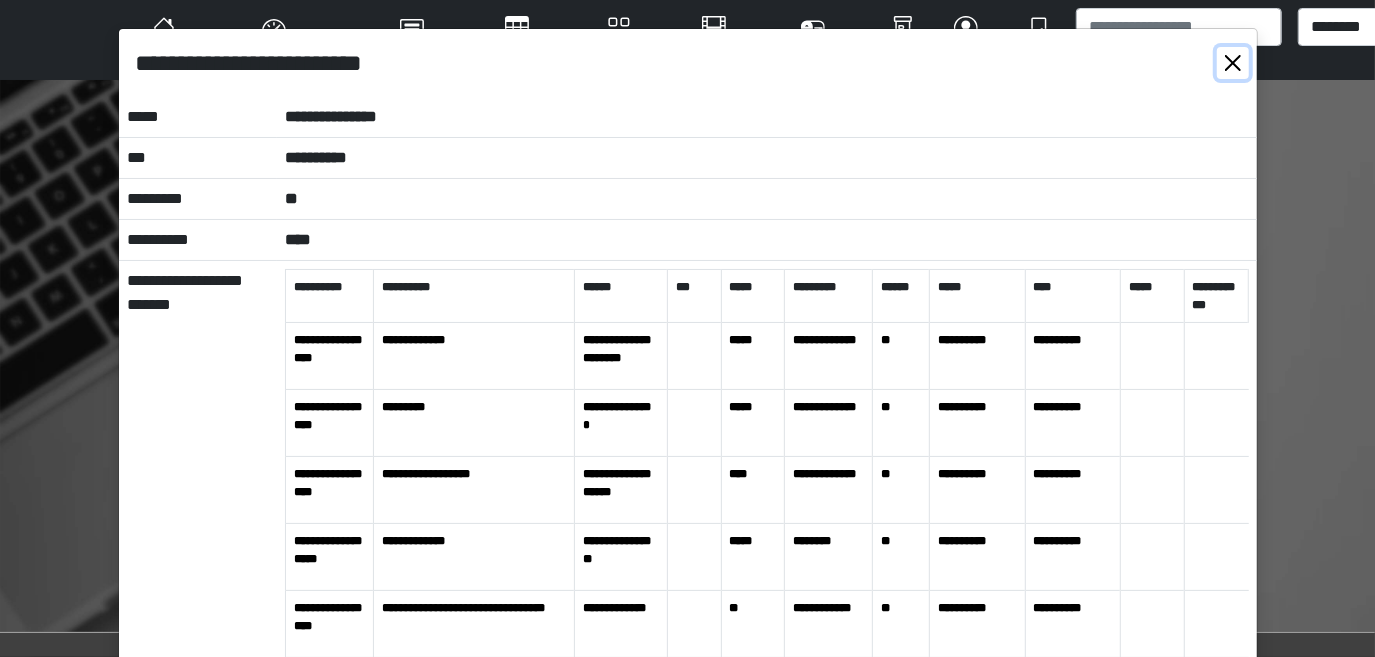 click at bounding box center (1233, 63) 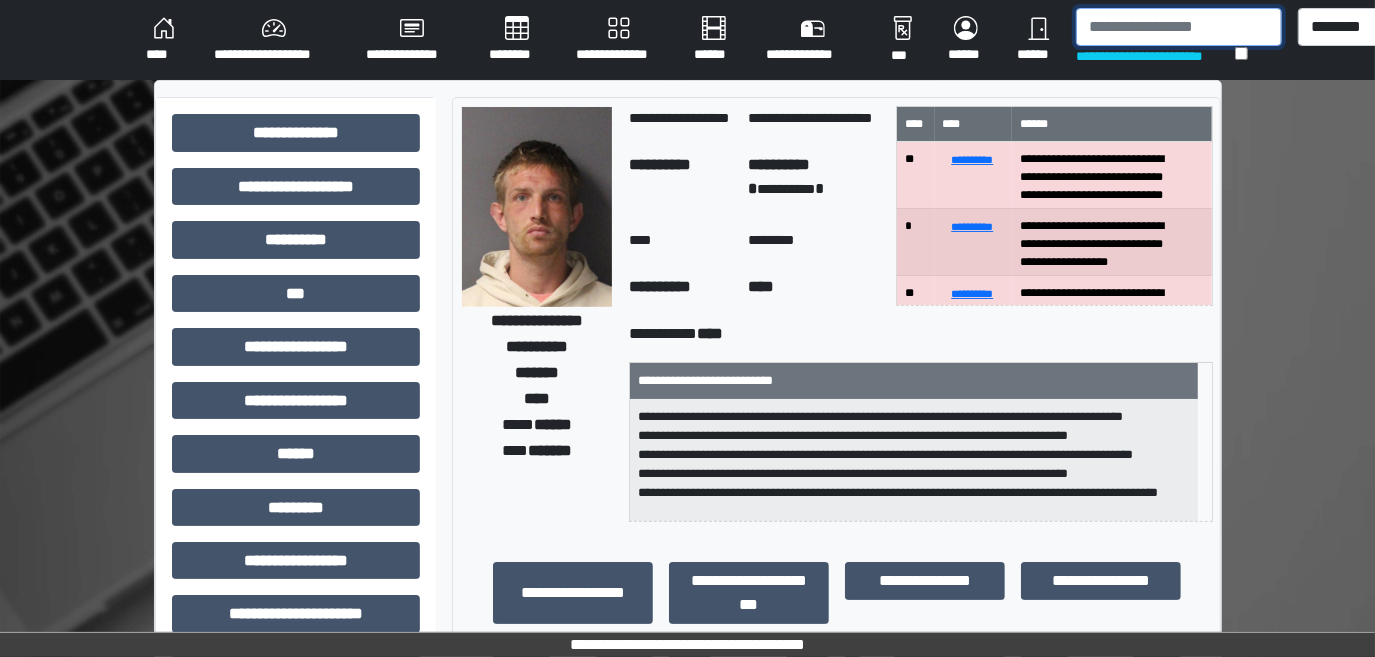 click at bounding box center (1179, 27) 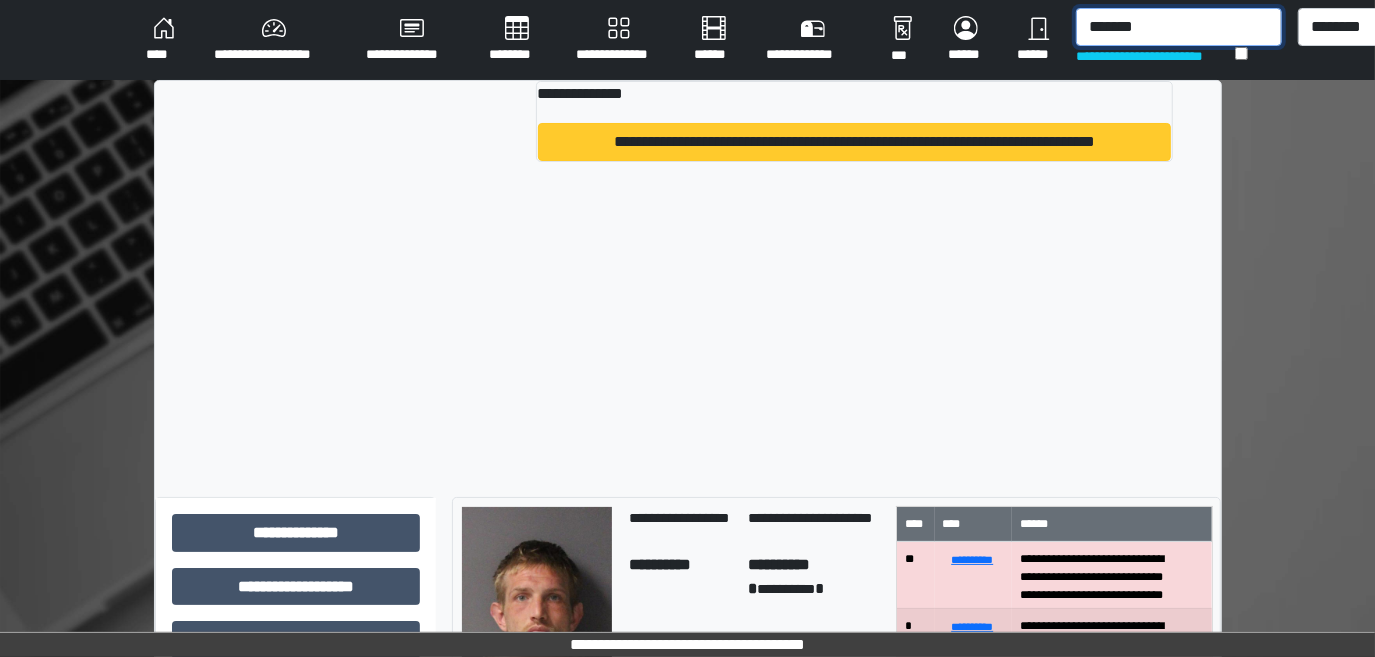 type on "*******" 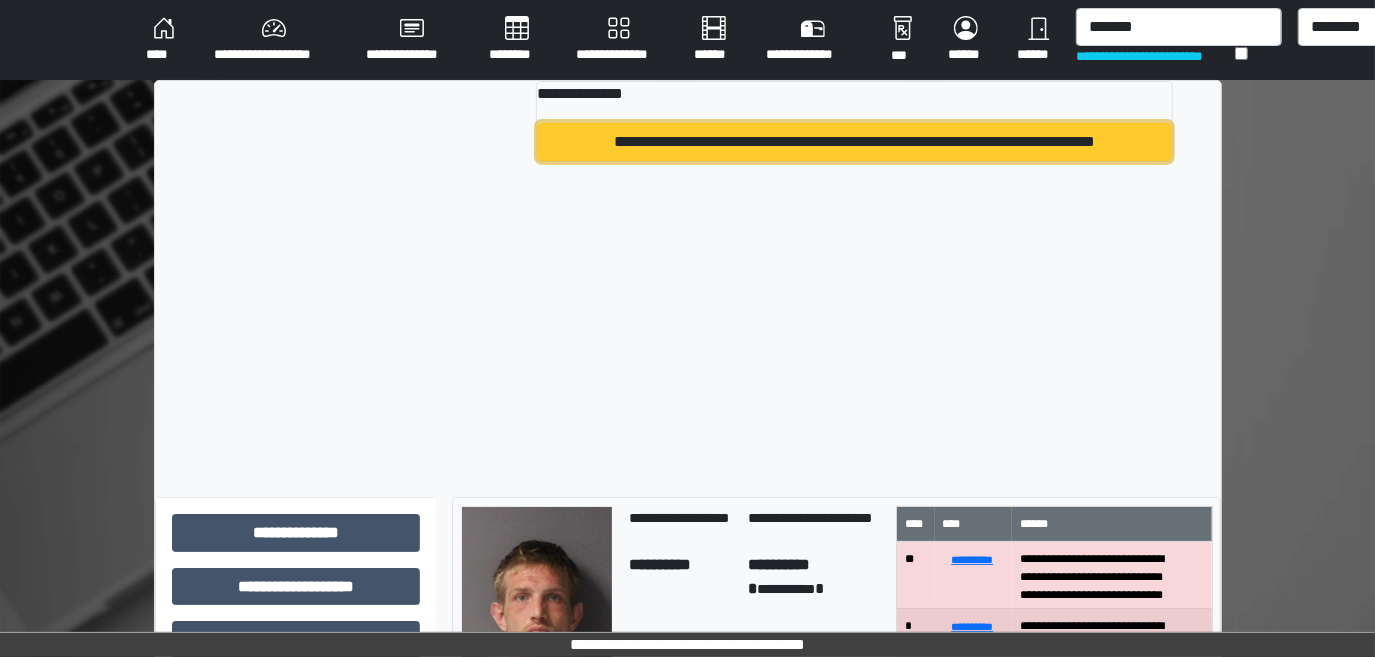 click on "**********" at bounding box center [854, 142] 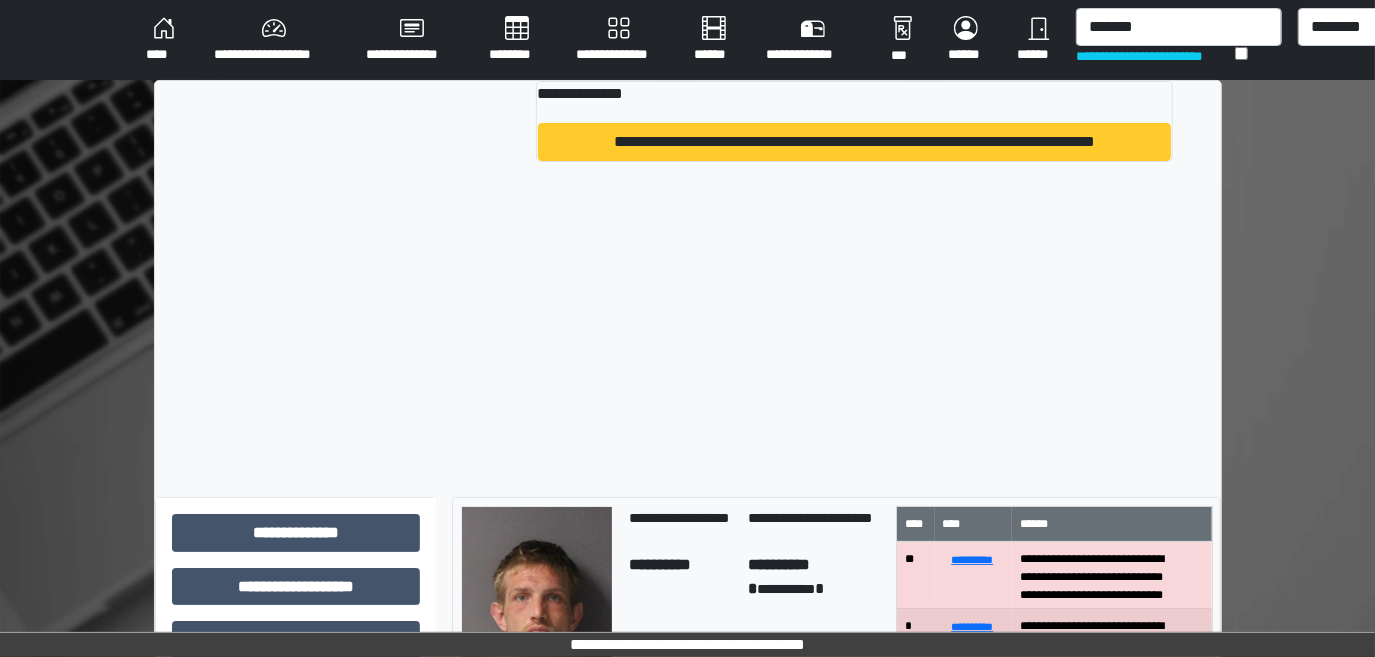 type 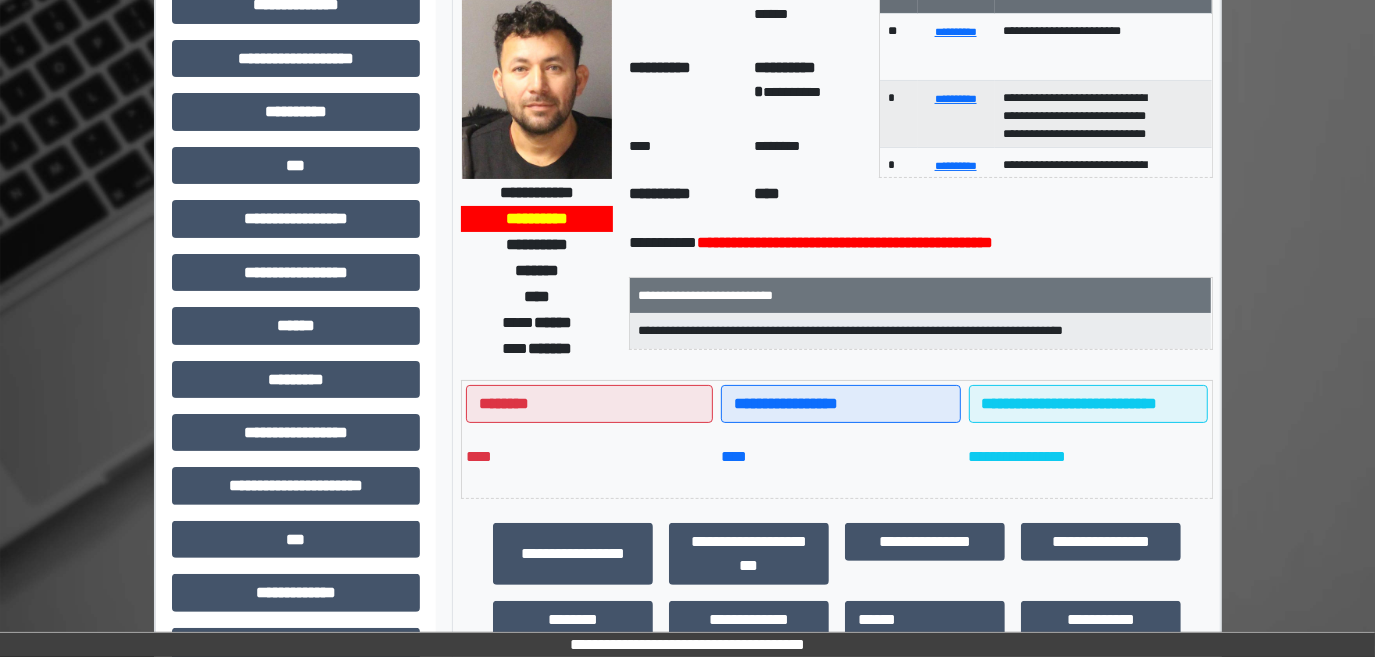 scroll, scrollTop: 50, scrollLeft: 0, axis: vertical 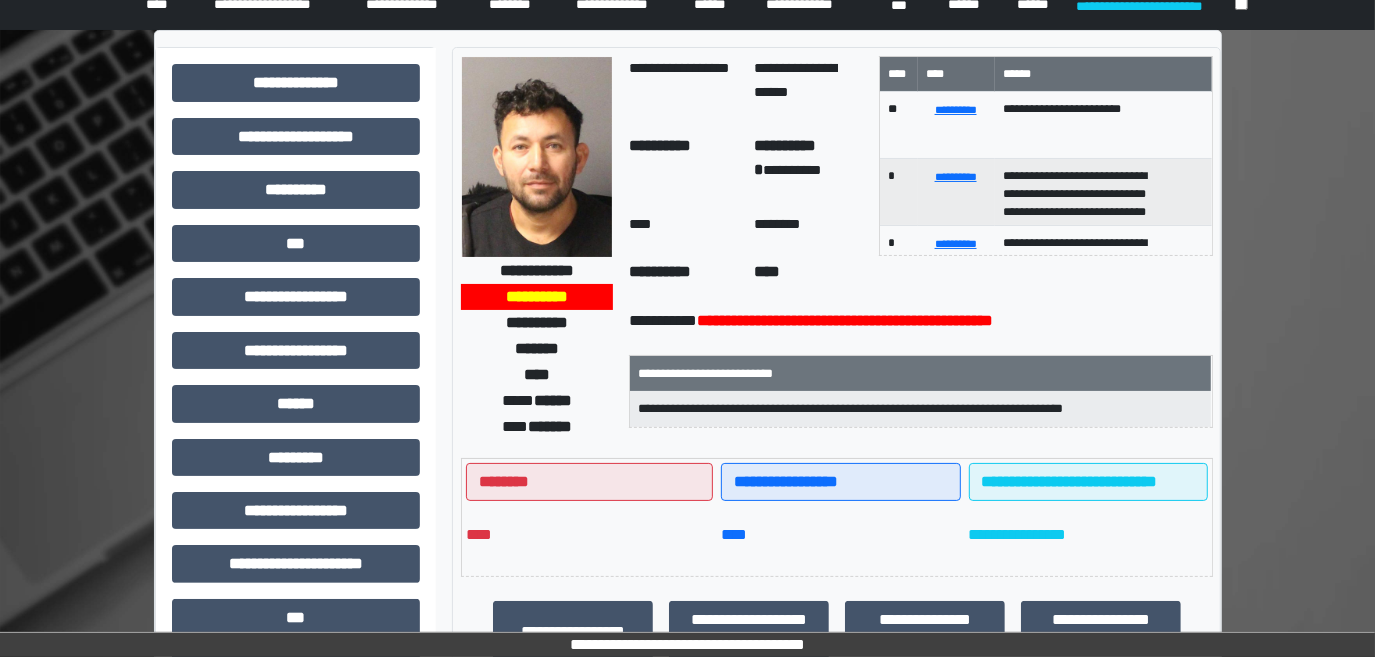 click at bounding box center (537, 157) 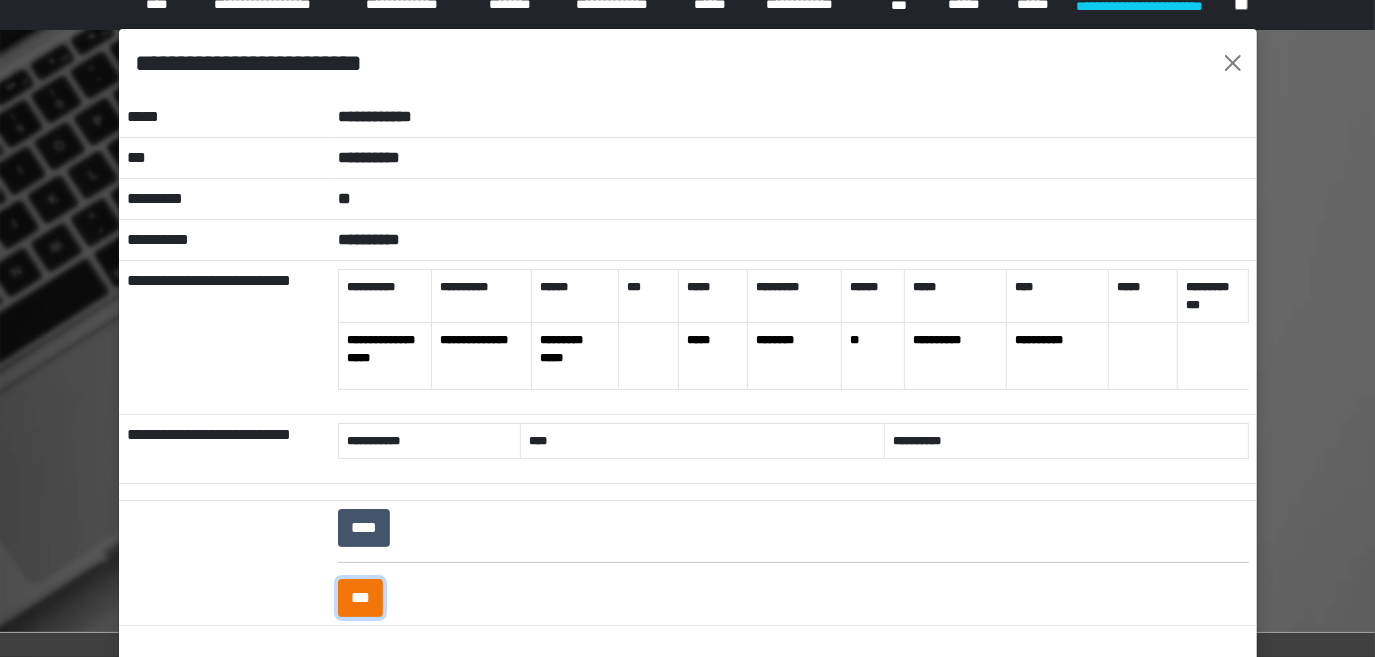 click on "***" at bounding box center [360, 598] 